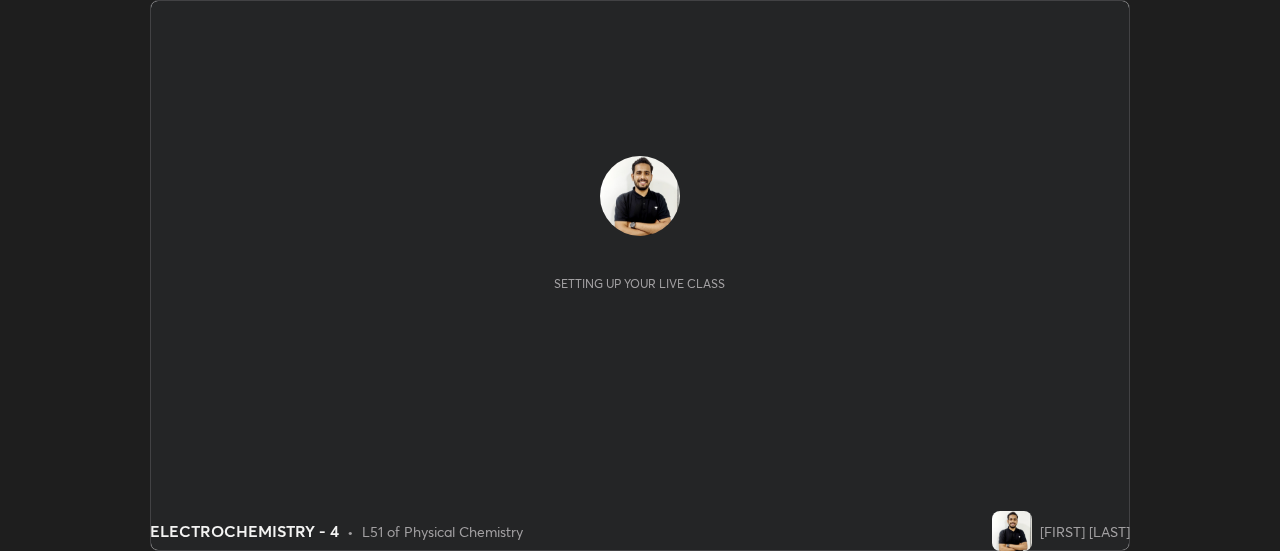 scroll, scrollTop: 0, scrollLeft: 0, axis: both 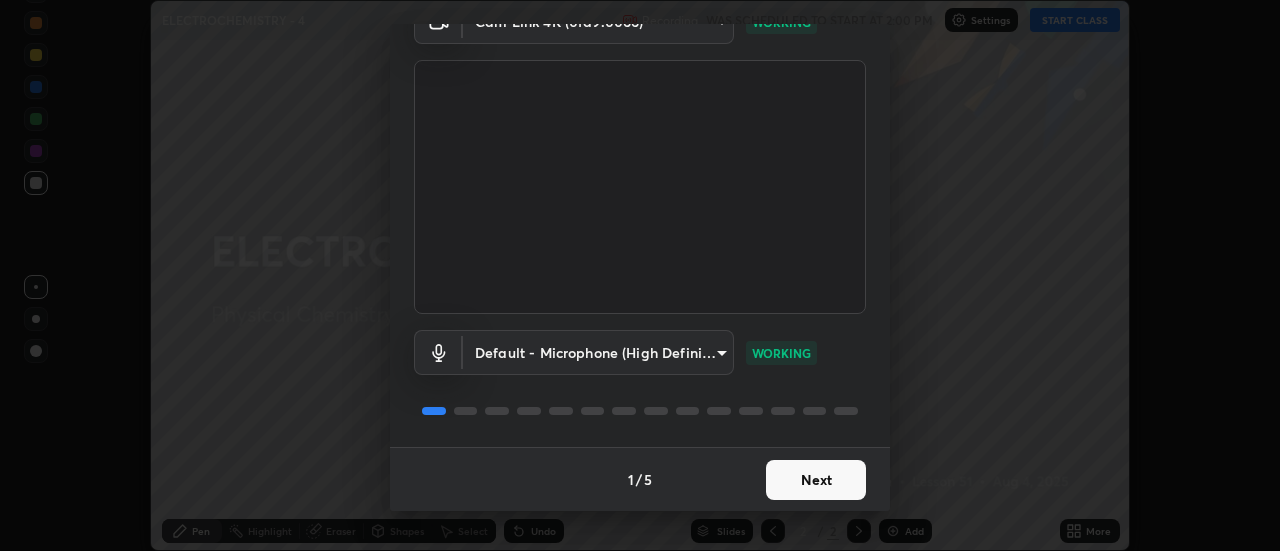 click on "Next" at bounding box center (816, 480) 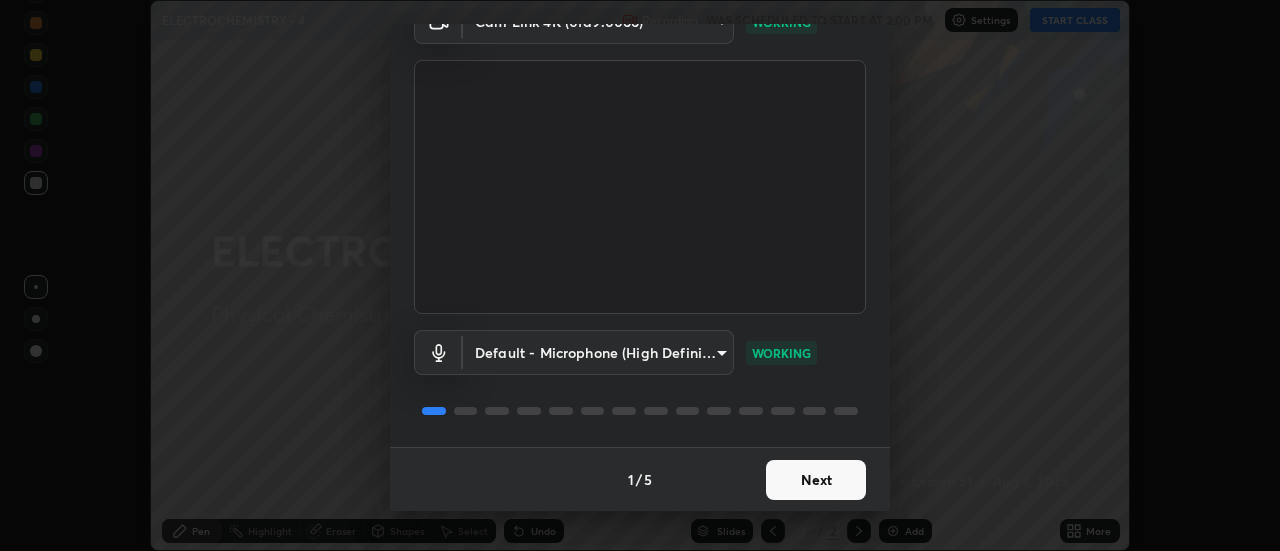 scroll, scrollTop: 0, scrollLeft: 0, axis: both 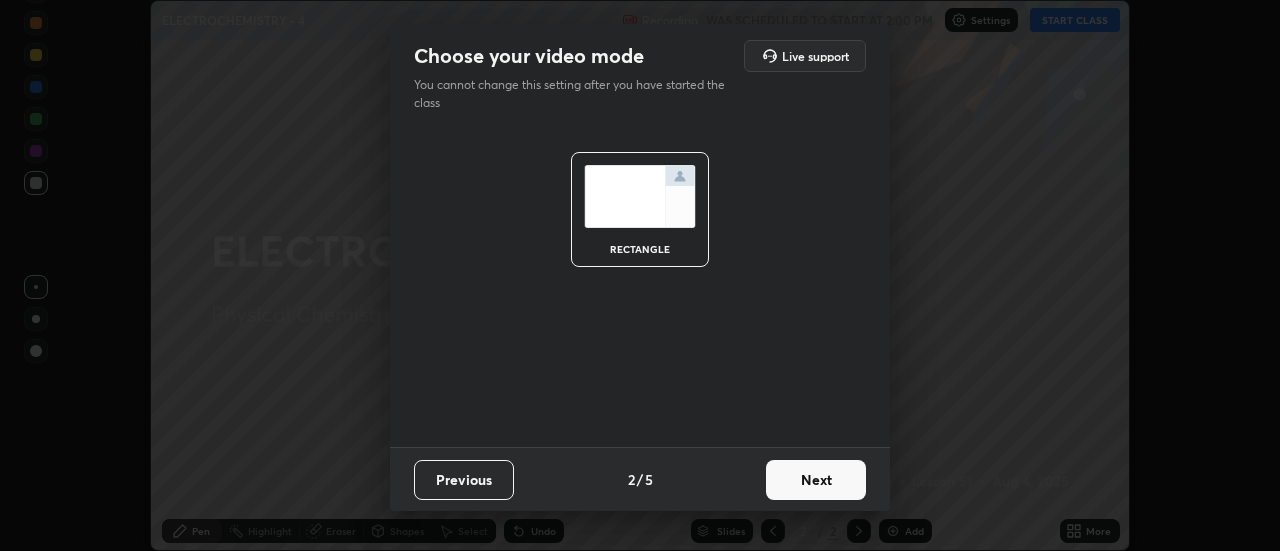 click on "Next" at bounding box center [816, 480] 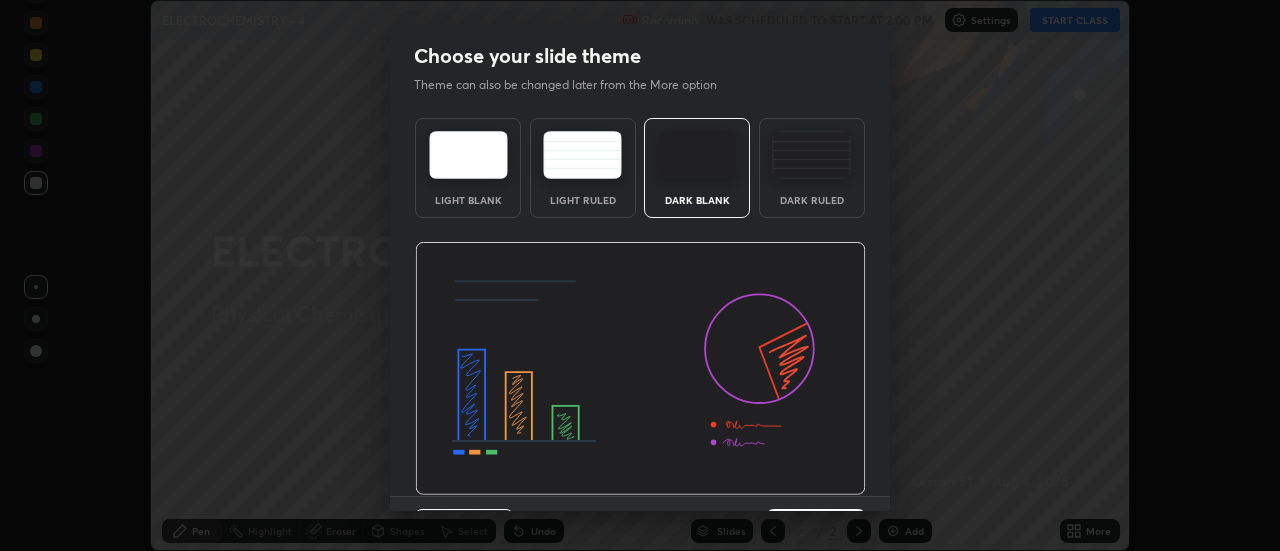 scroll, scrollTop: 49, scrollLeft: 0, axis: vertical 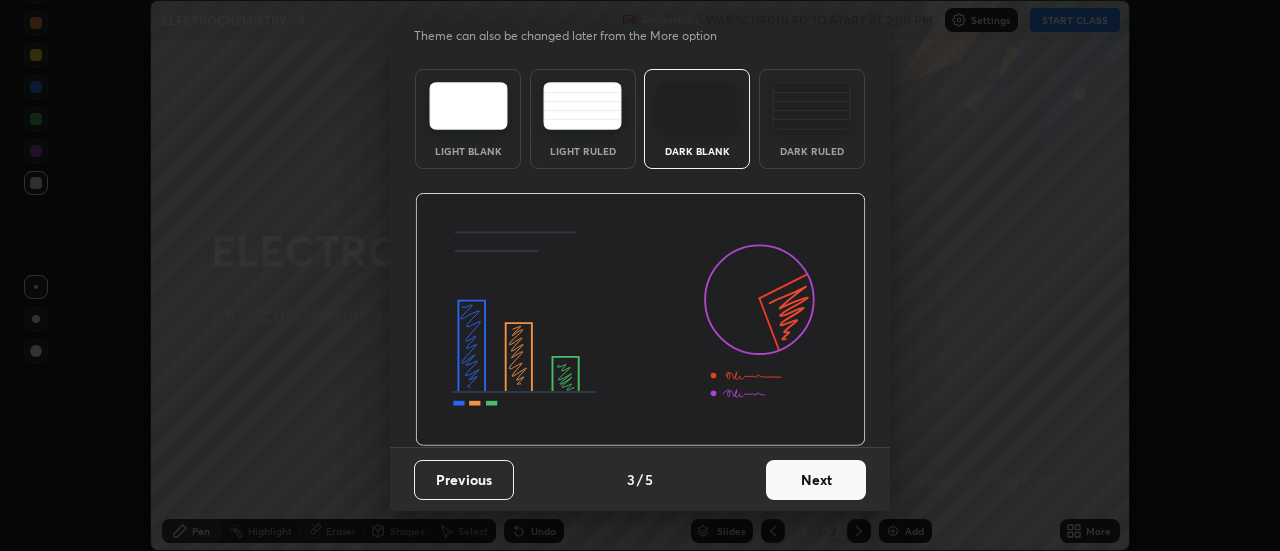 click on "Next" at bounding box center [816, 480] 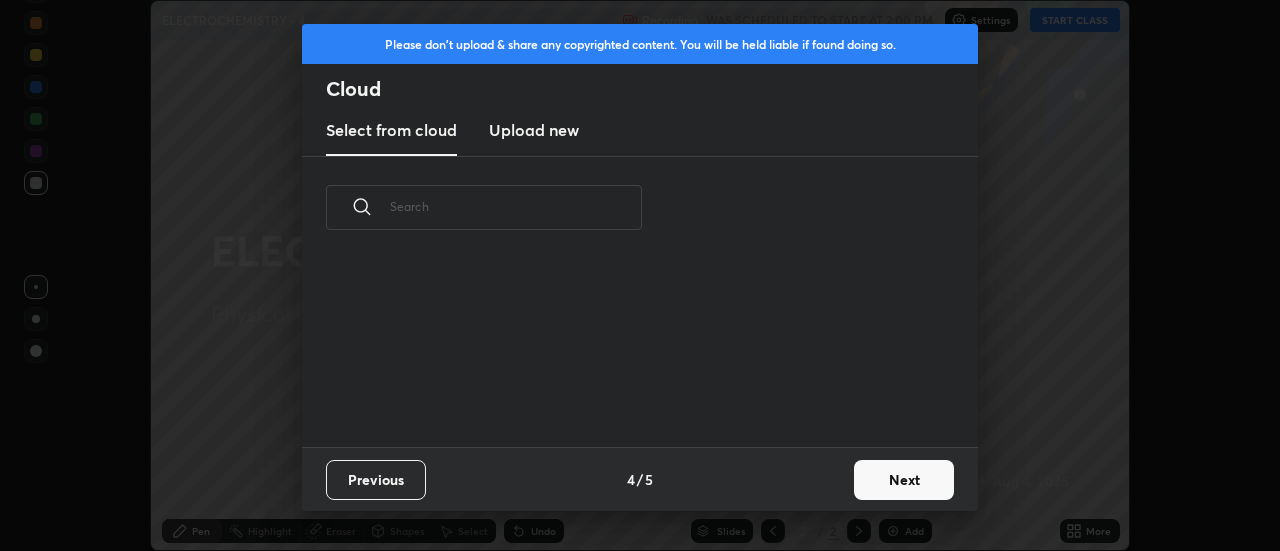 scroll, scrollTop: 0, scrollLeft: 0, axis: both 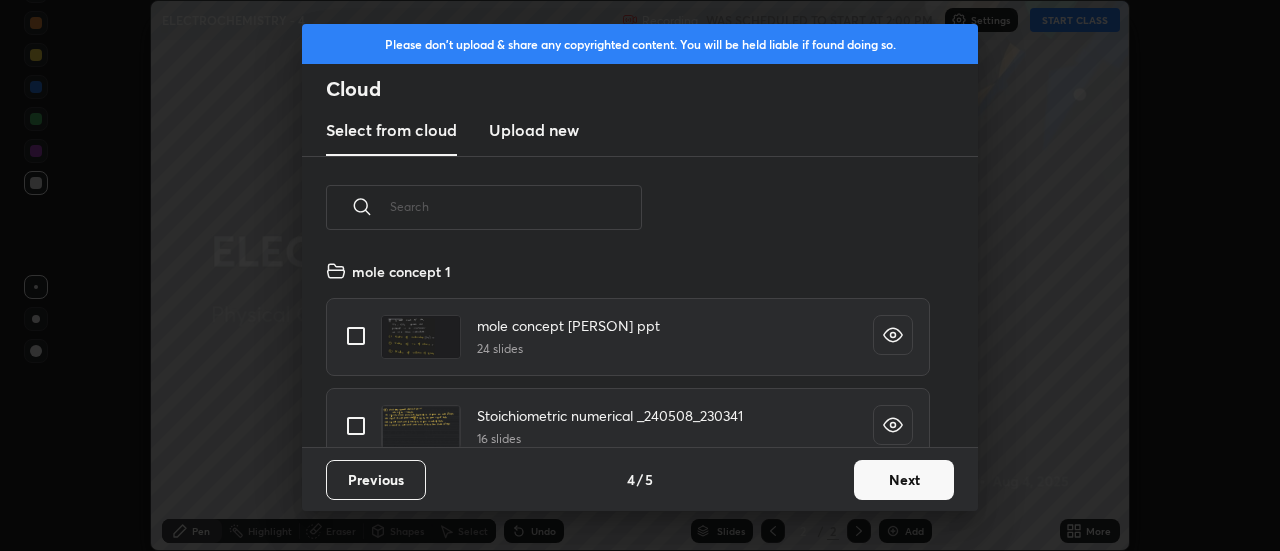 click on "Next" at bounding box center [904, 480] 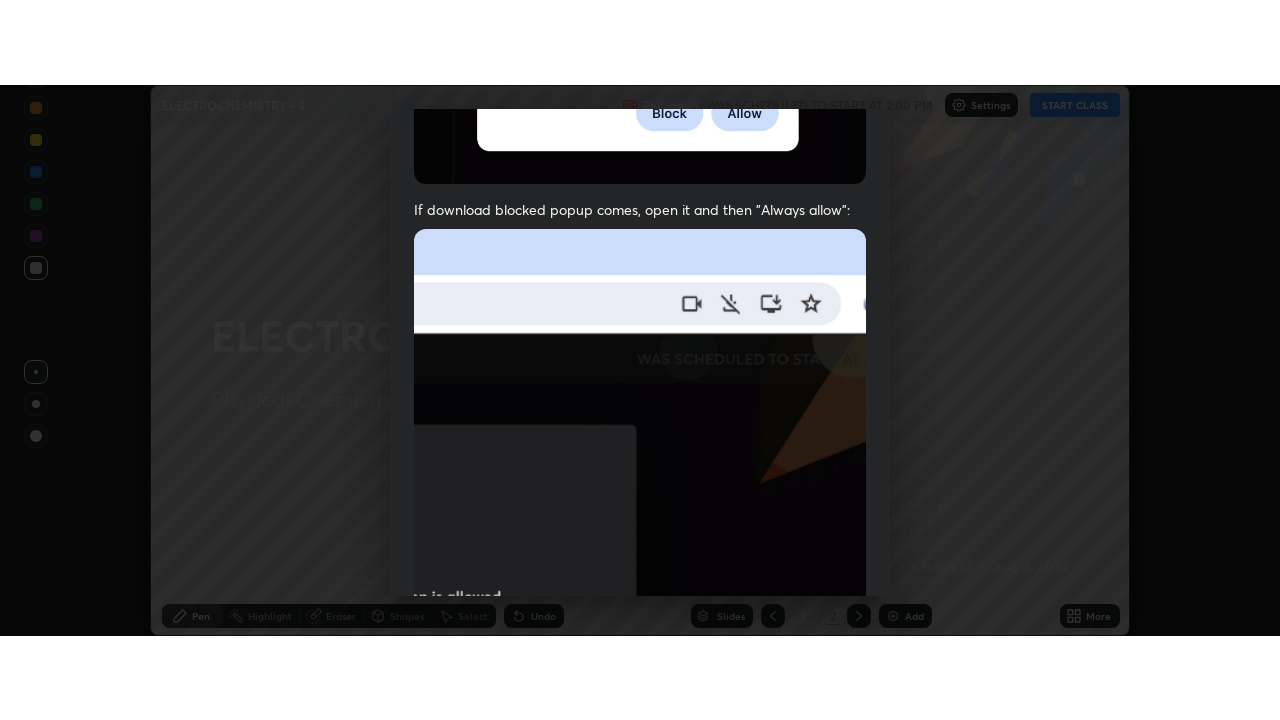 scroll, scrollTop: 513, scrollLeft: 0, axis: vertical 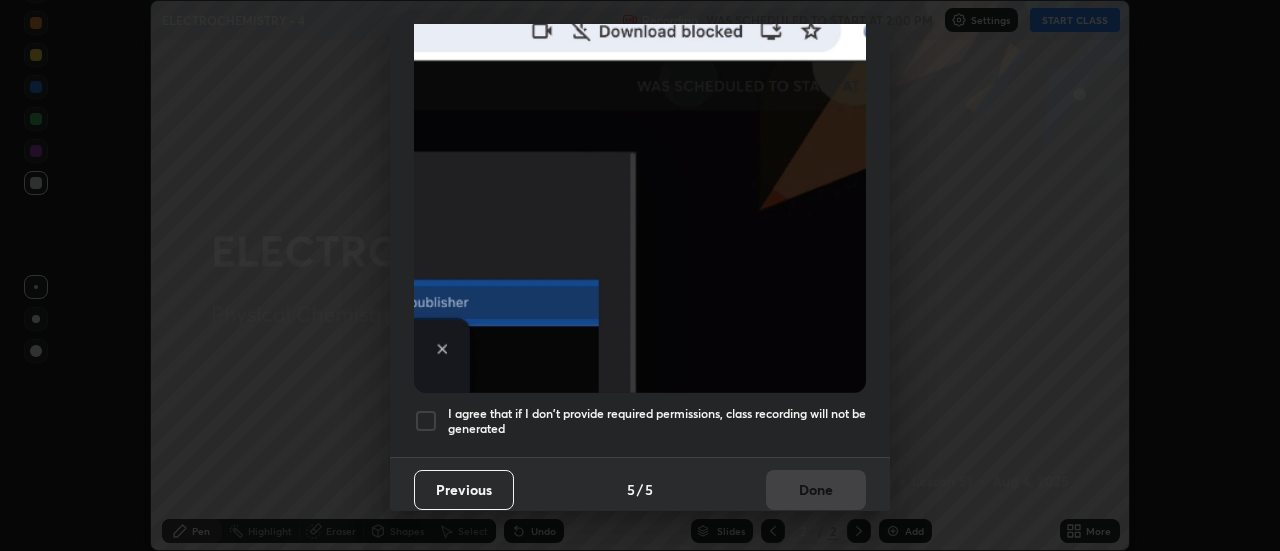 click at bounding box center (426, 421) 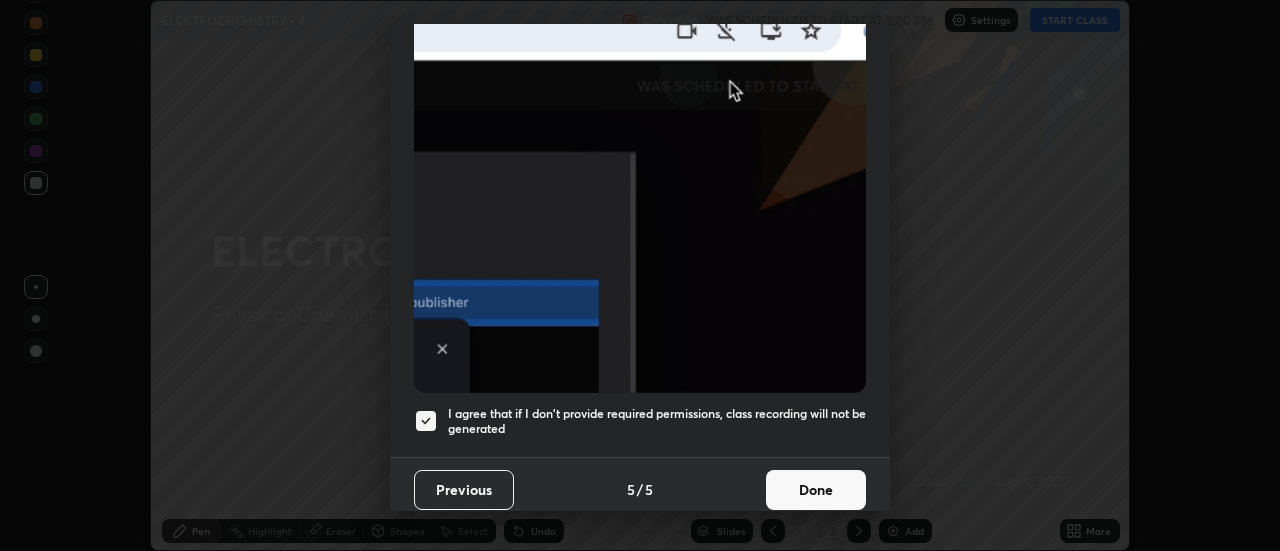 click on "Done" at bounding box center (816, 490) 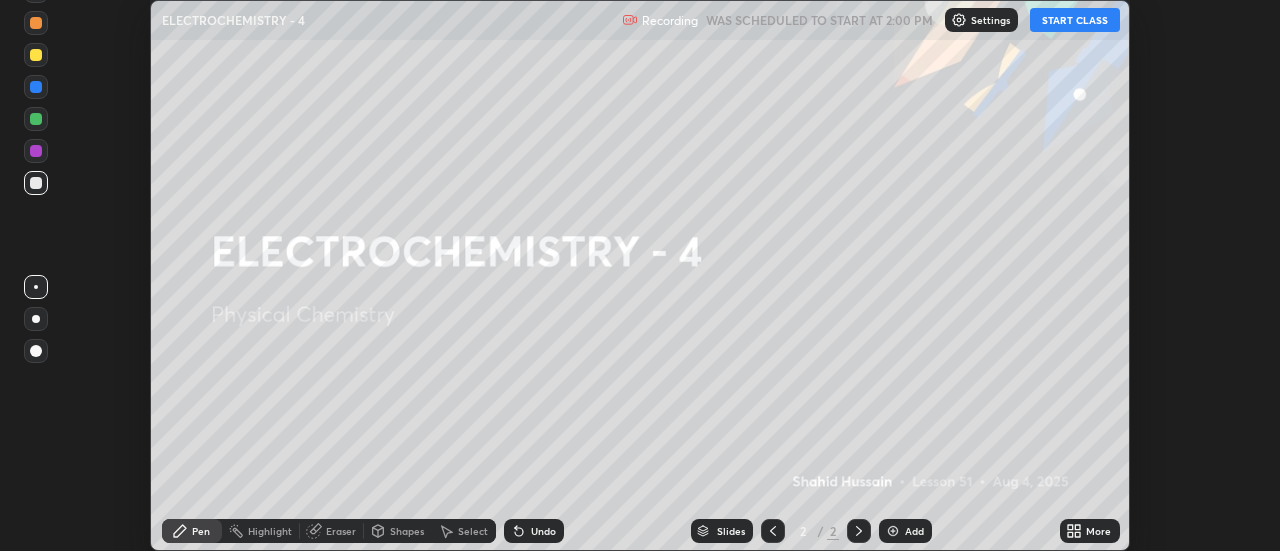 click on "START CLASS" at bounding box center [1075, 20] 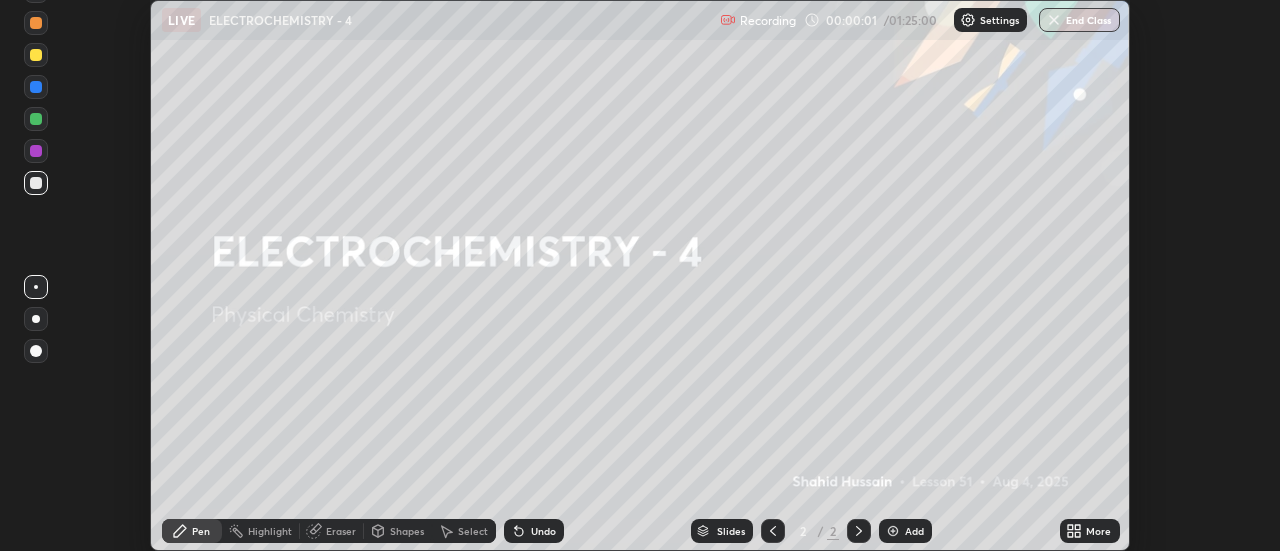 click 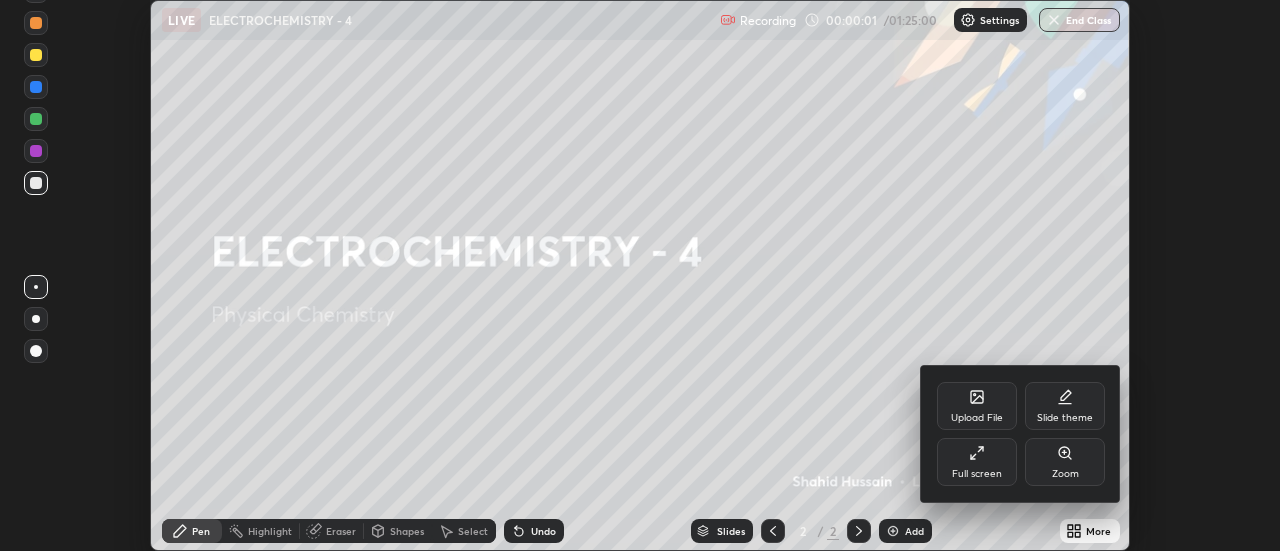 click on "Full screen" at bounding box center [977, 474] 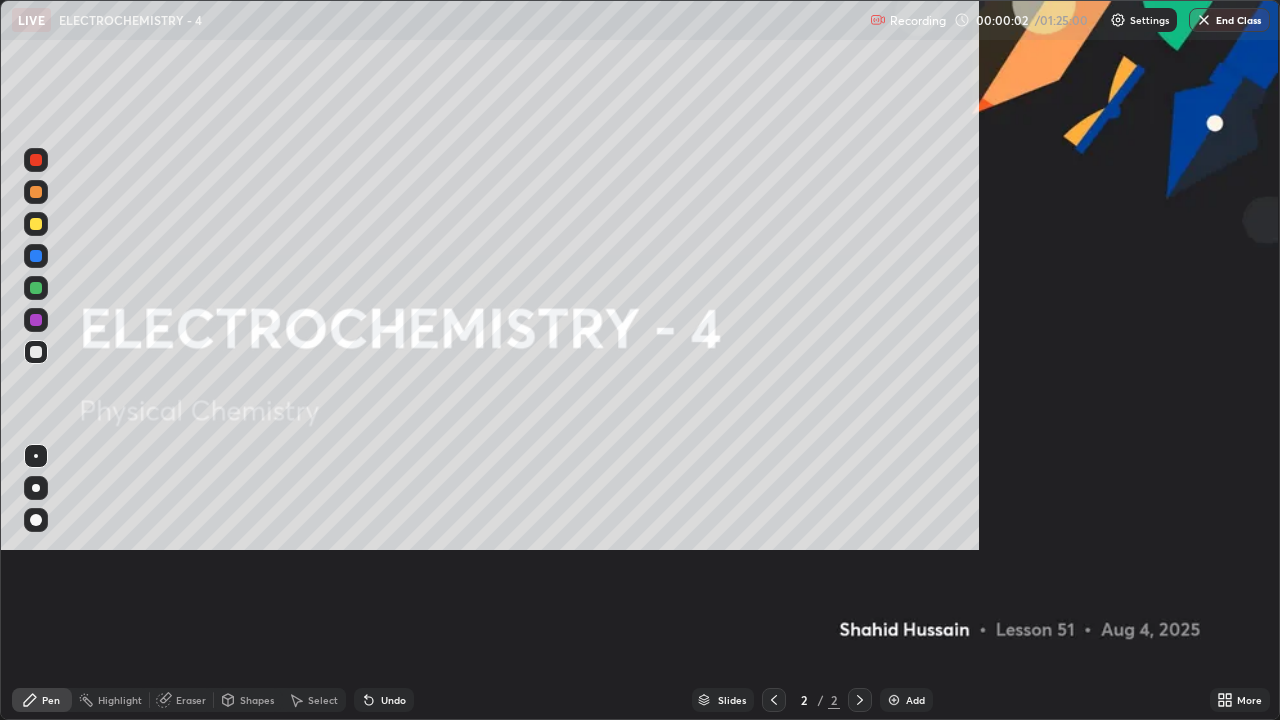 scroll, scrollTop: 99280, scrollLeft: 98720, axis: both 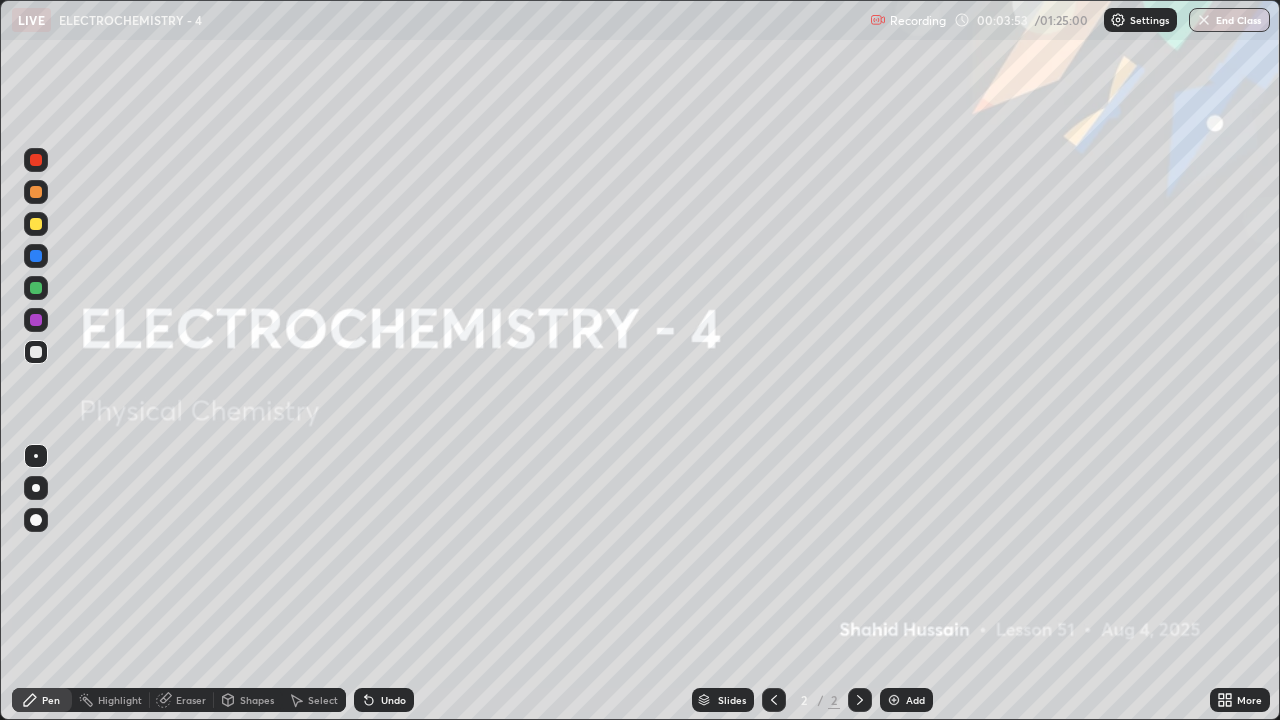click at bounding box center [894, 700] 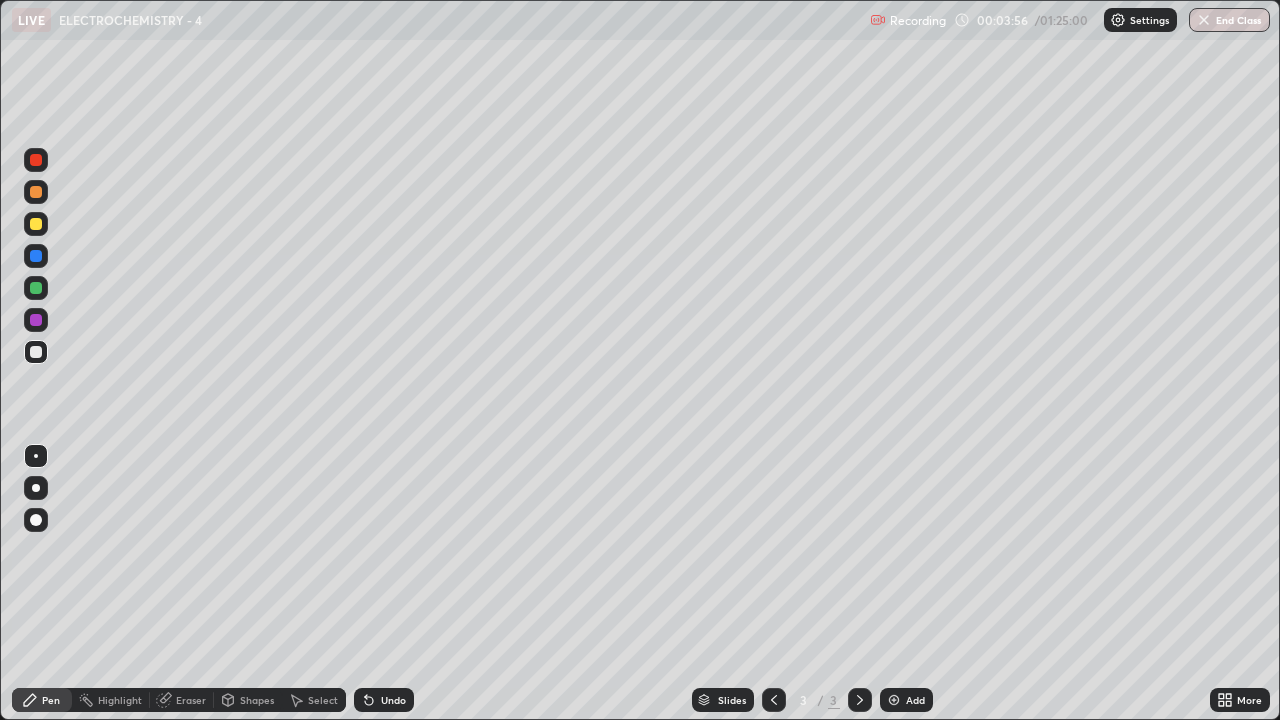 click at bounding box center (36, 288) 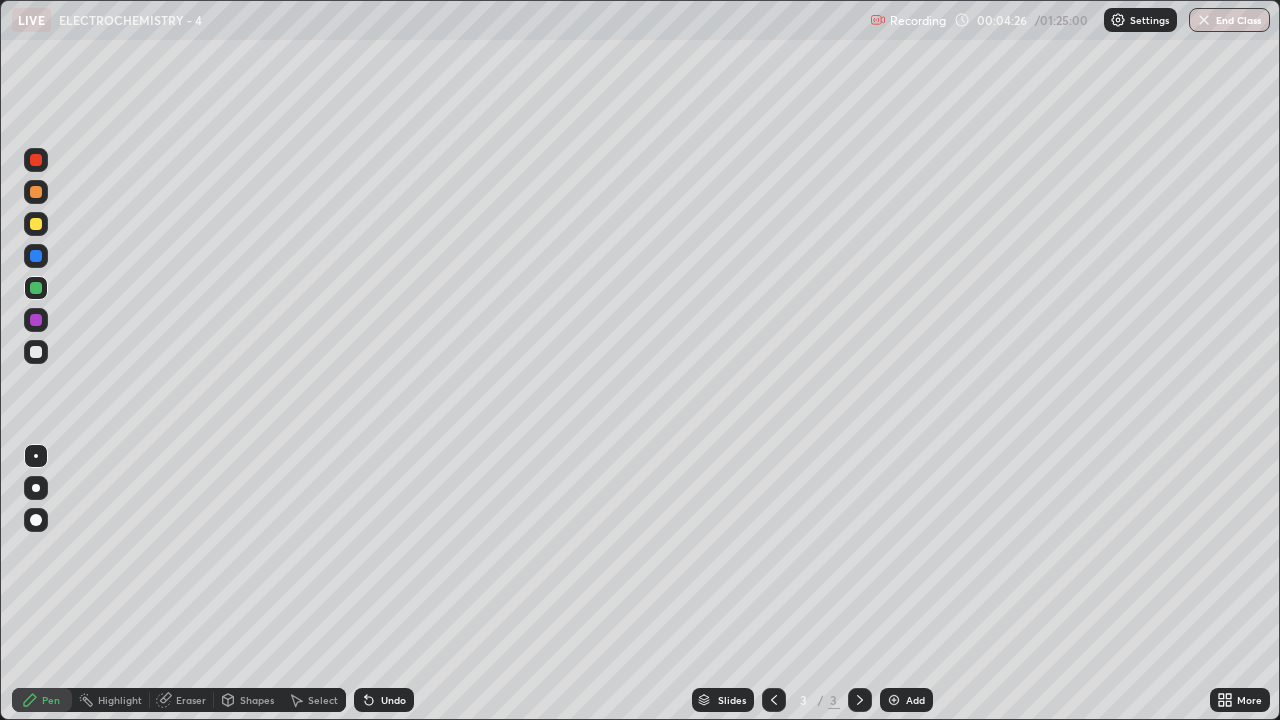 click at bounding box center (36, 352) 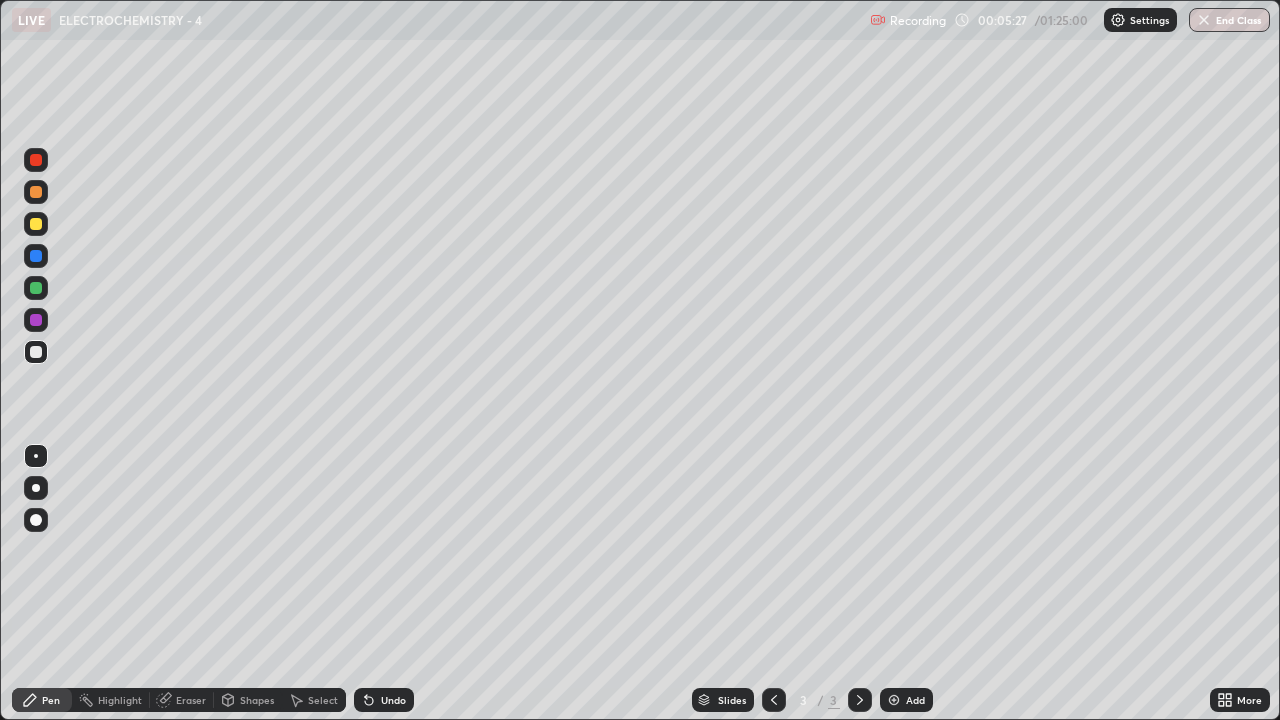click on "Undo" at bounding box center [393, 700] 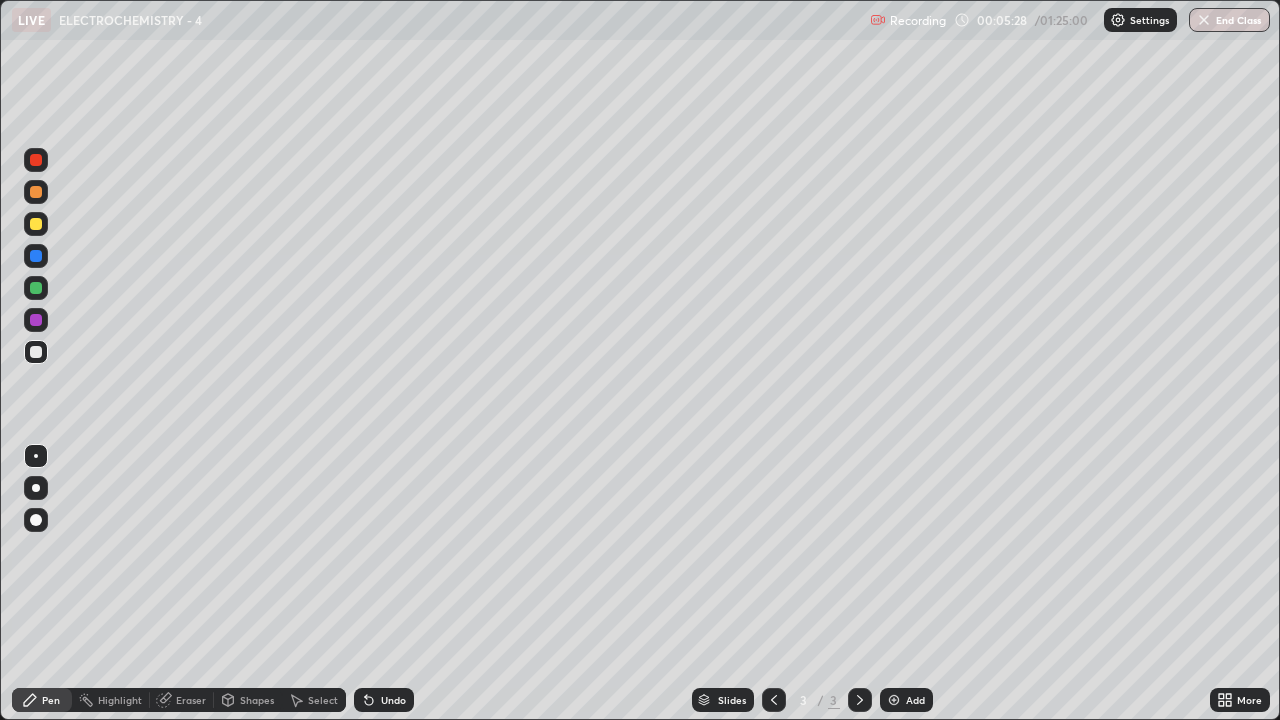 click on "Undo" at bounding box center [384, 700] 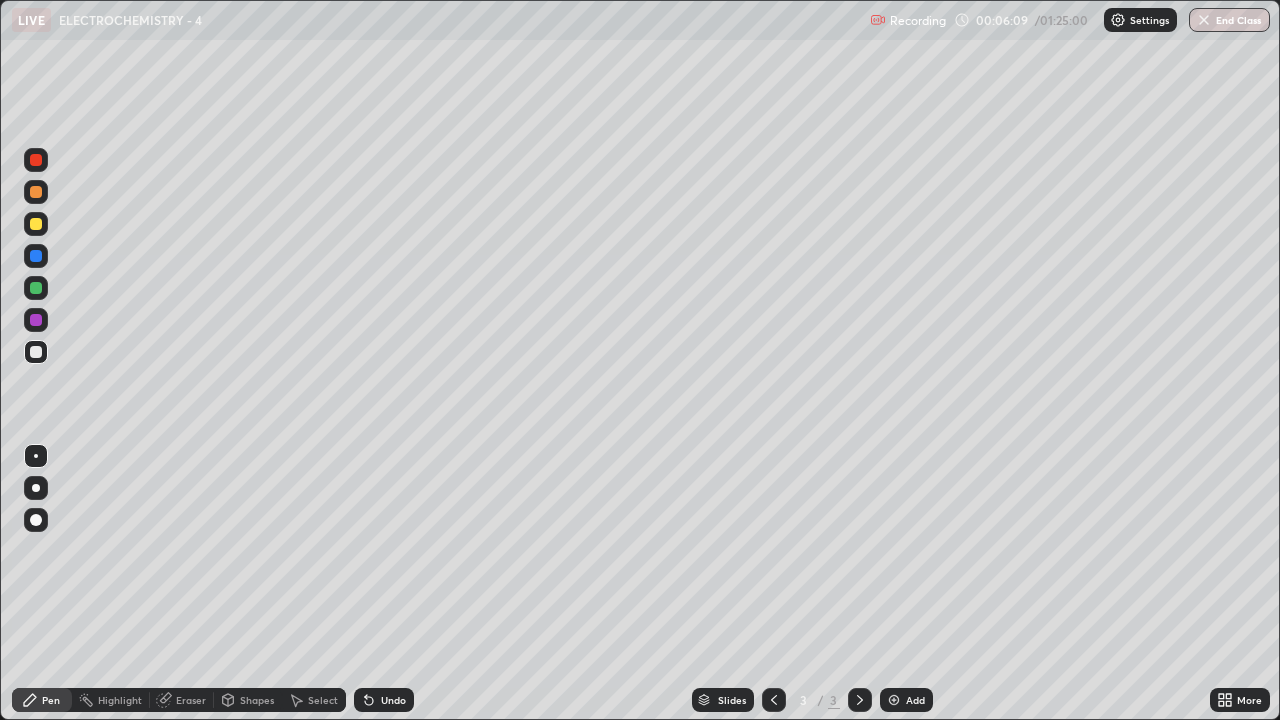 click on "Undo" at bounding box center [393, 700] 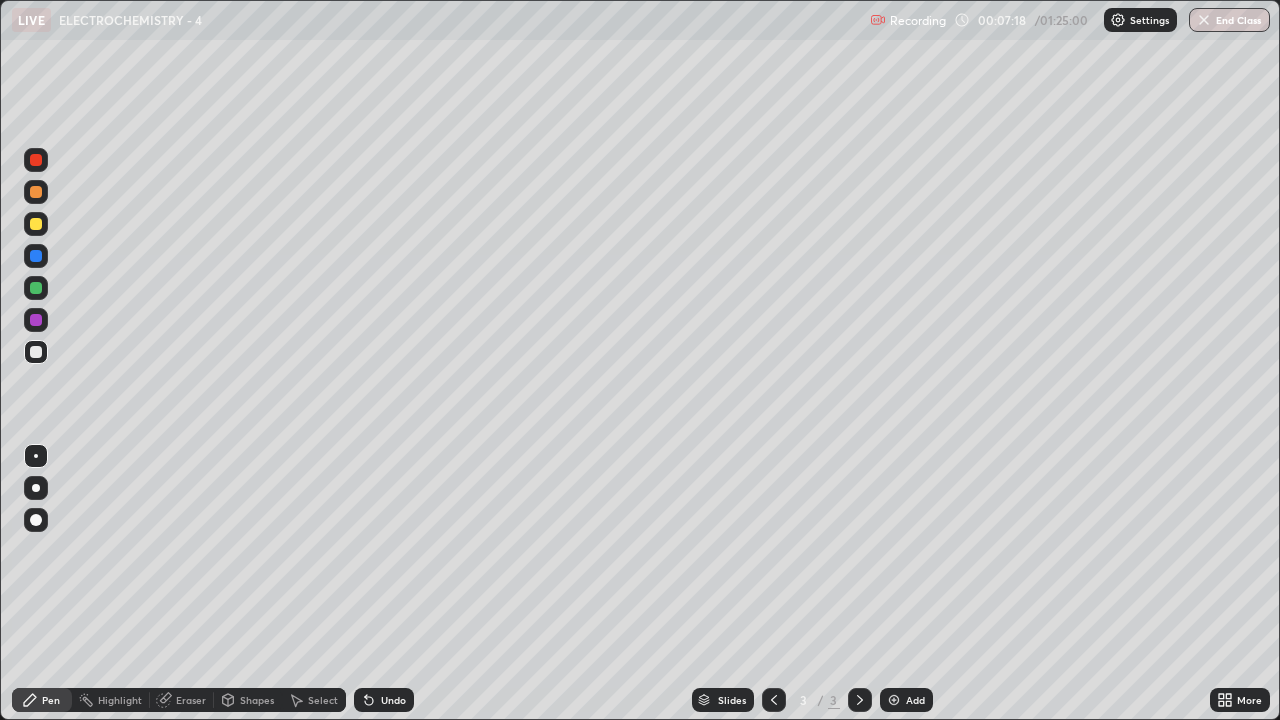 click at bounding box center [894, 700] 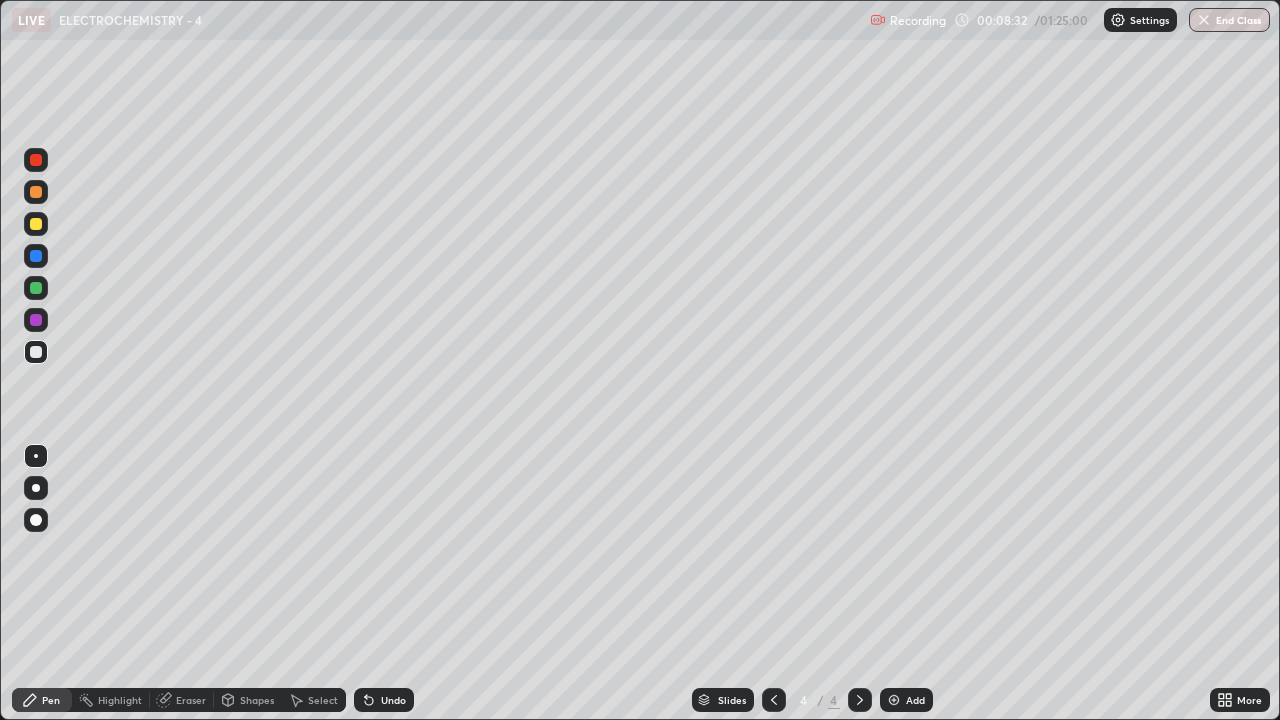click at bounding box center [36, 224] 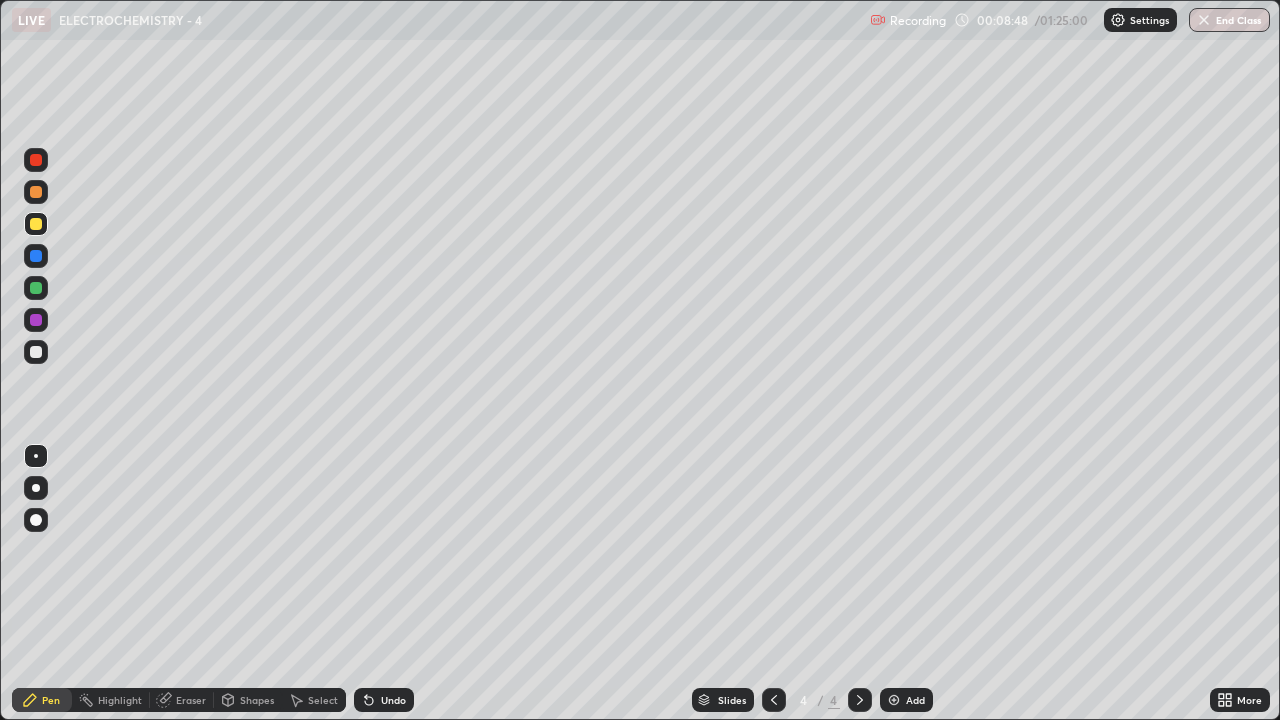 click at bounding box center (36, 288) 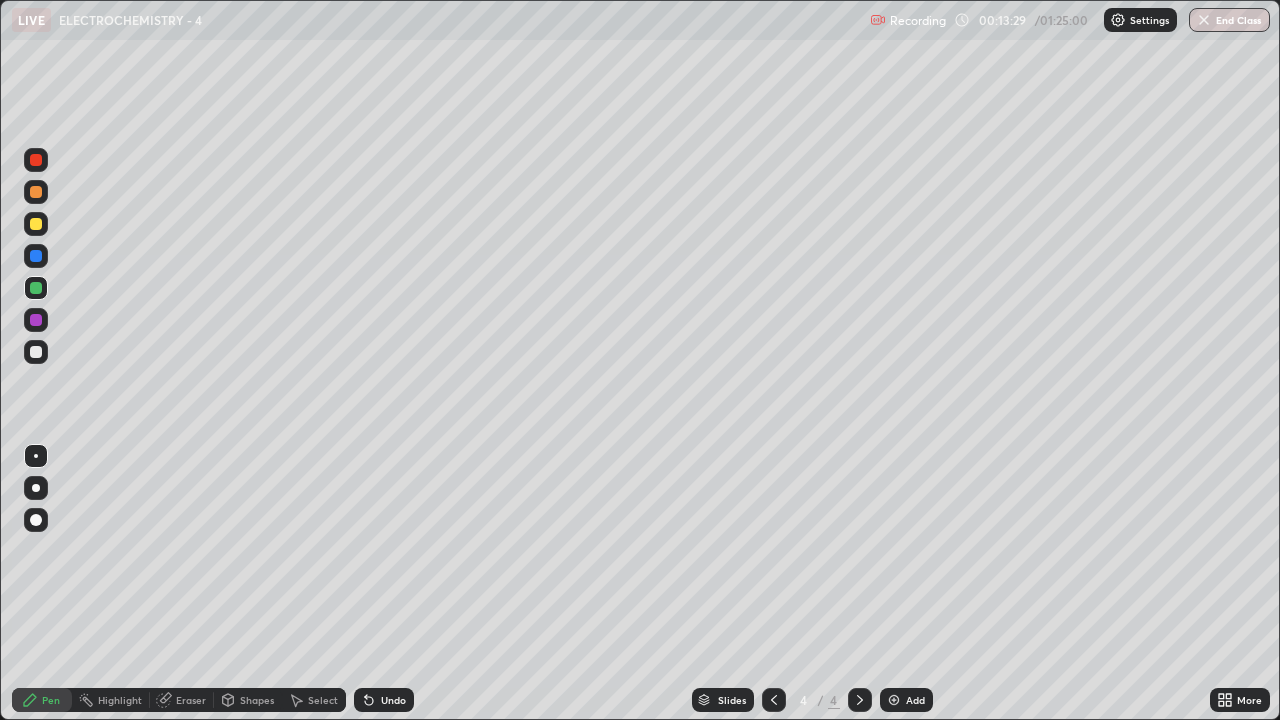click at bounding box center (36, 352) 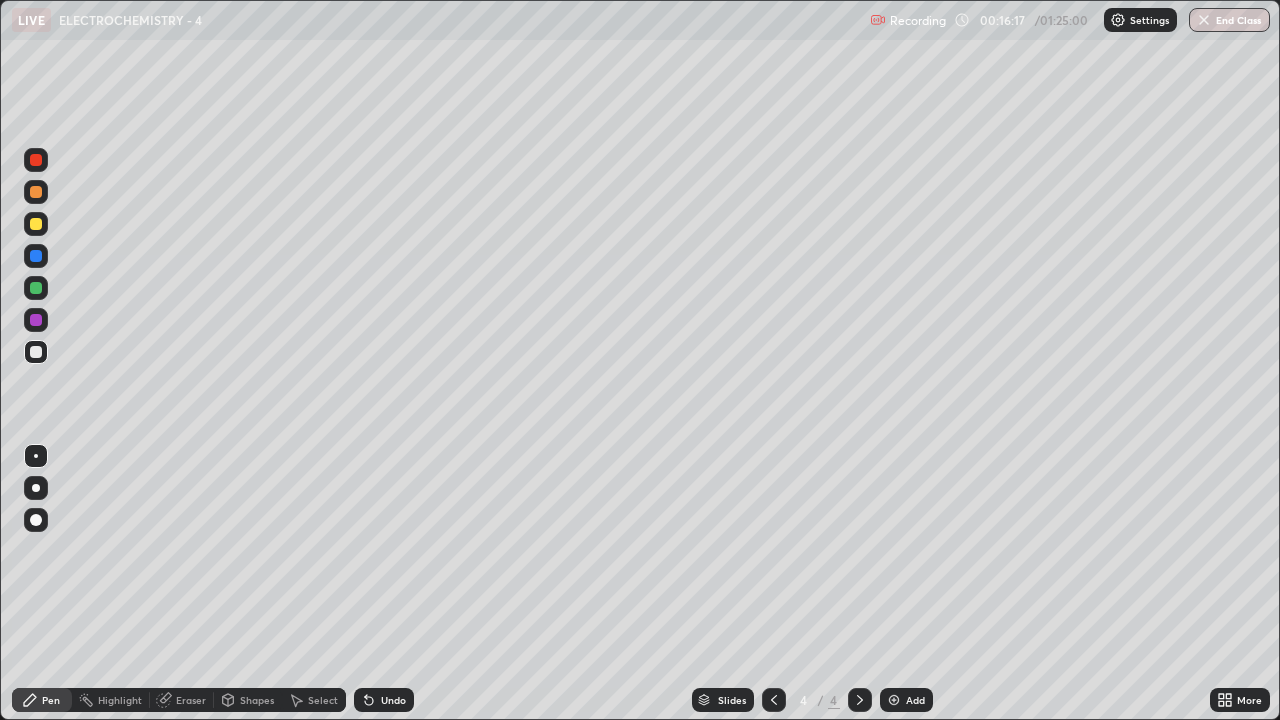 click at bounding box center [774, 700] 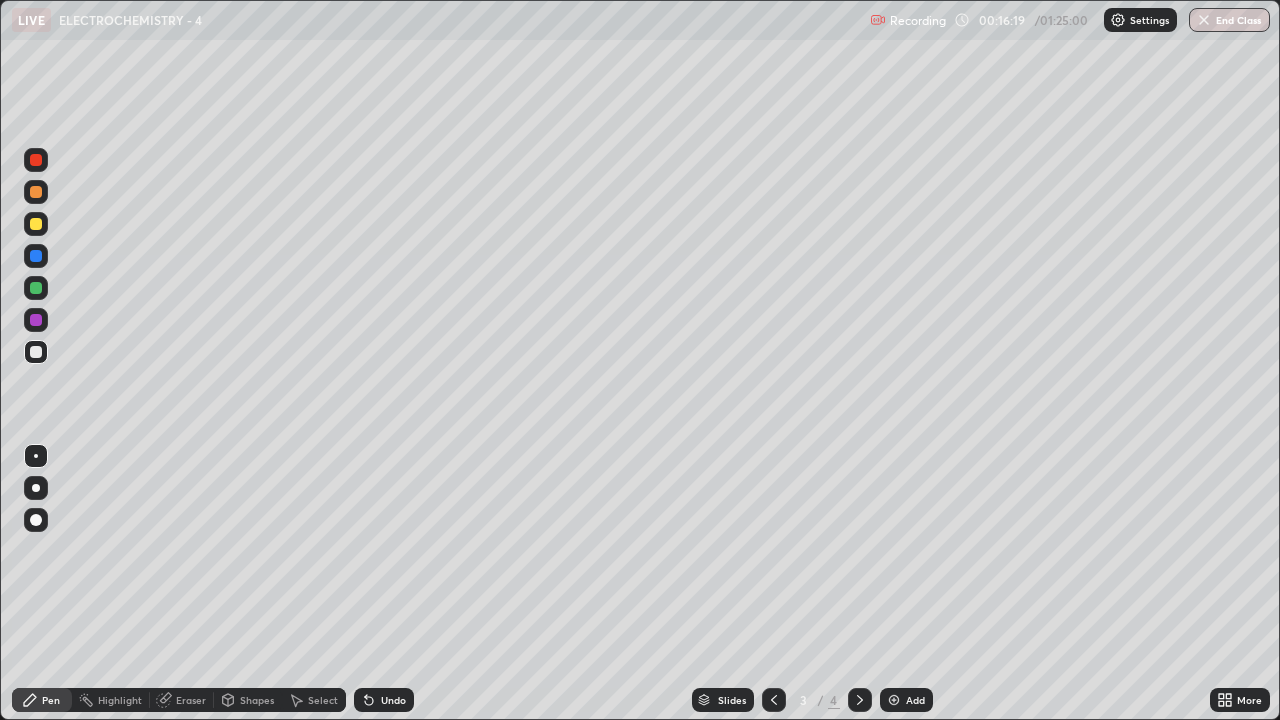 click 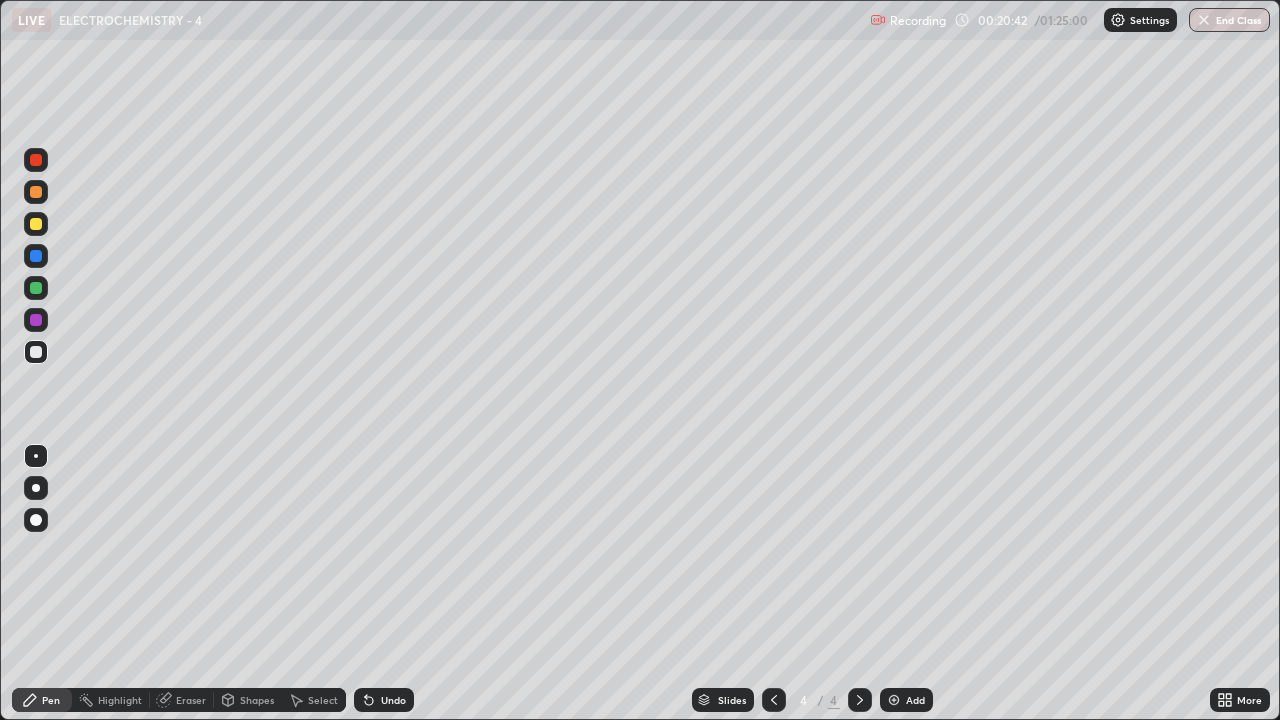 click on "Add" at bounding box center [906, 700] 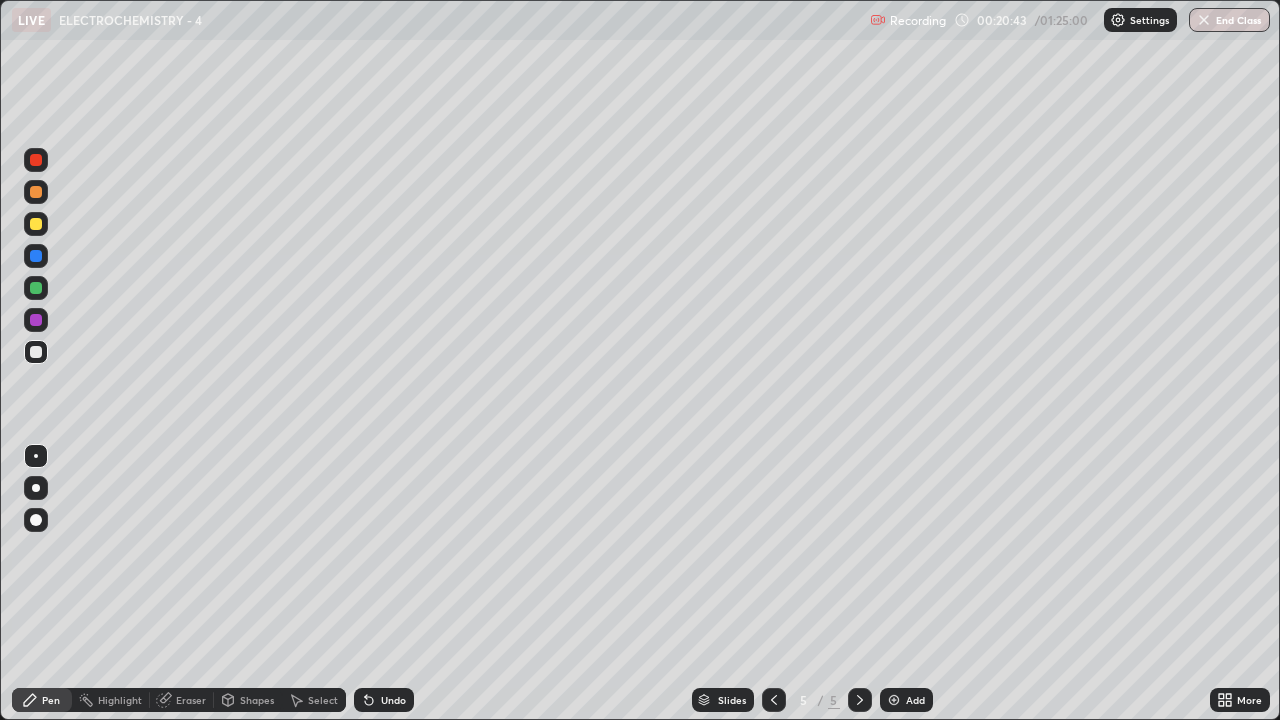 click at bounding box center [36, 192] 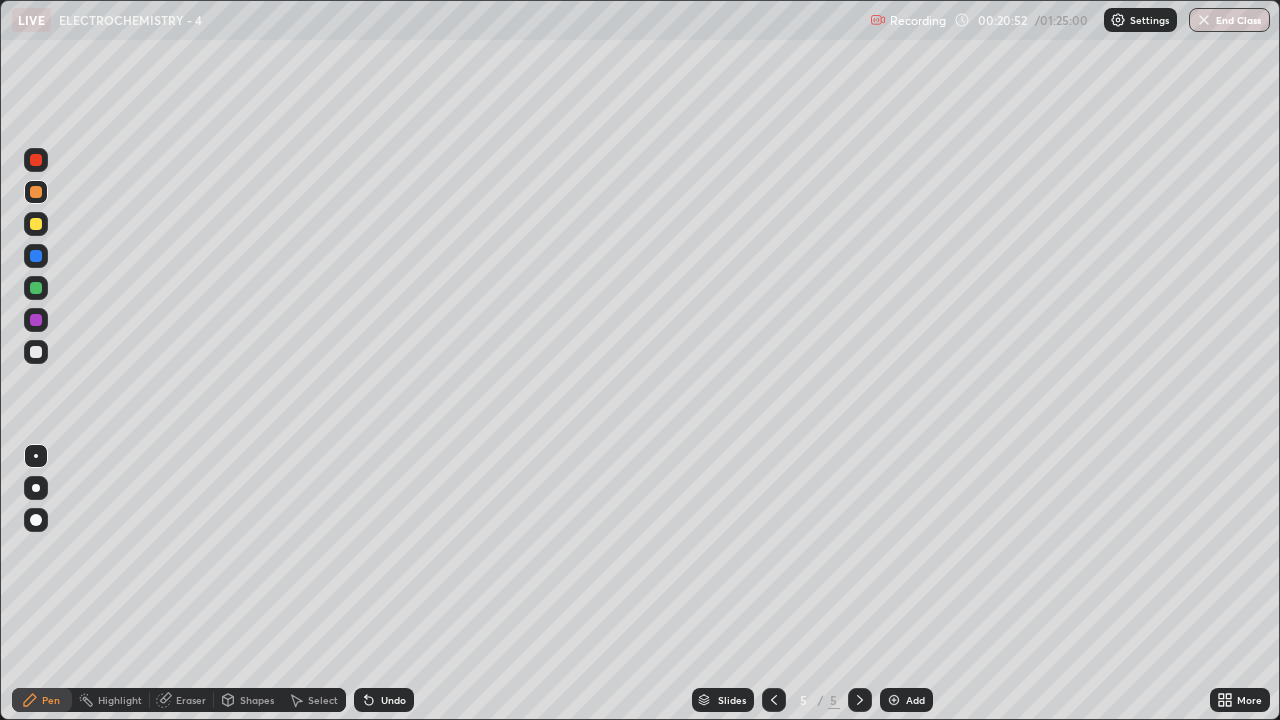 click on "Undo" at bounding box center [384, 700] 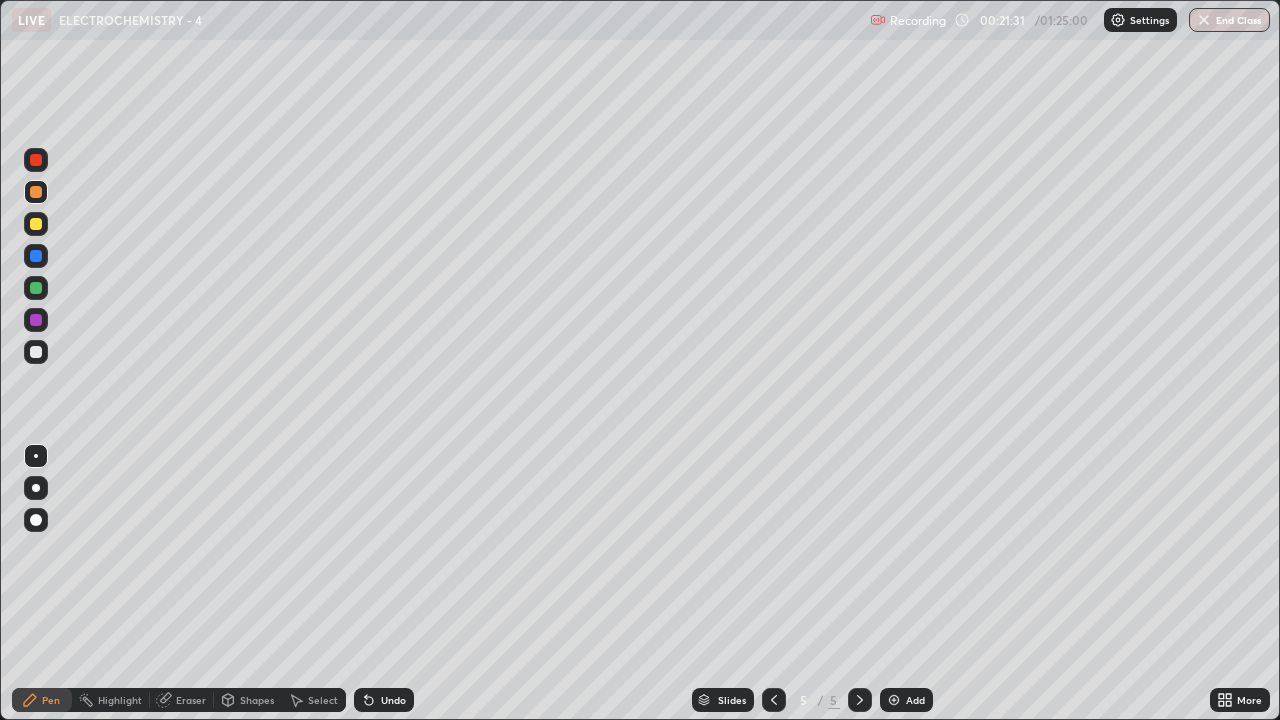 click 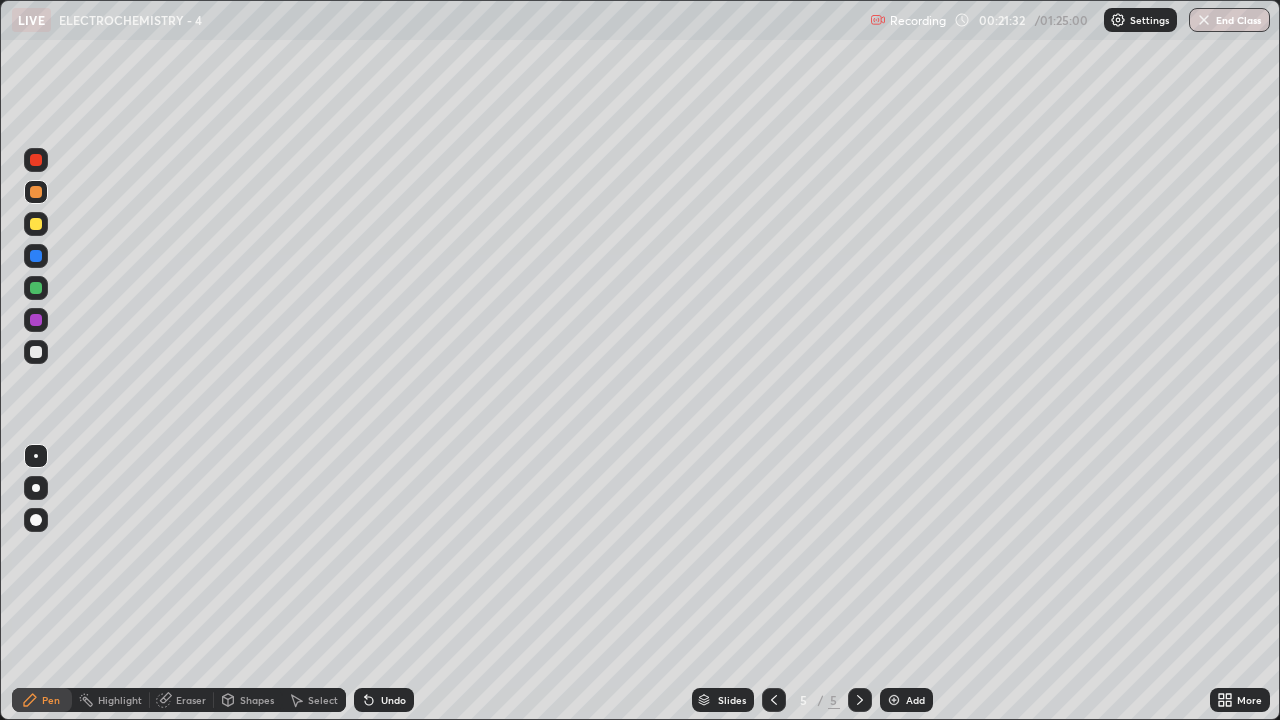 click 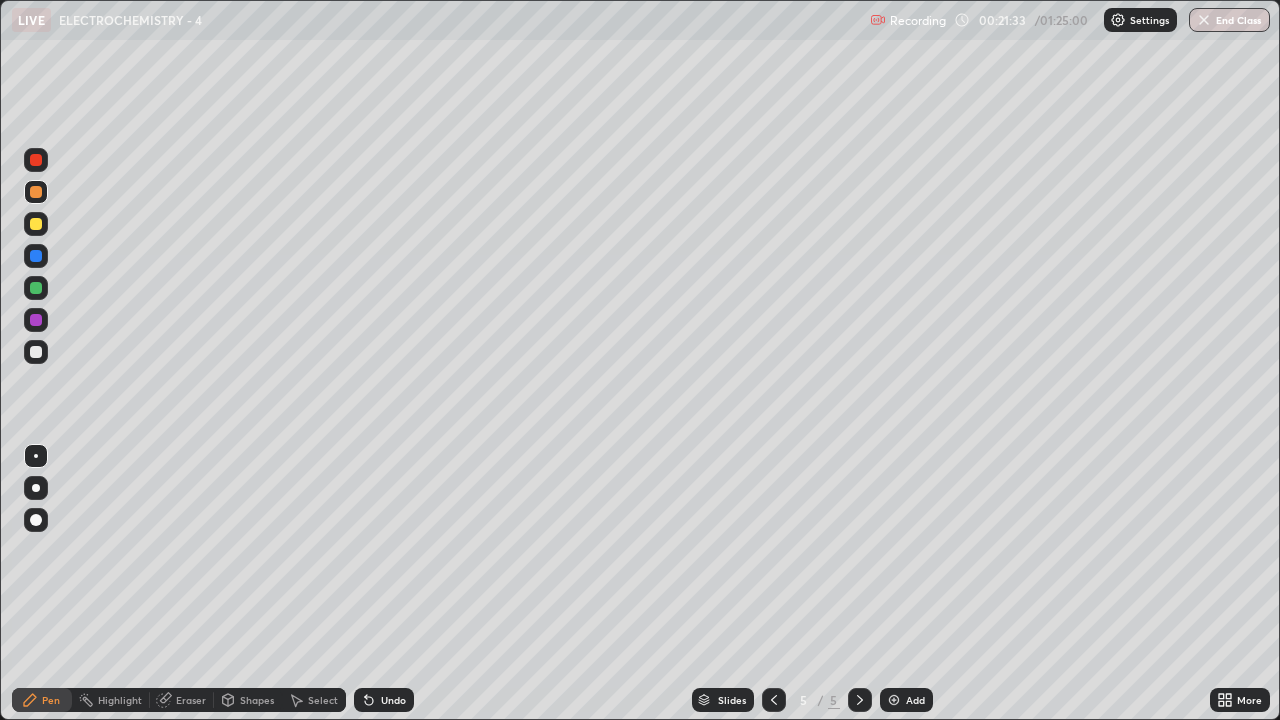 click 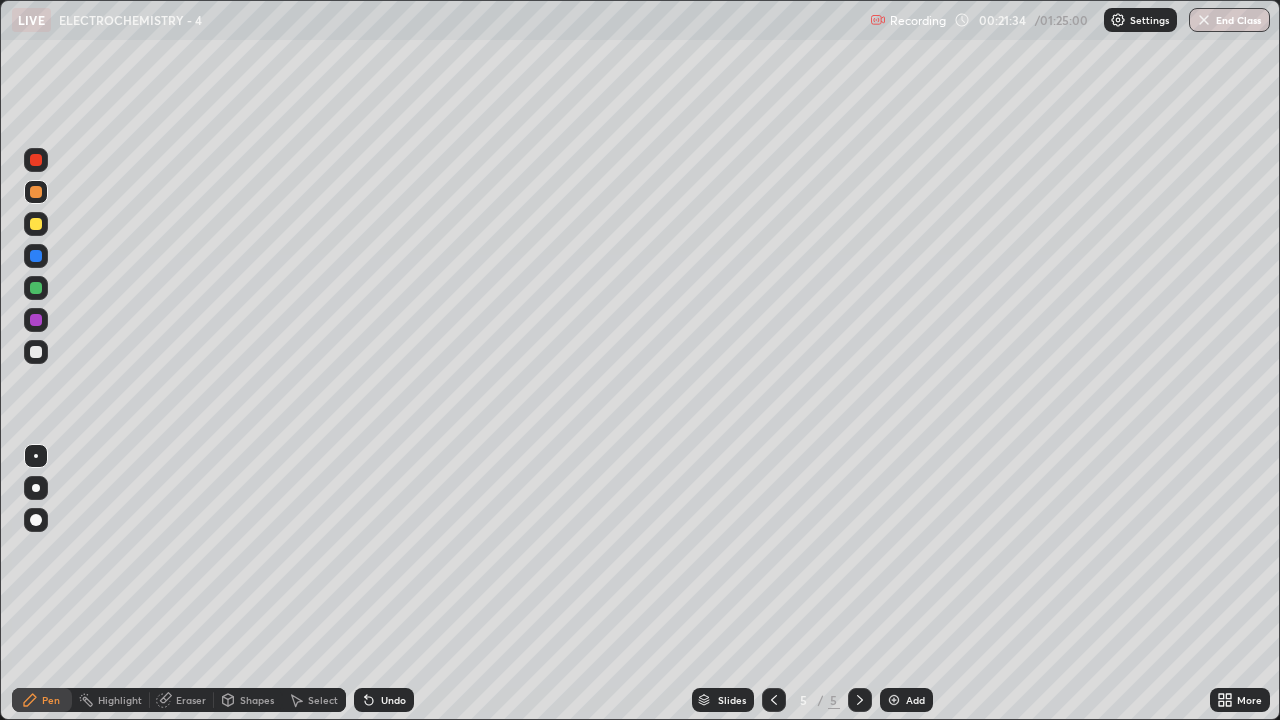 click 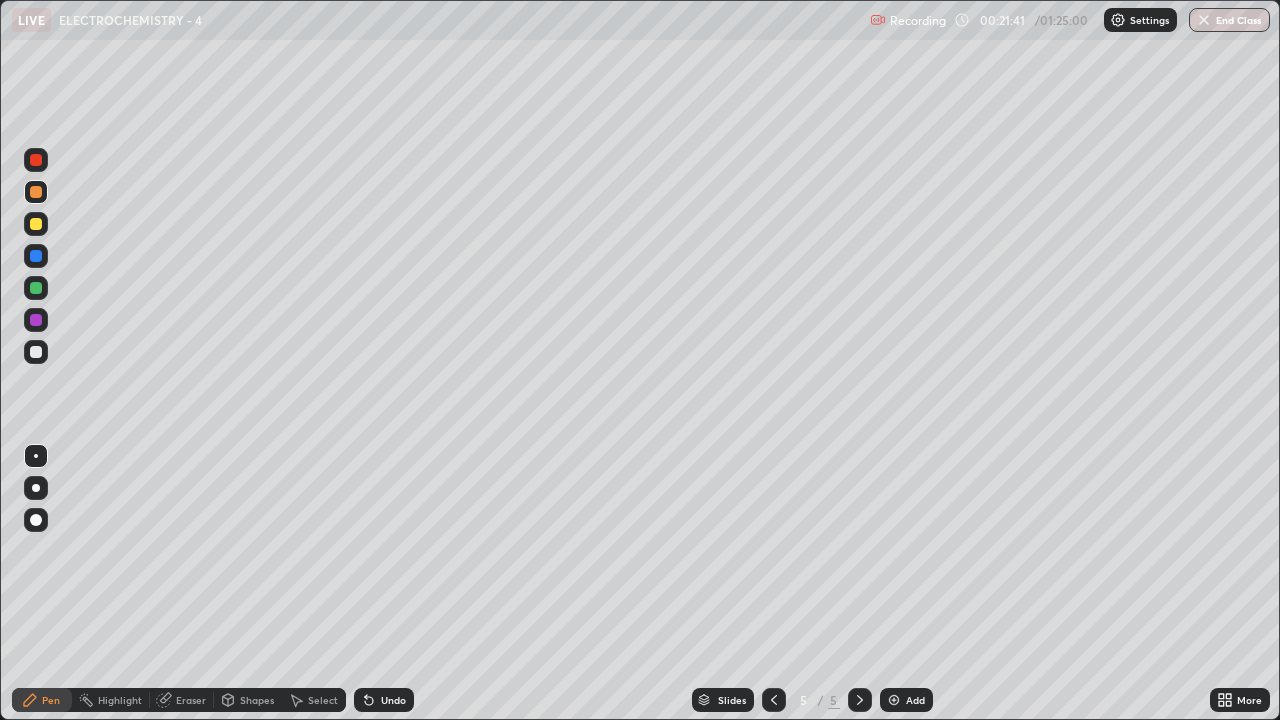 click at bounding box center [36, 352] 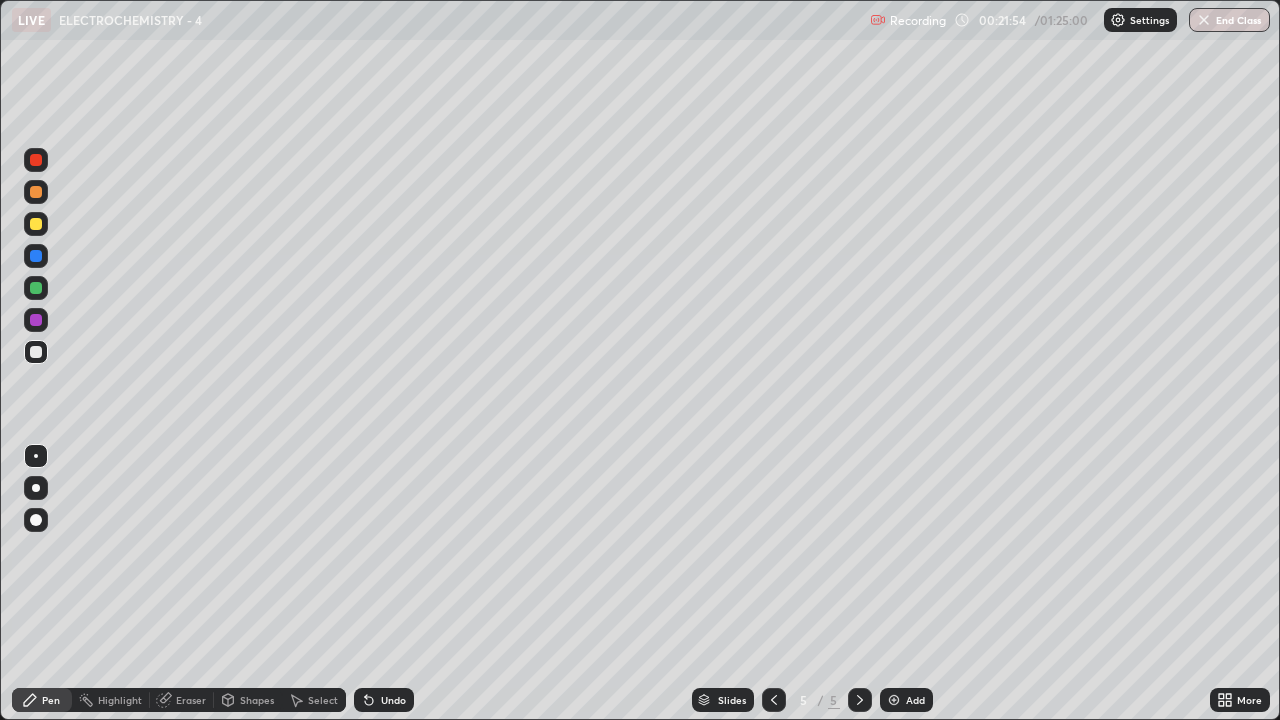 click on "Eraser" at bounding box center [191, 700] 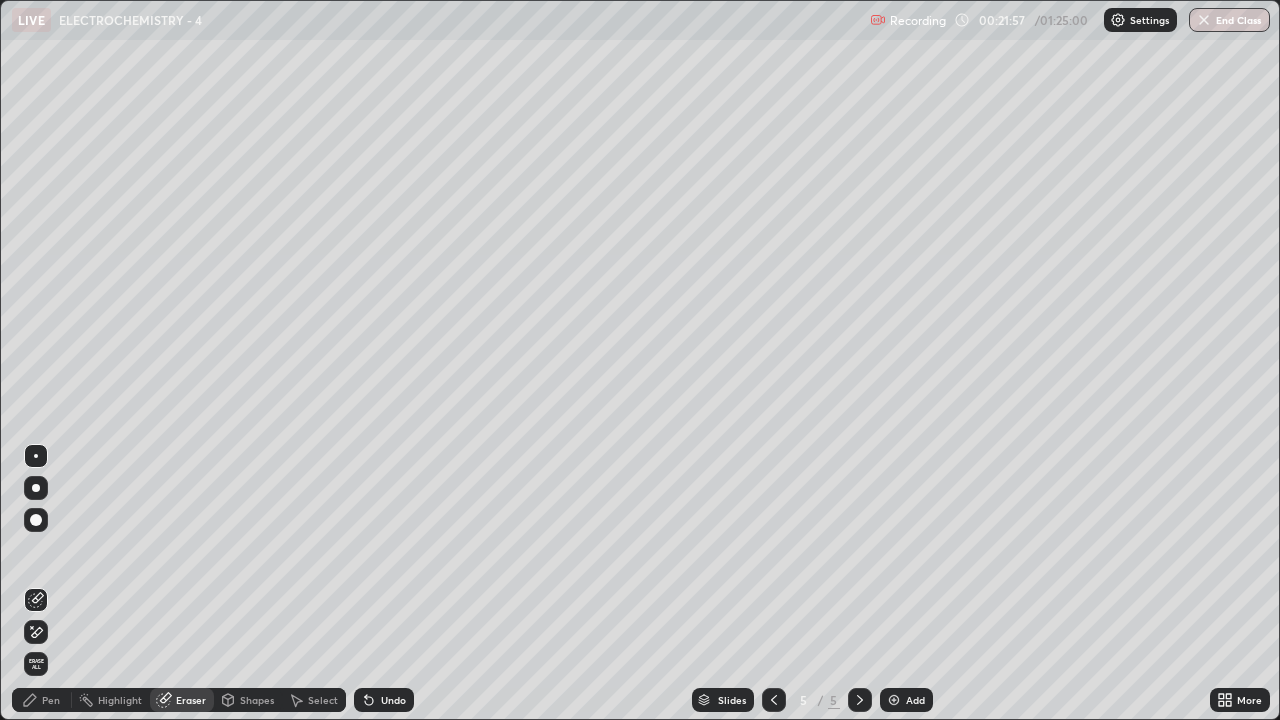 click at bounding box center (36, 520) 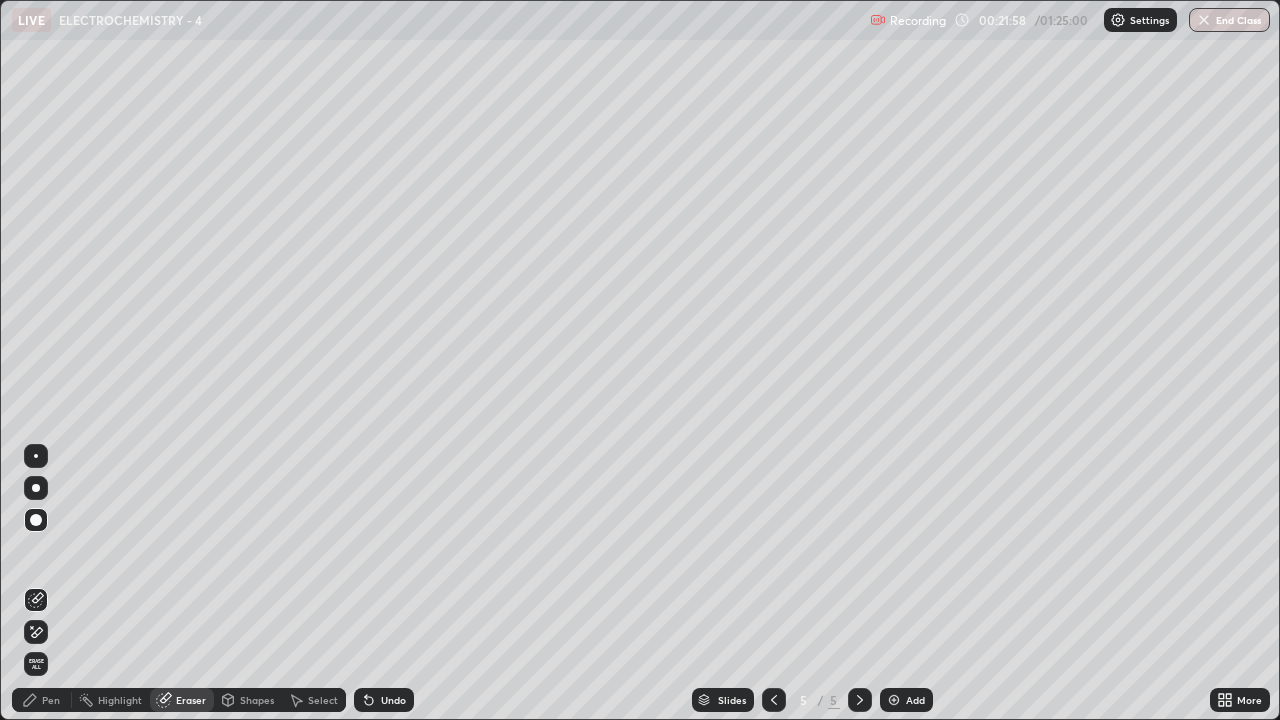 click on "Pen" at bounding box center (51, 700) 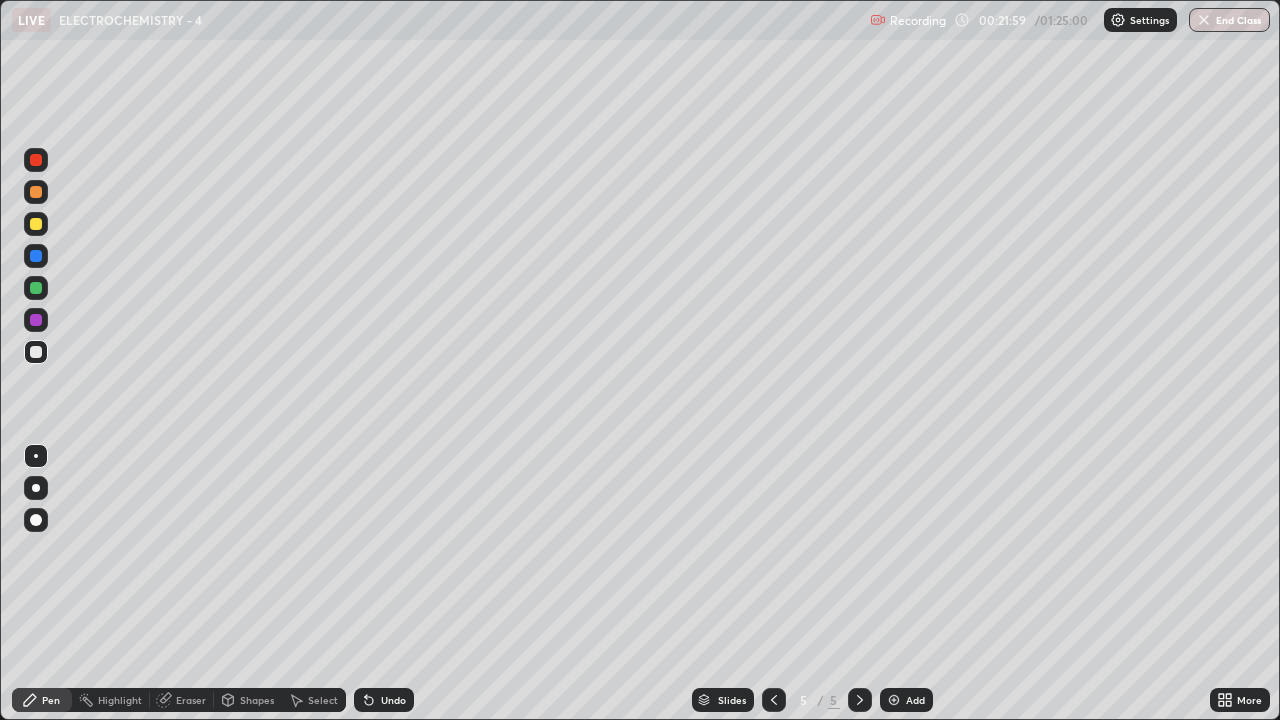 click at bounding box center [36, 192] 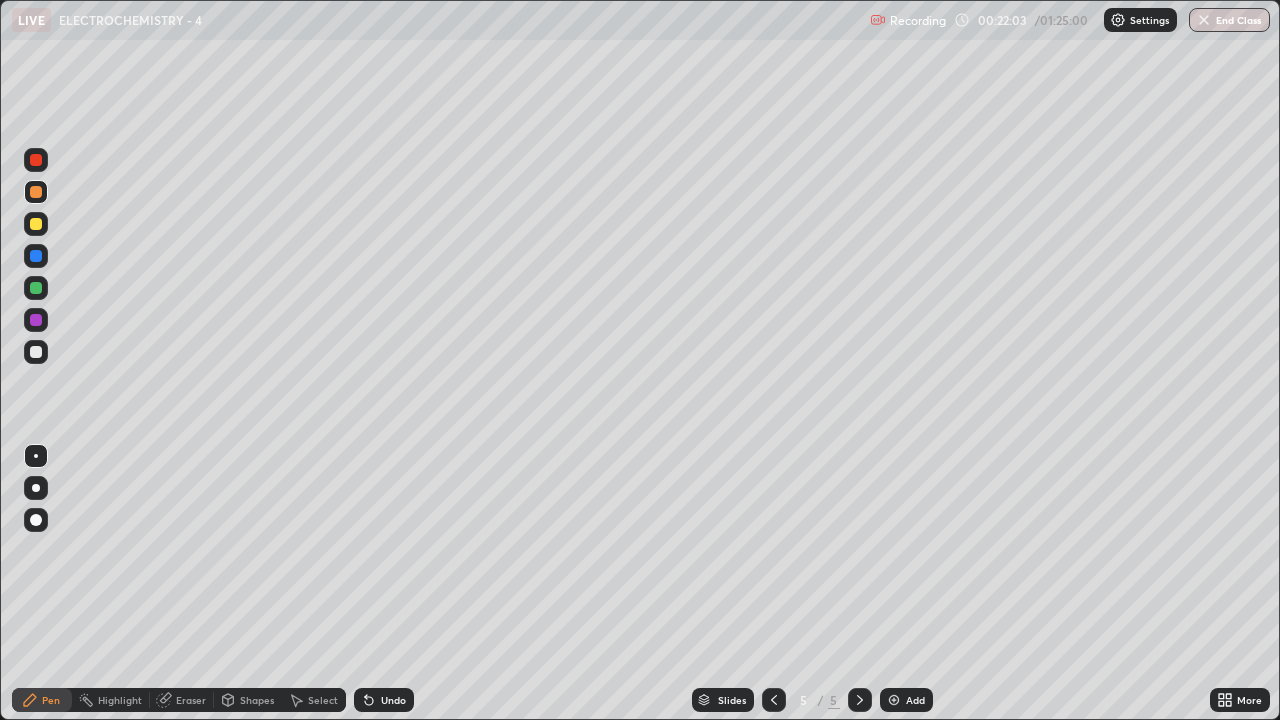 click at bounding box center [36, 352] 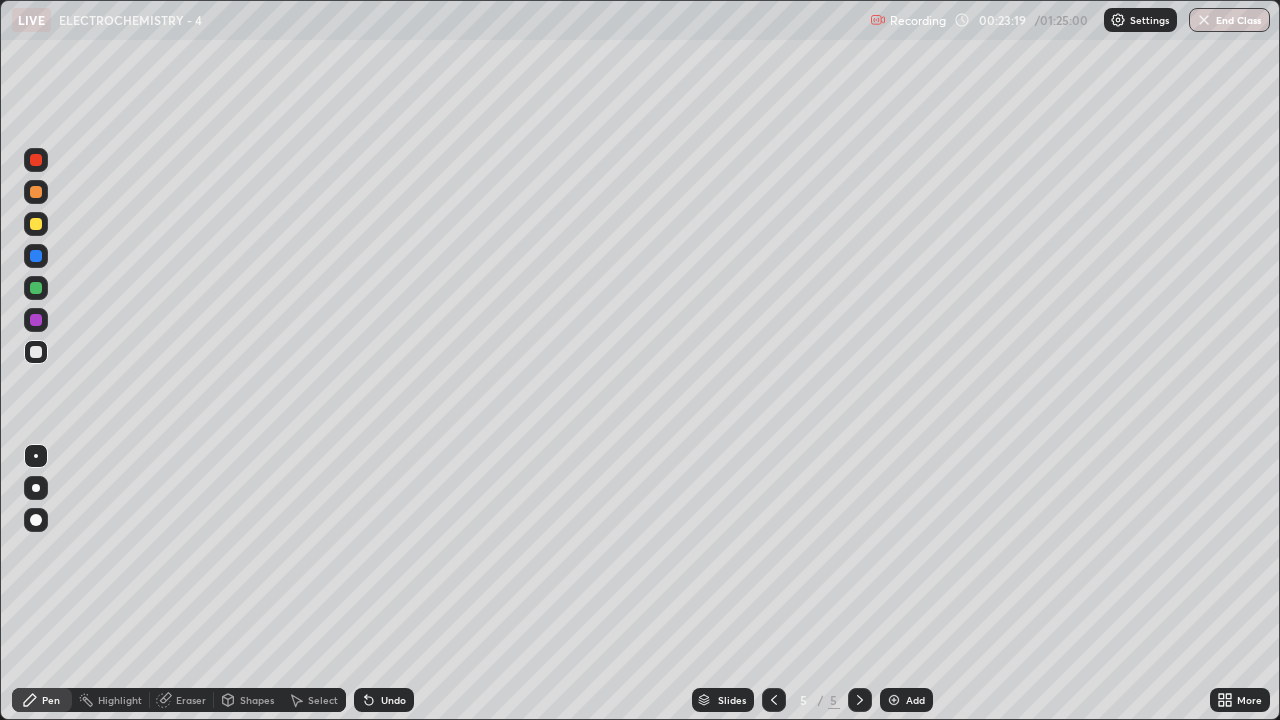 click on "Undo" at bounding box center (384, 700) 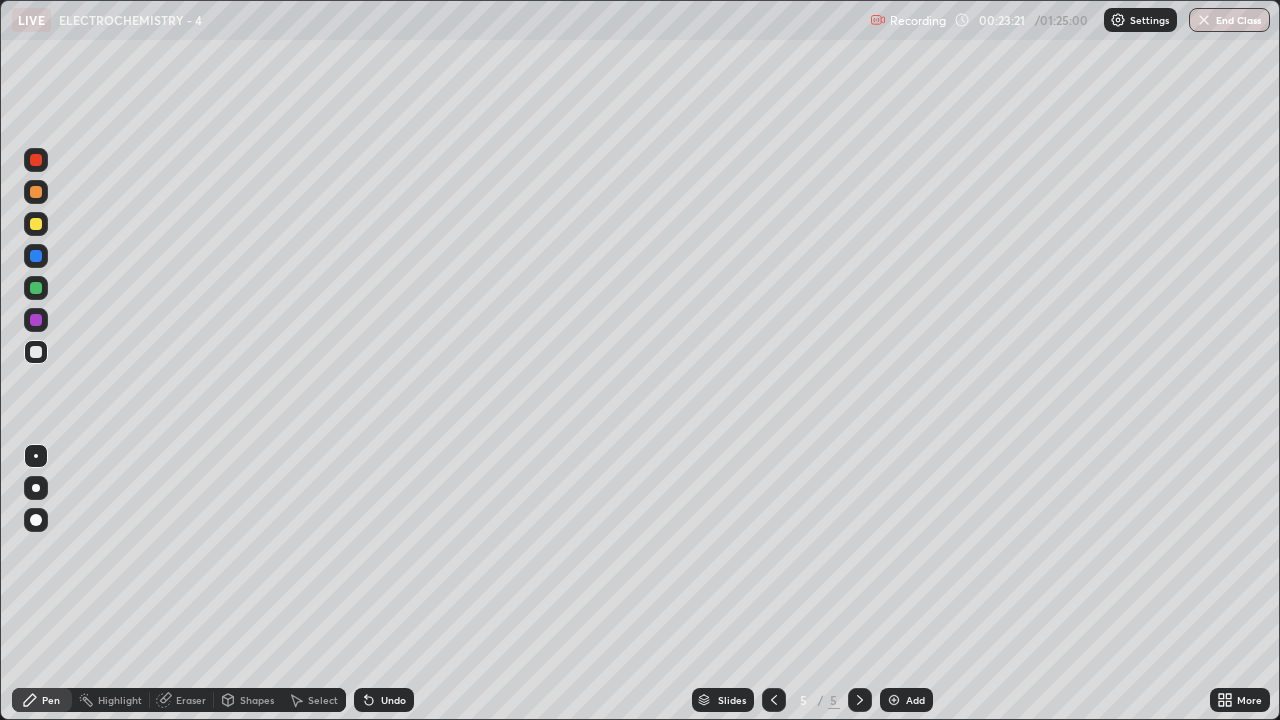 click on "Undo" at bounding box center [393, 700] 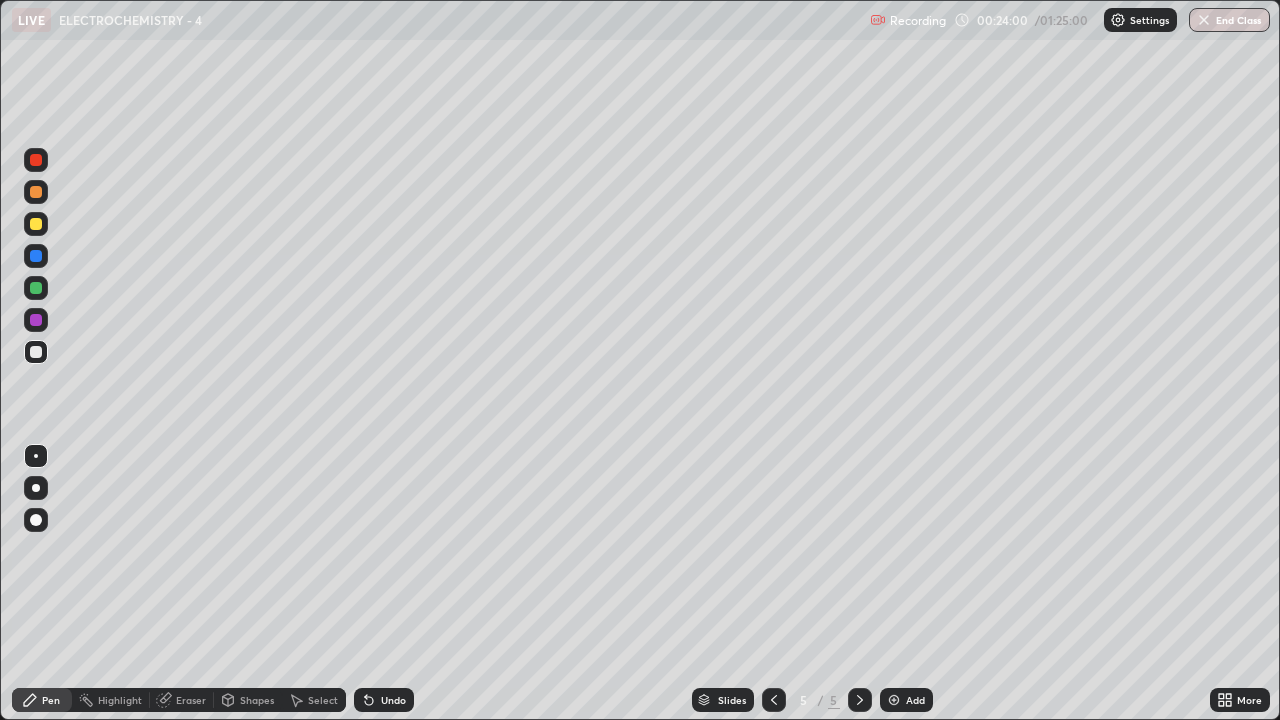 click on "Undo" at bounding box center (384, 700) 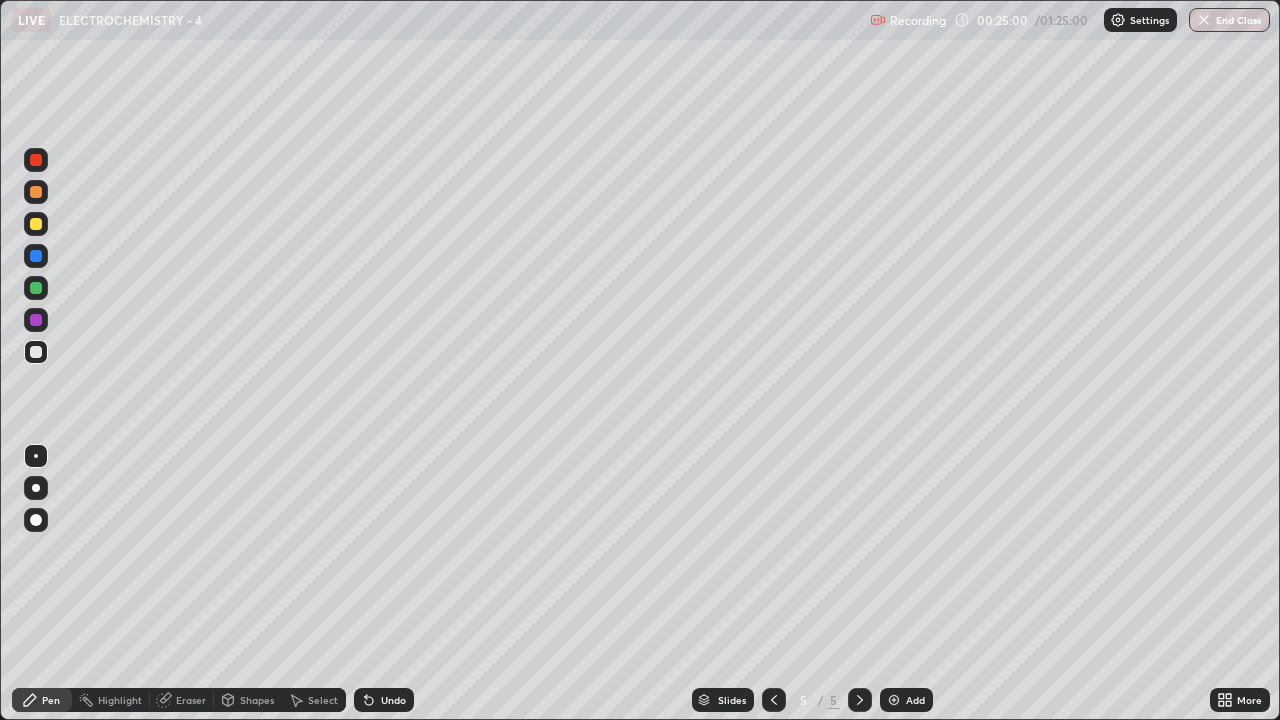 click at bounding box center (894, 700) 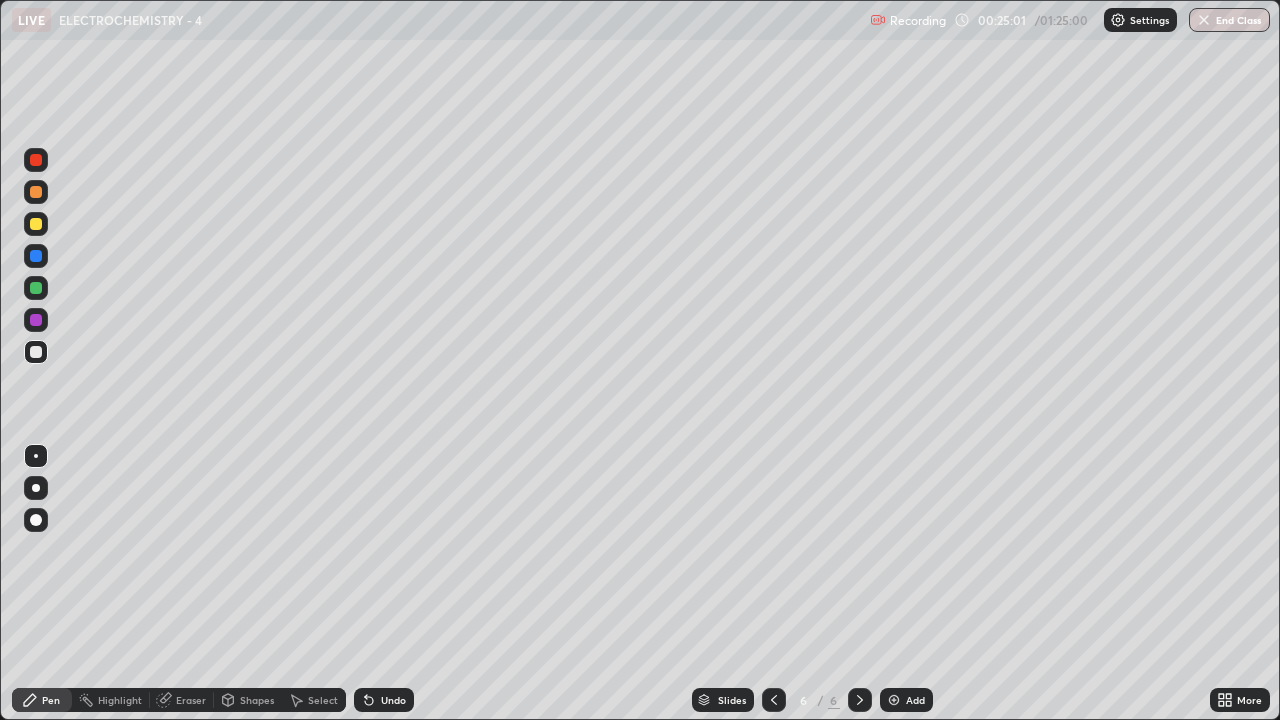 click at bounding box center (36, 224) 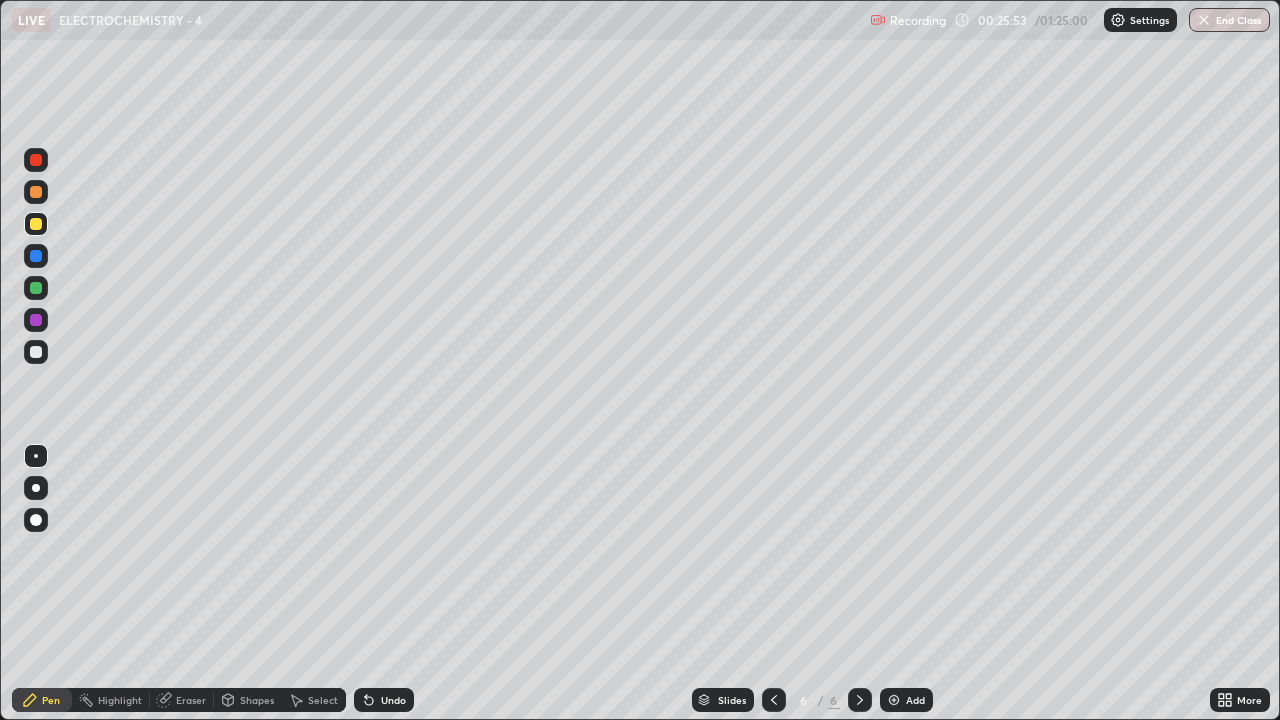 click 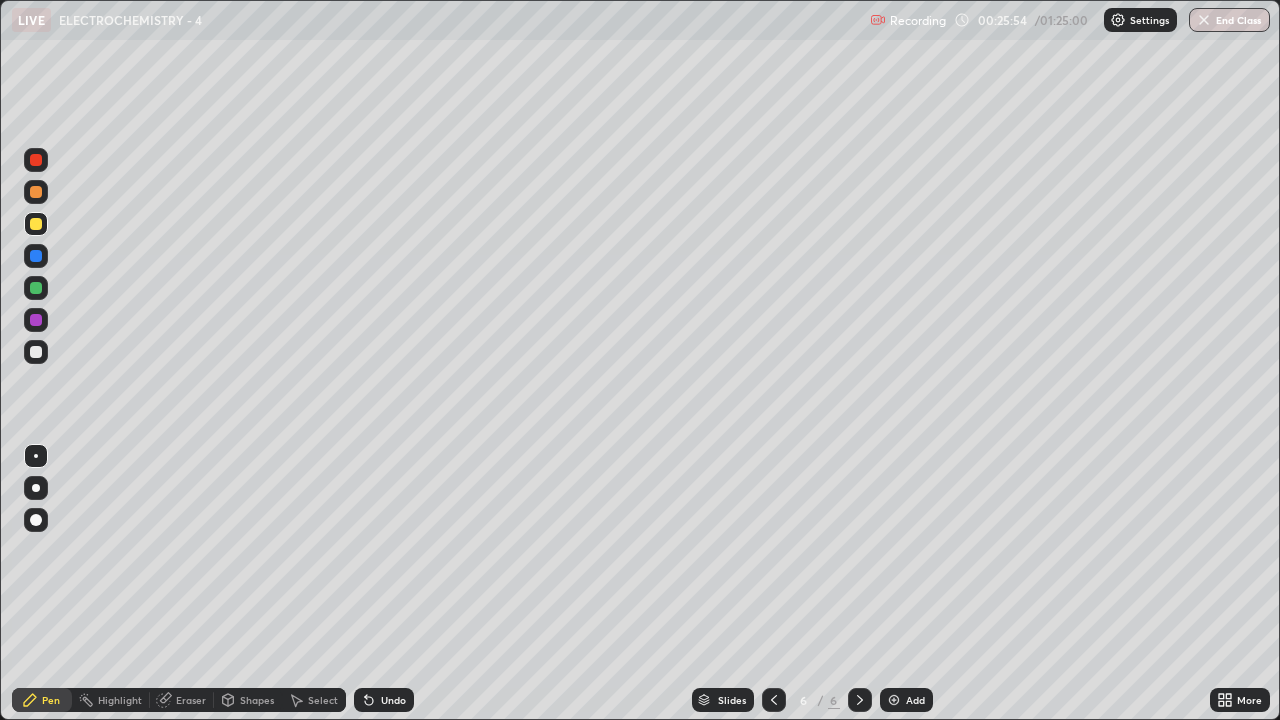 click 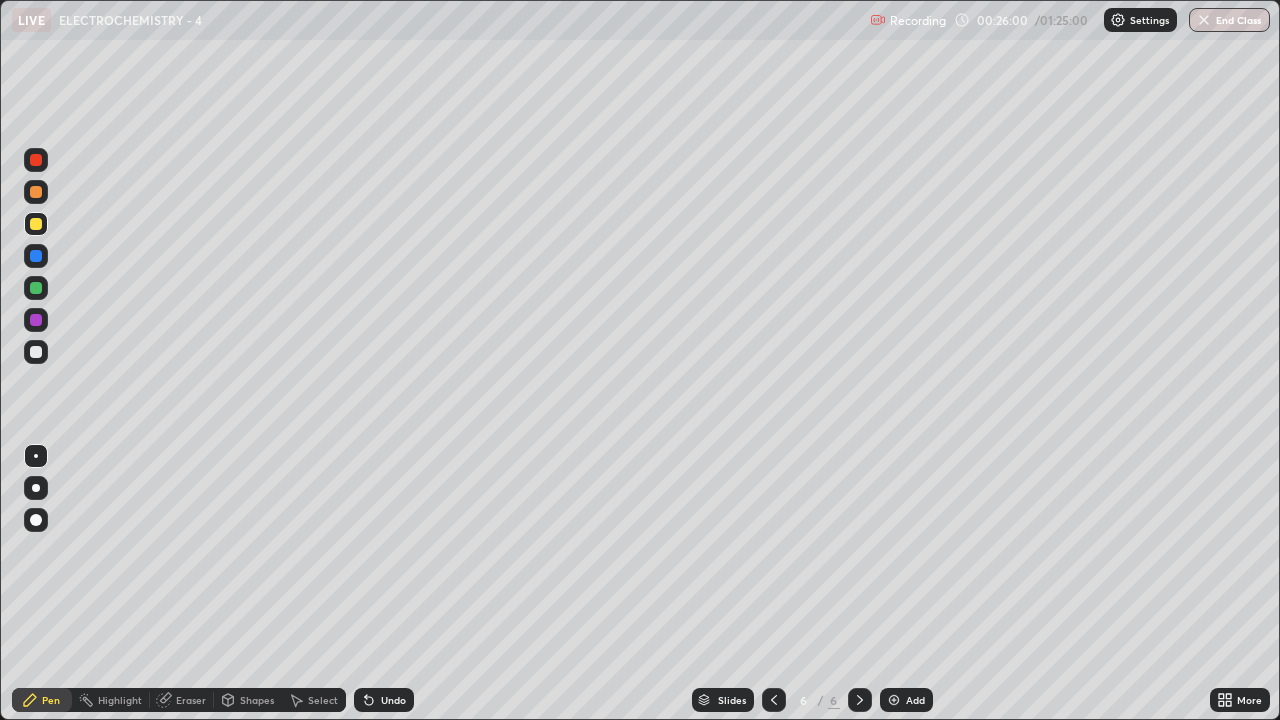 click on "Undo" at bounding box center (384, 700) 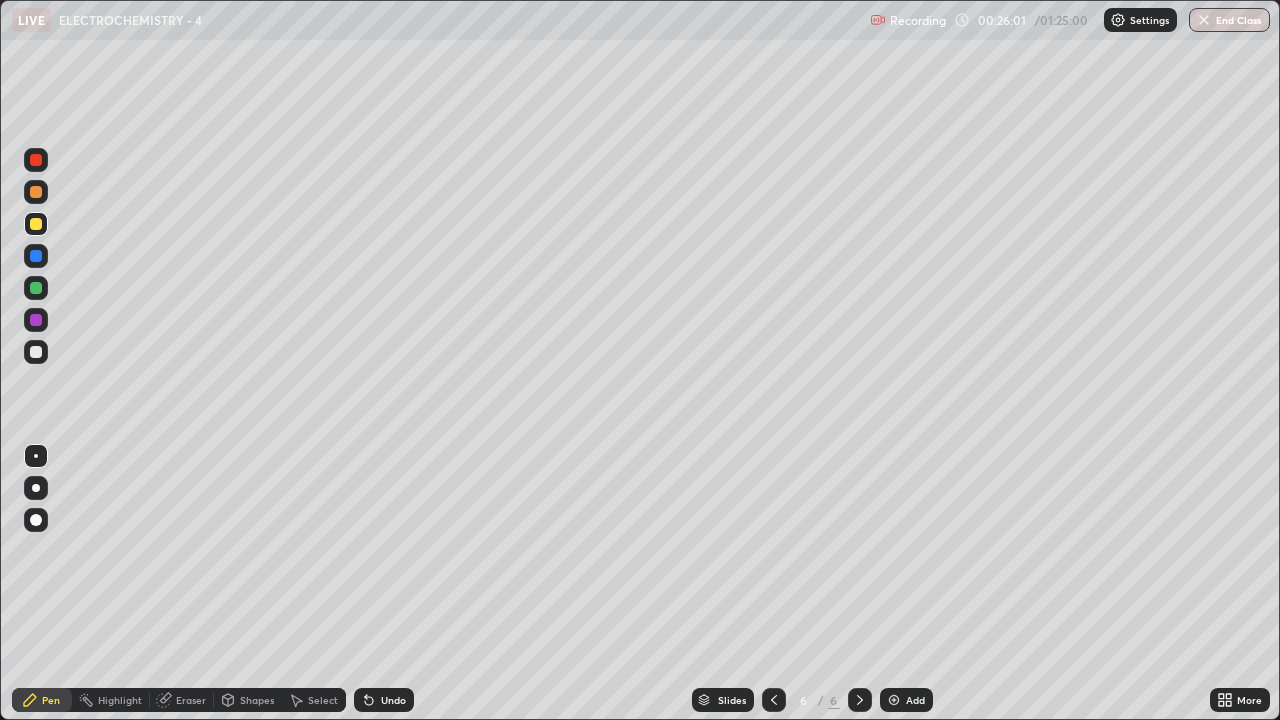 click 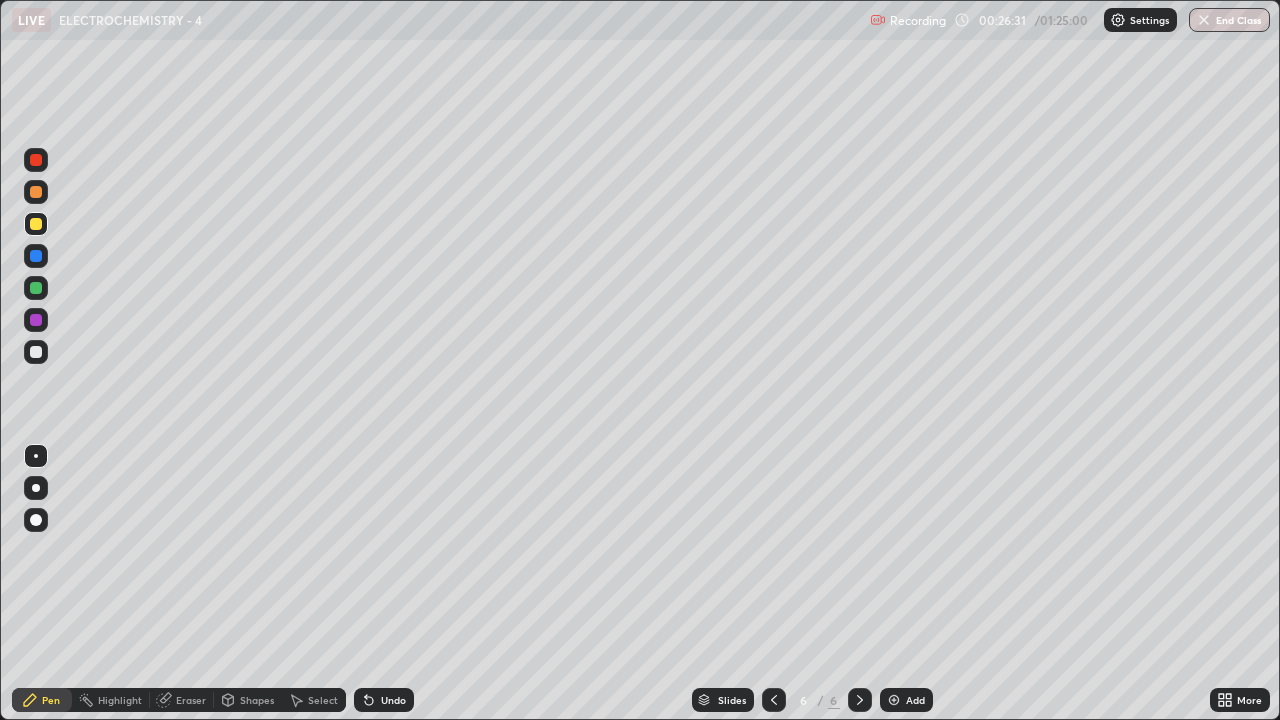 click on "Undo" at bounding box center [384, 700] 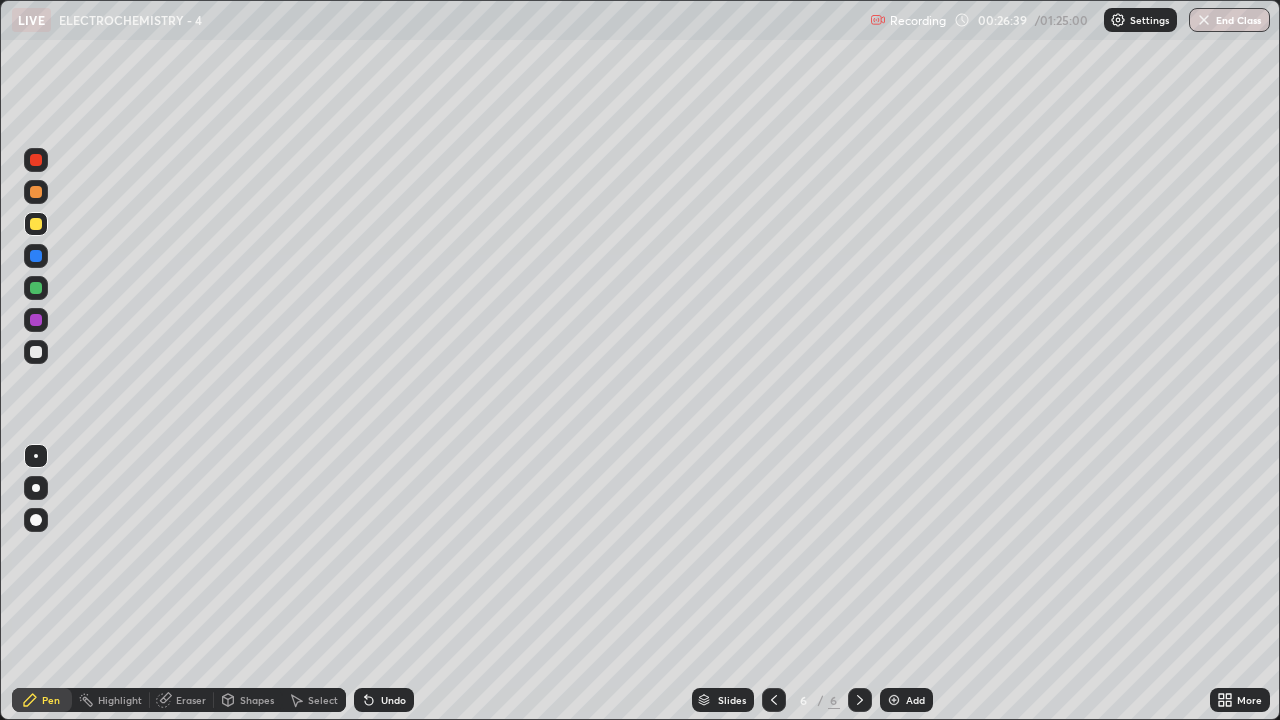 click at bounding box center (36, 352) 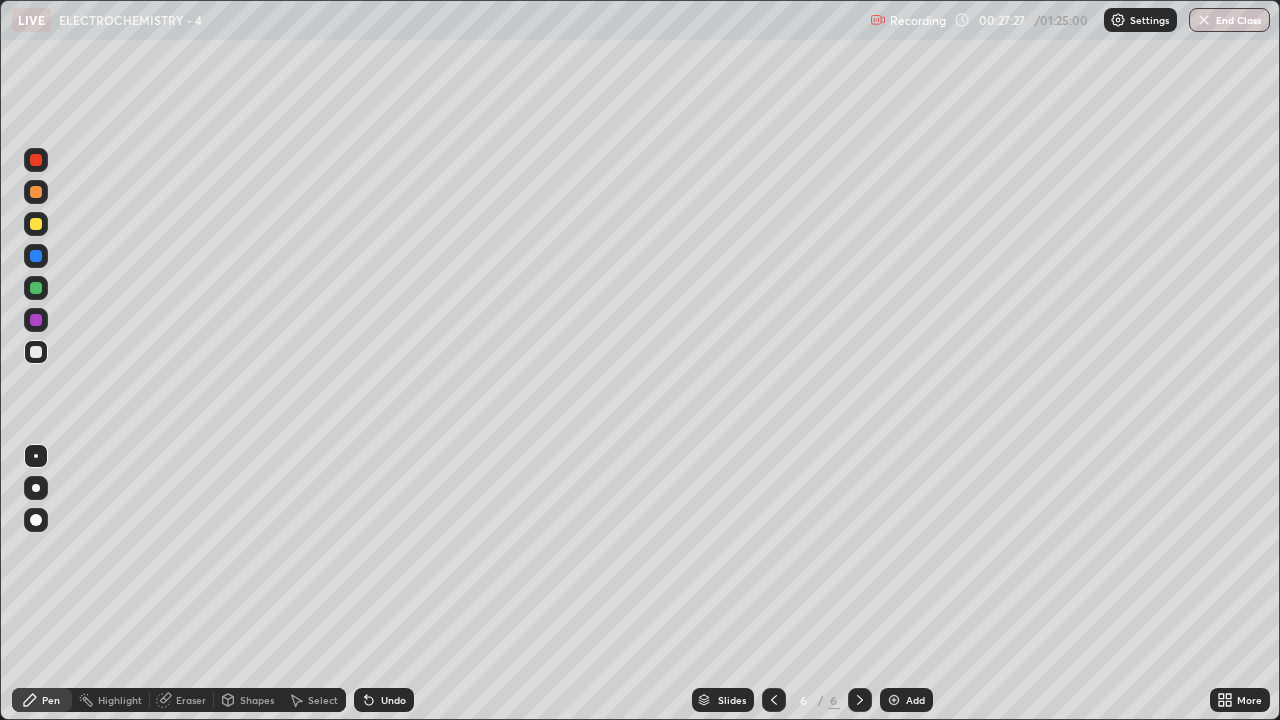 click on "Undo" at bounding box center (384, 700) 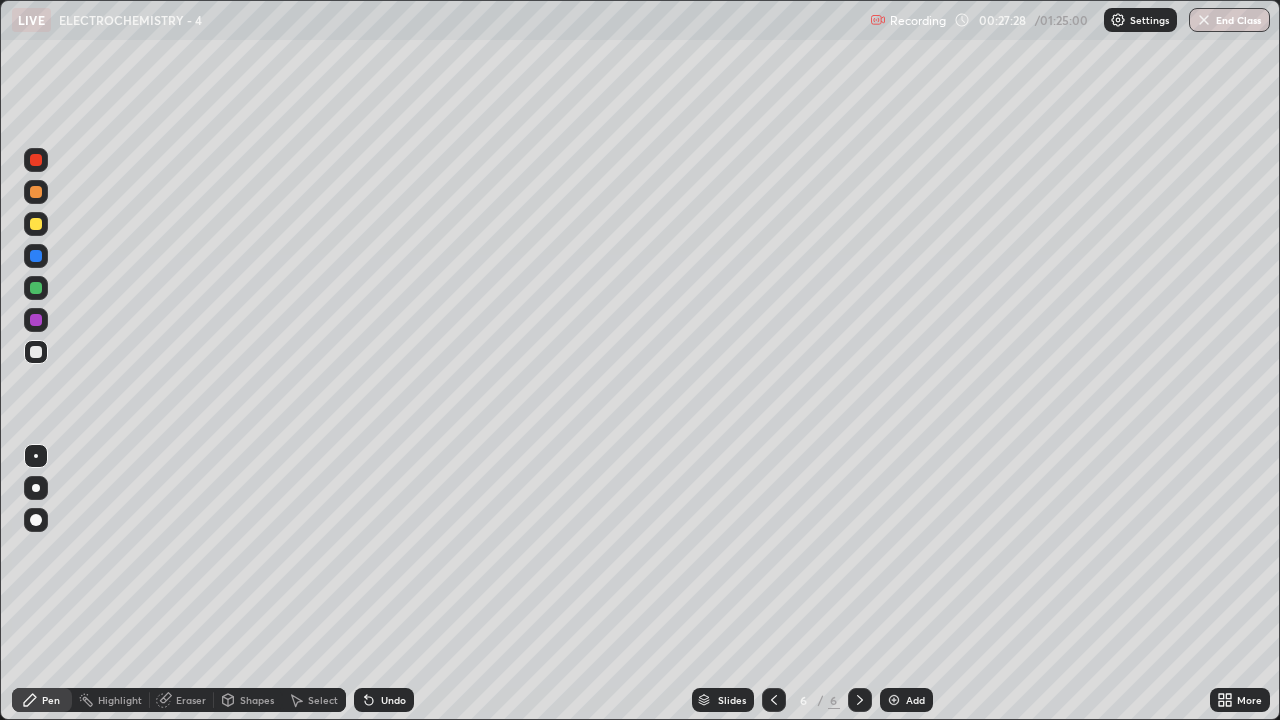 click on "Undo" at bounding box center (393, 700) 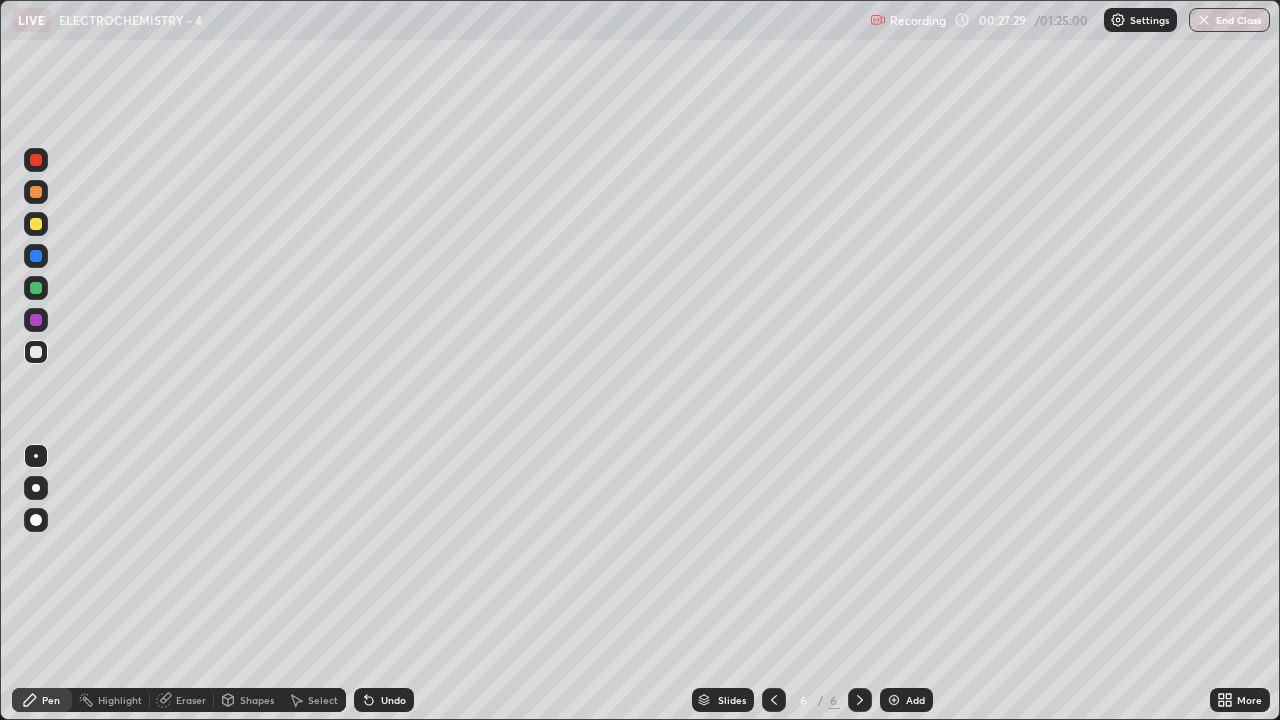 click 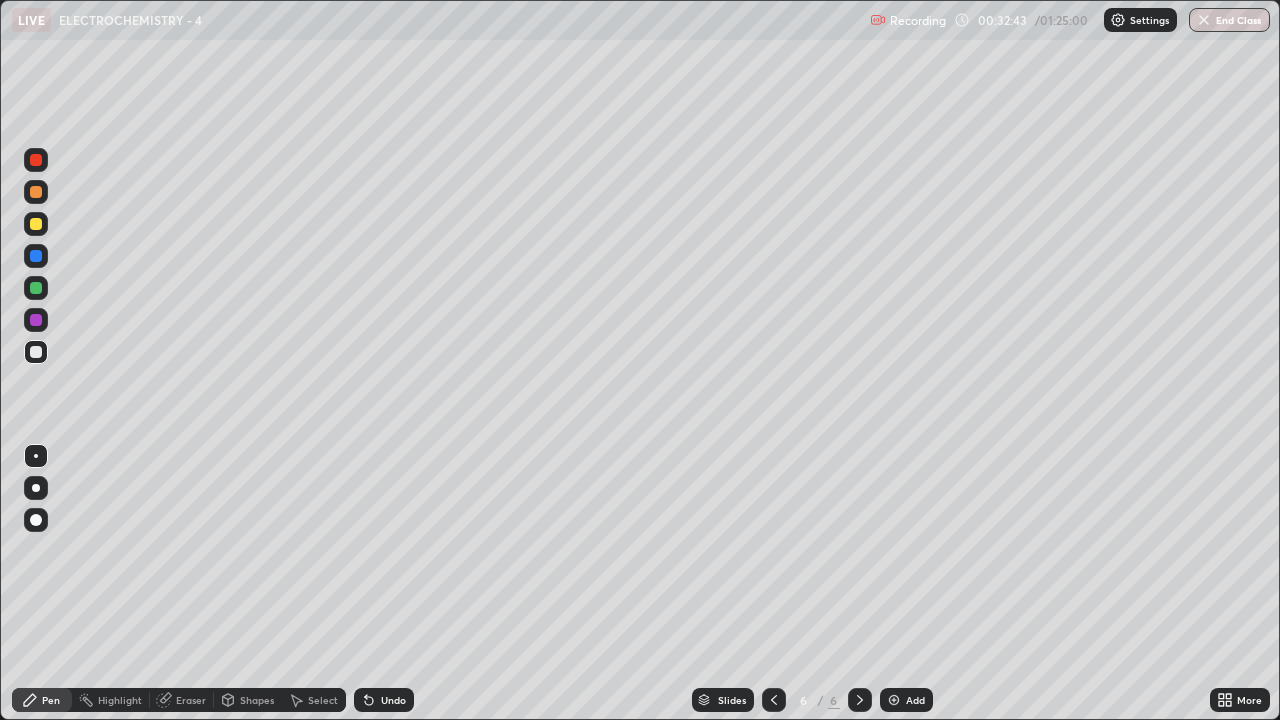 click at bounding box center (894, 700) 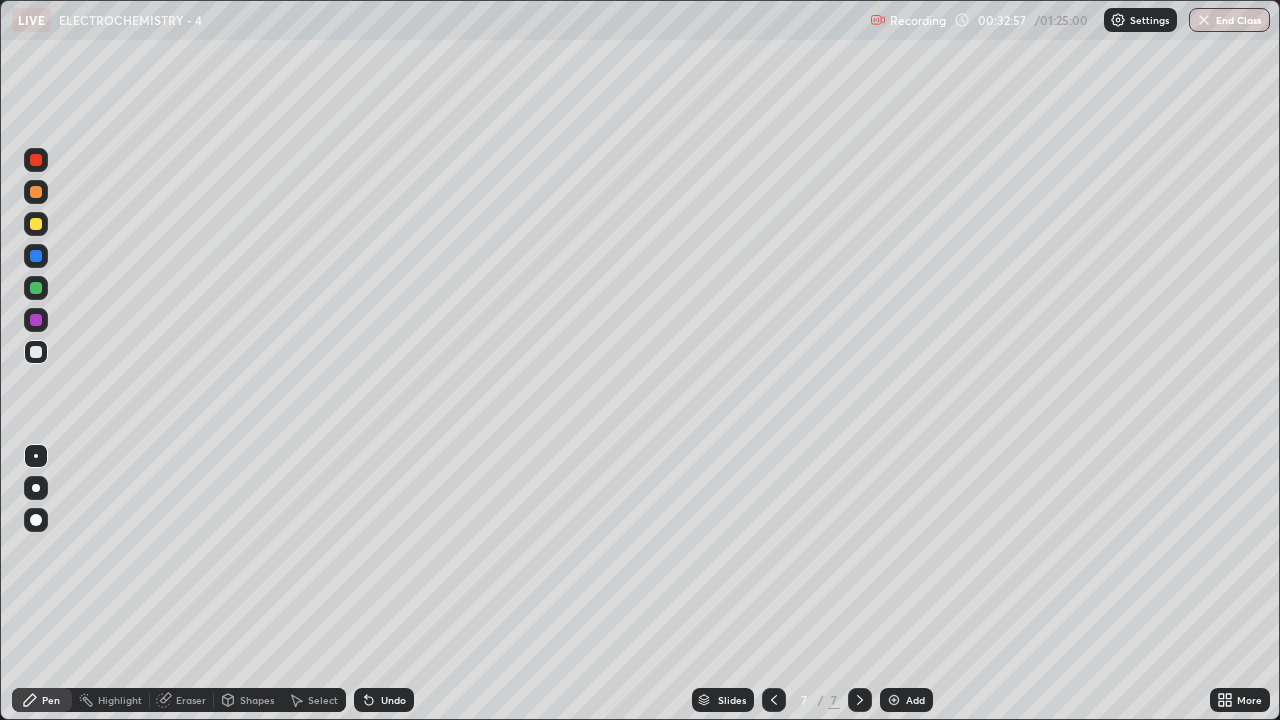 click at bounding box center [36, 288] 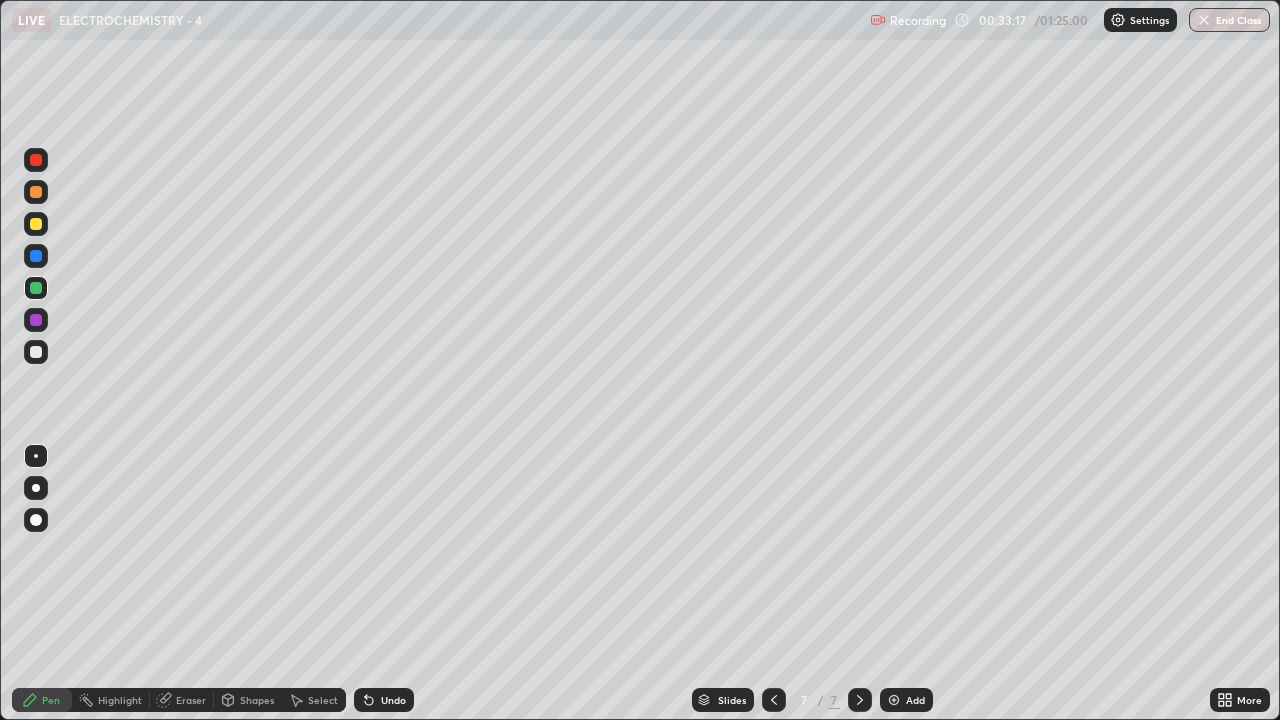 click 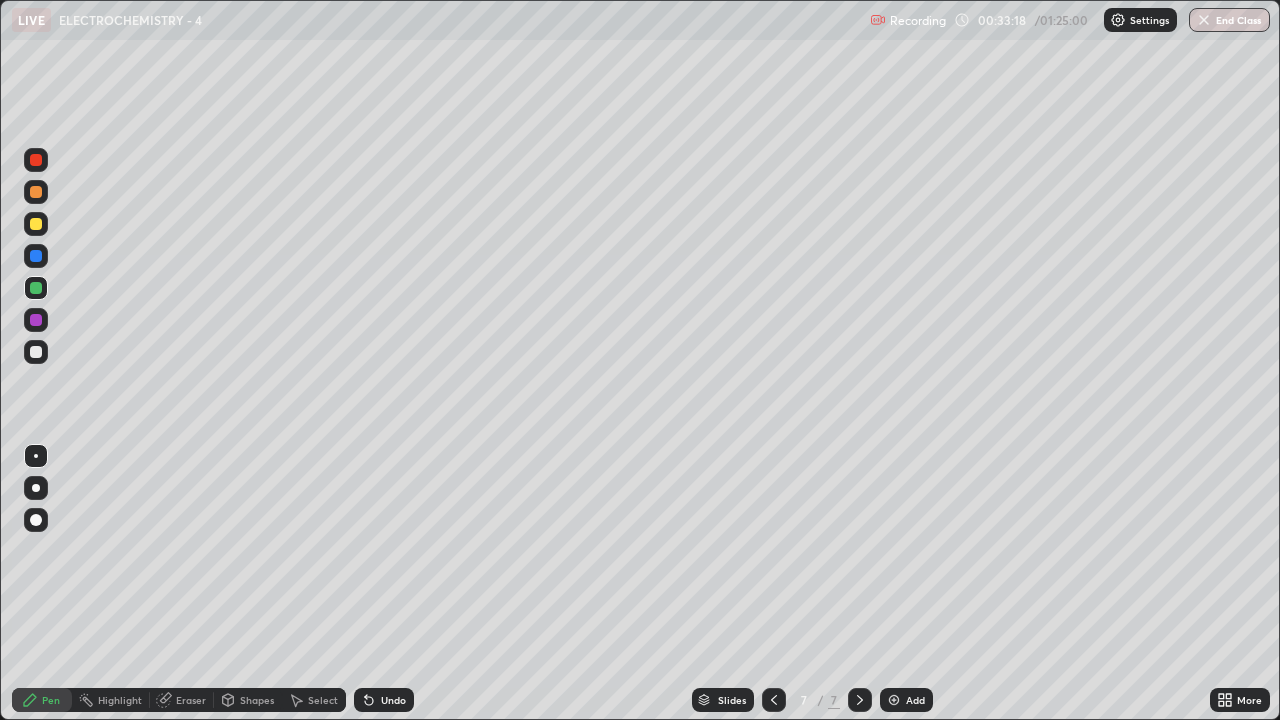 click on "Undo" at bounding box center [384, 700] 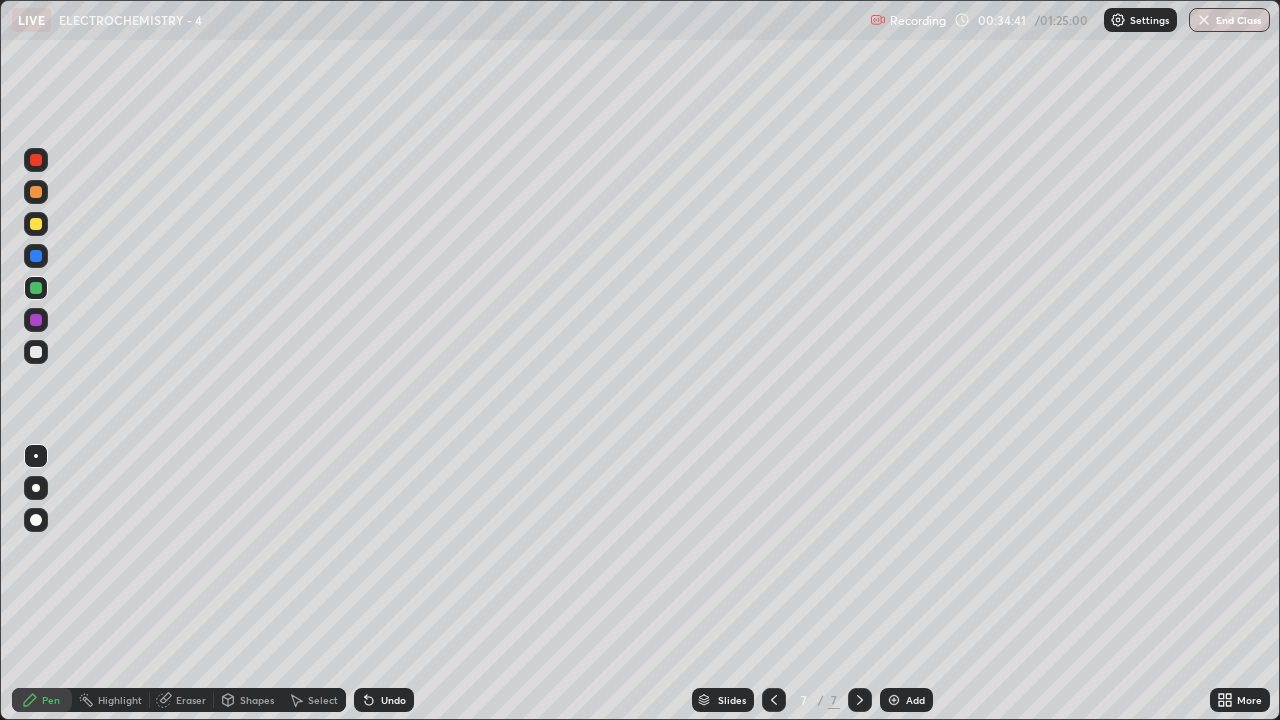 click 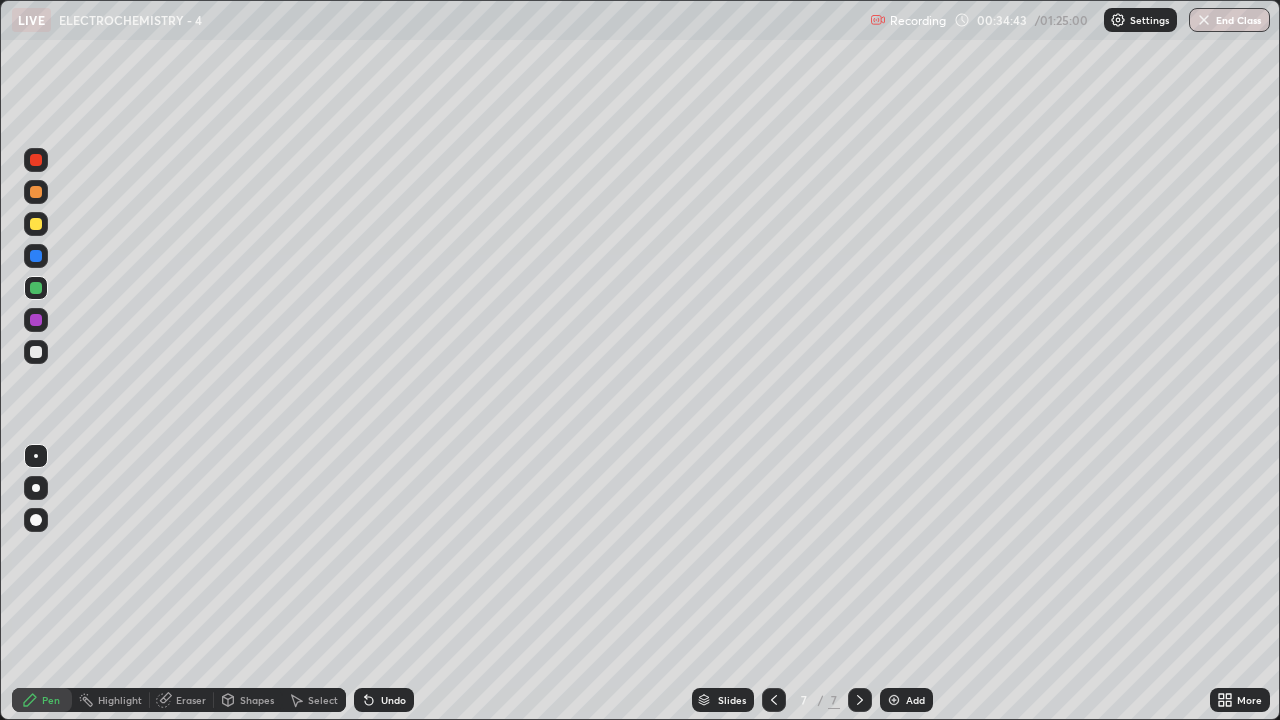 click 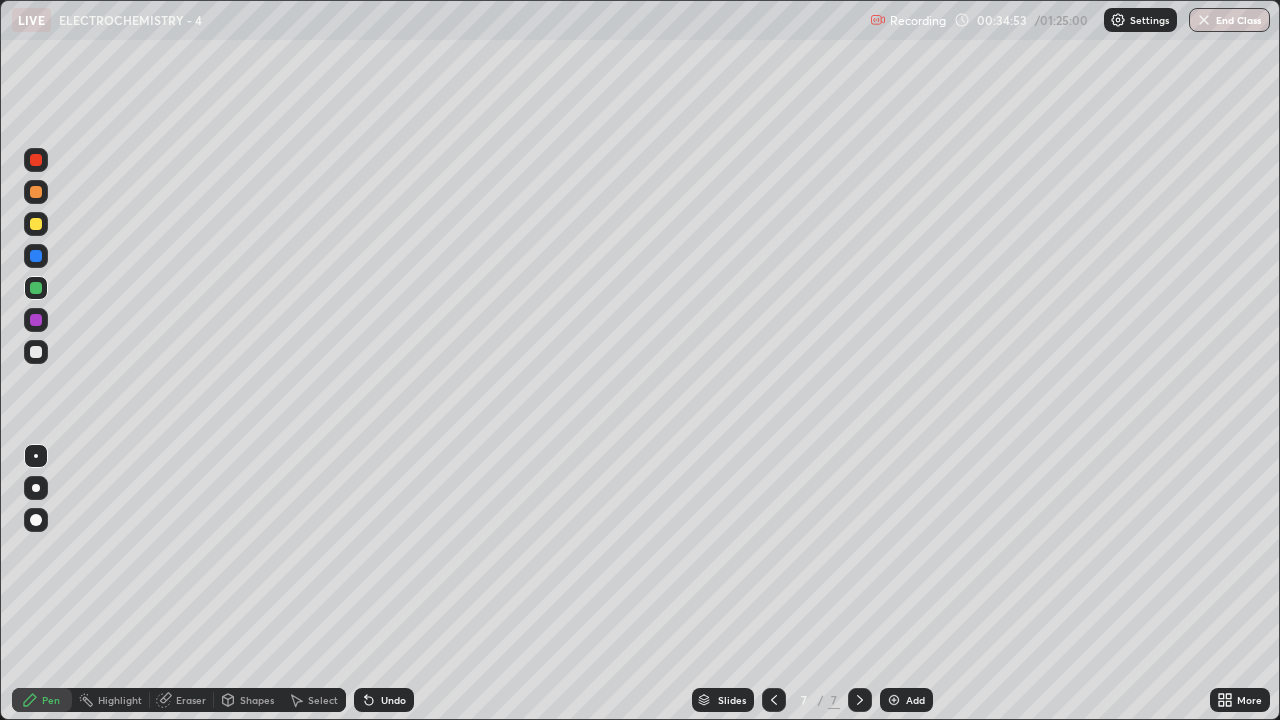 click at bounding box center (36, 352) 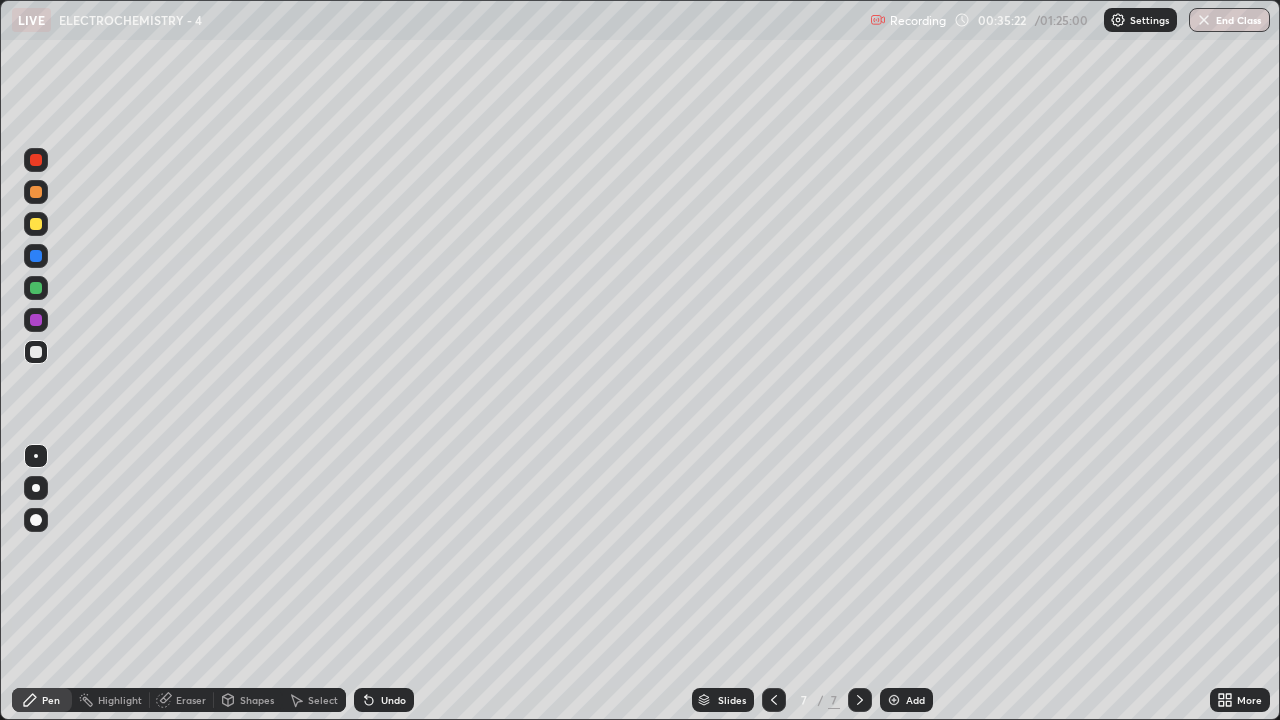 click on "Undo" at bounding box center (393, 700) 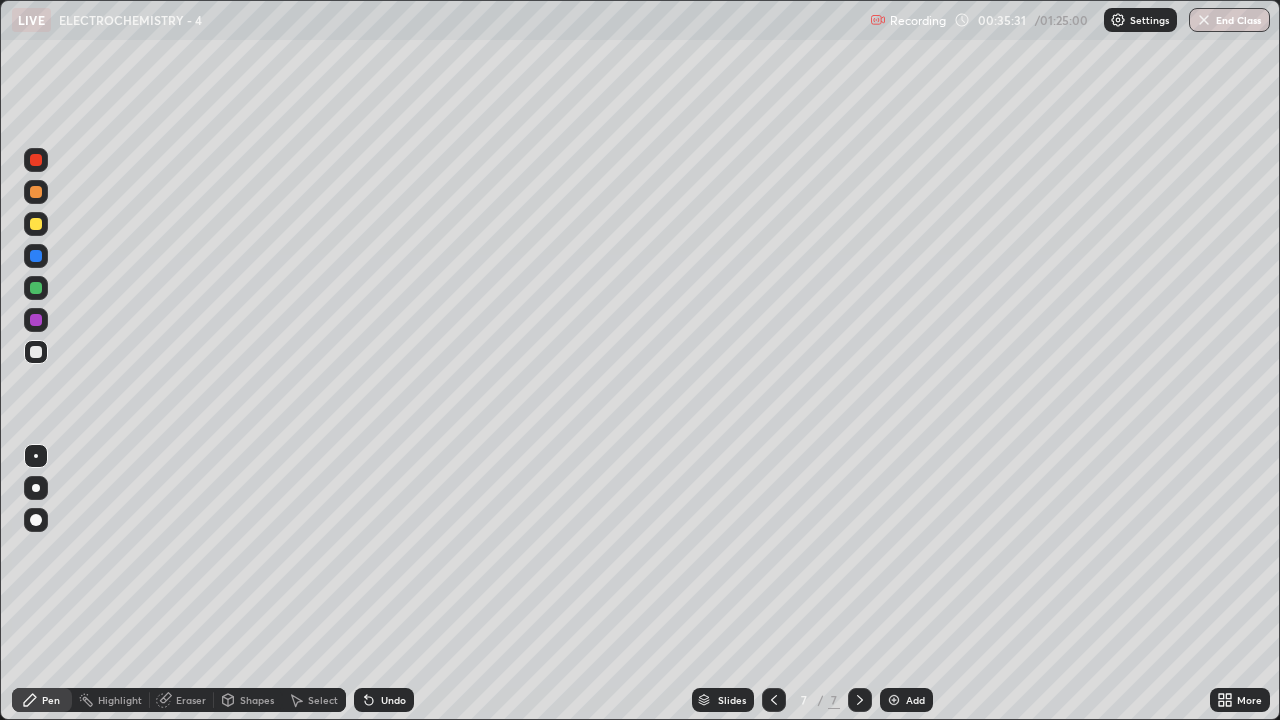 click on "Undo" at bounding box center [384, 700] 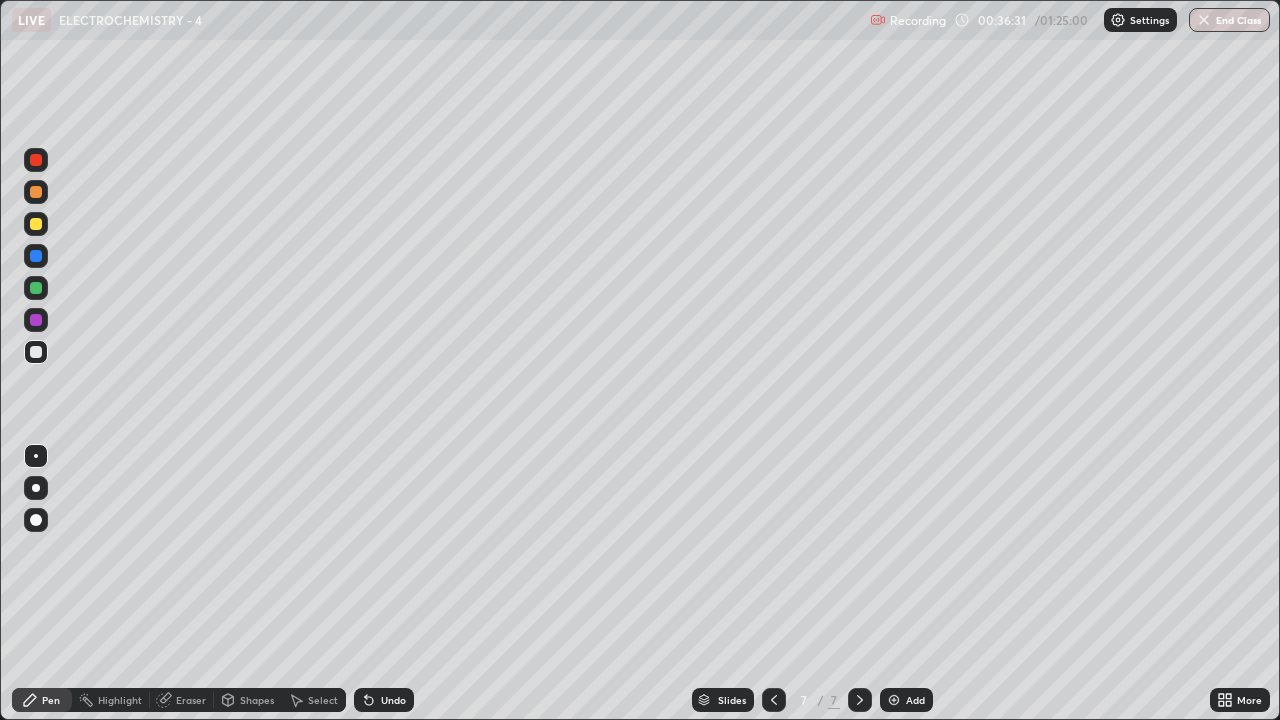 click on "Undo" at bounding box center (393, 700) 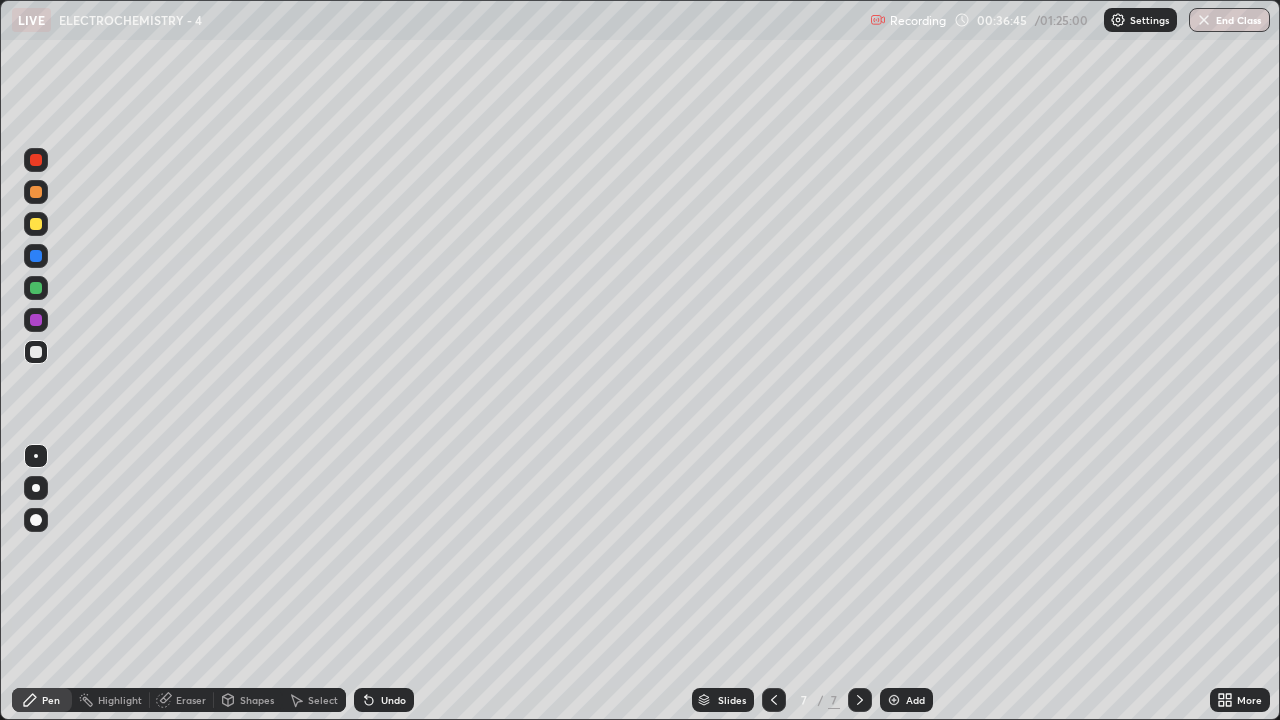 click on "Eraser" at bounding box center (191, 700) 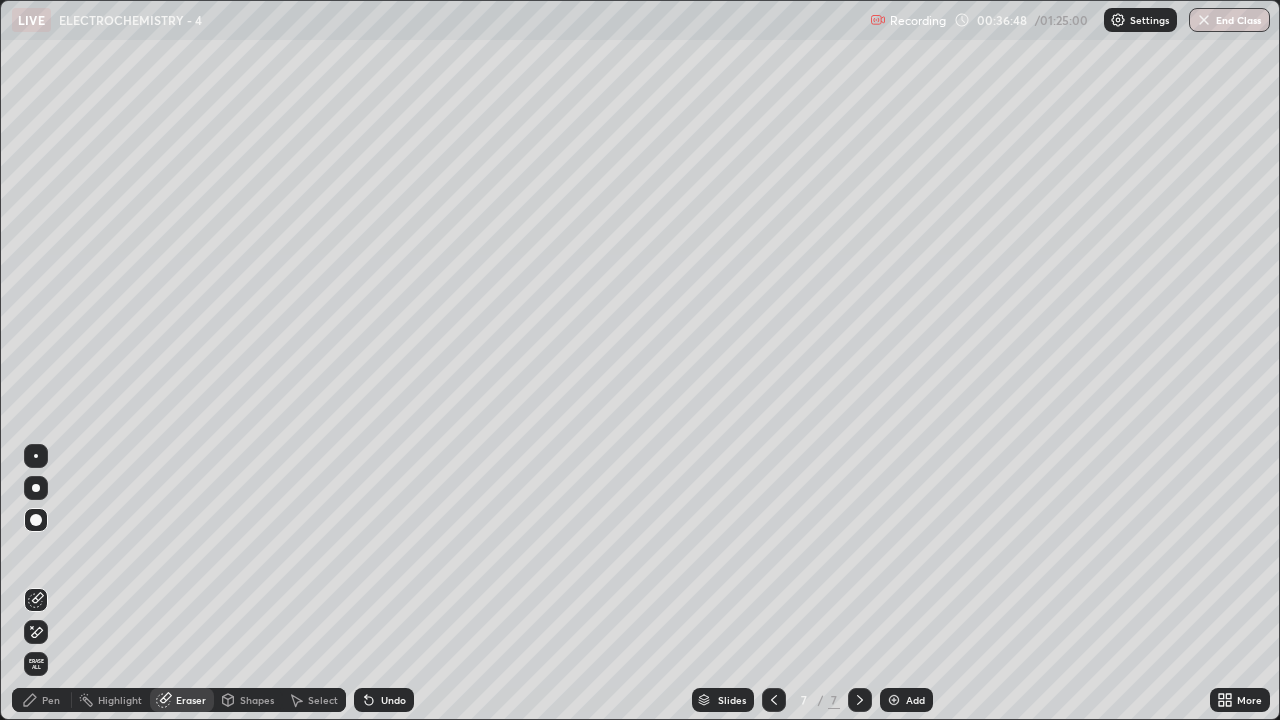 click on "Pen" at bounding box center [42, 700] 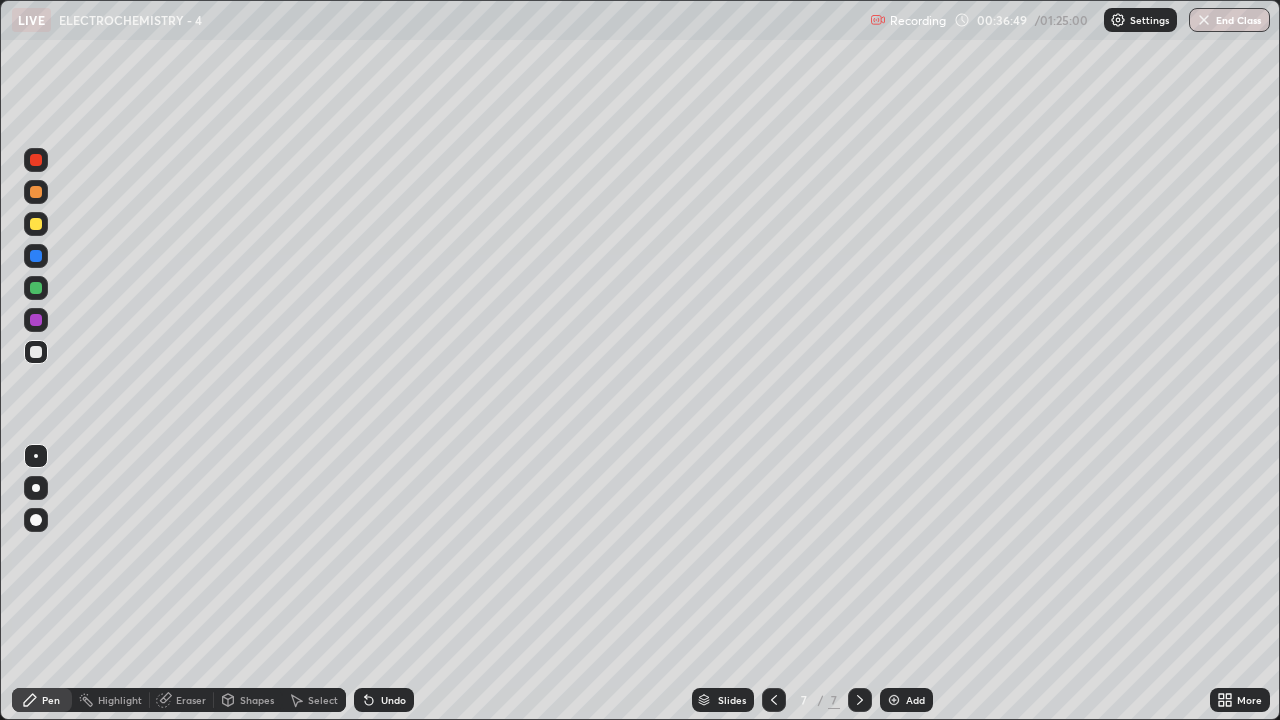 click at bounding box center [36, 320] 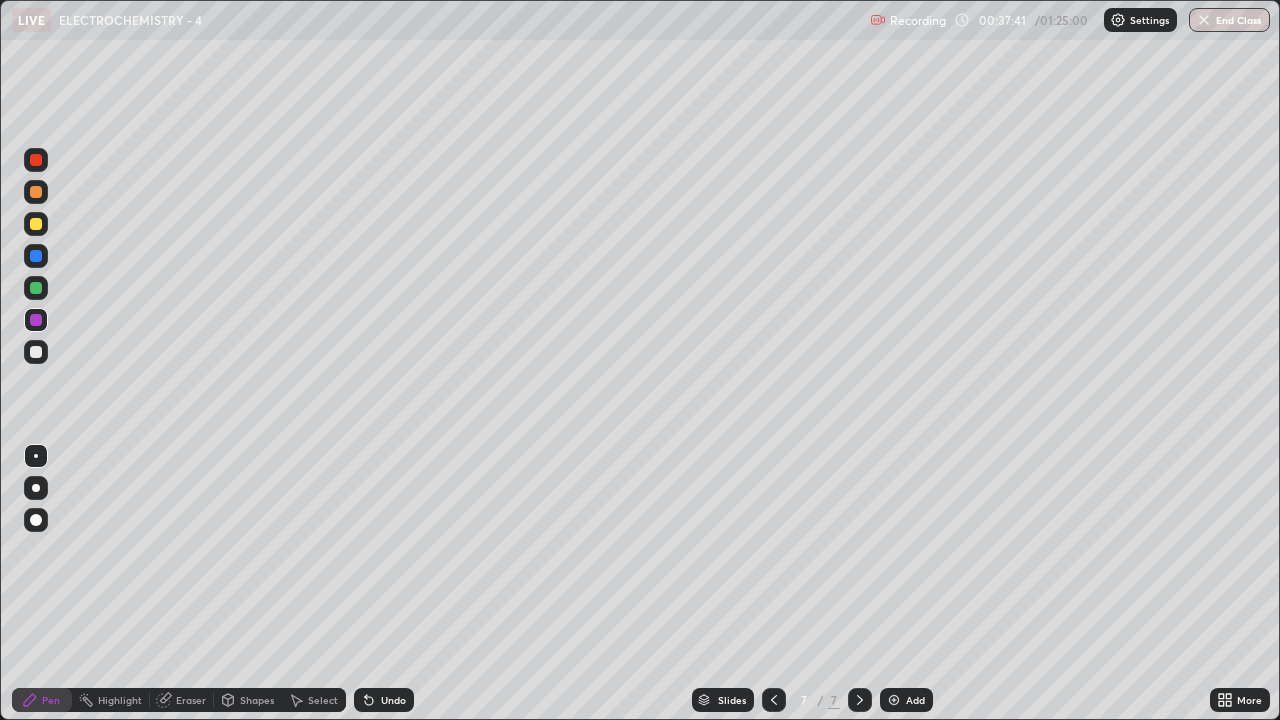click at bounding box center (36, 256) 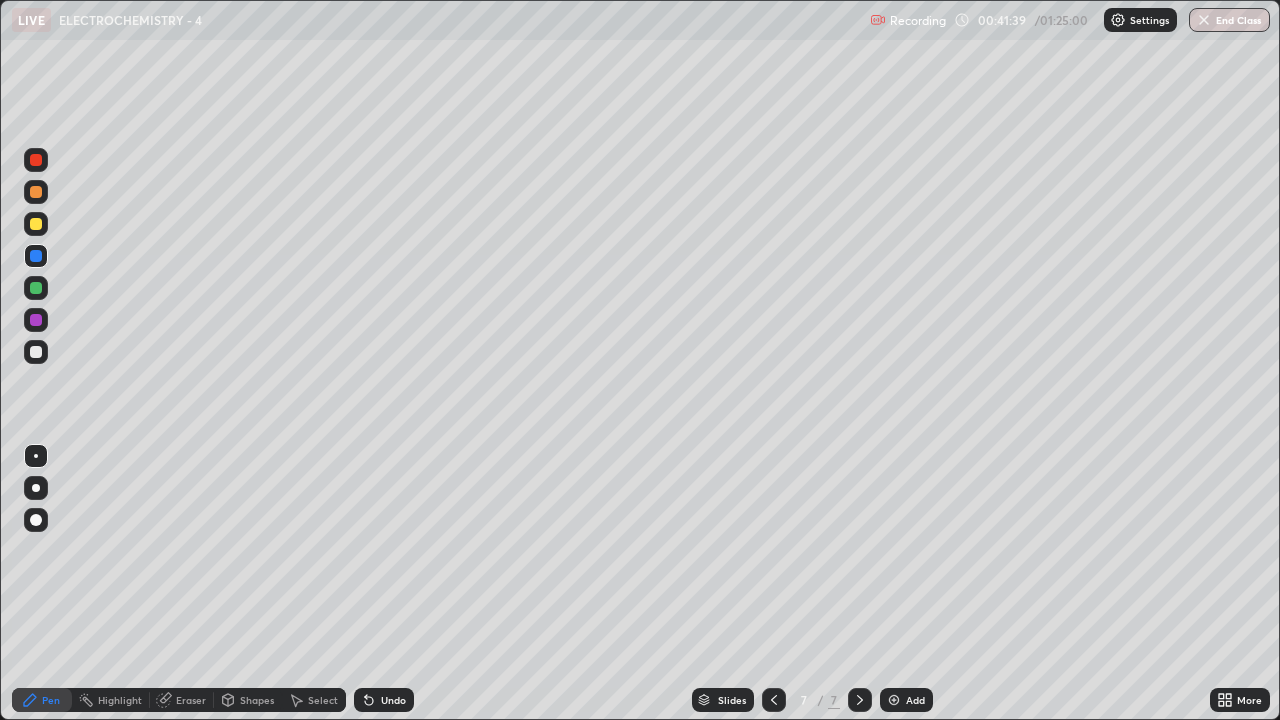 click on "Eraser" at bounding box center [191, 700] 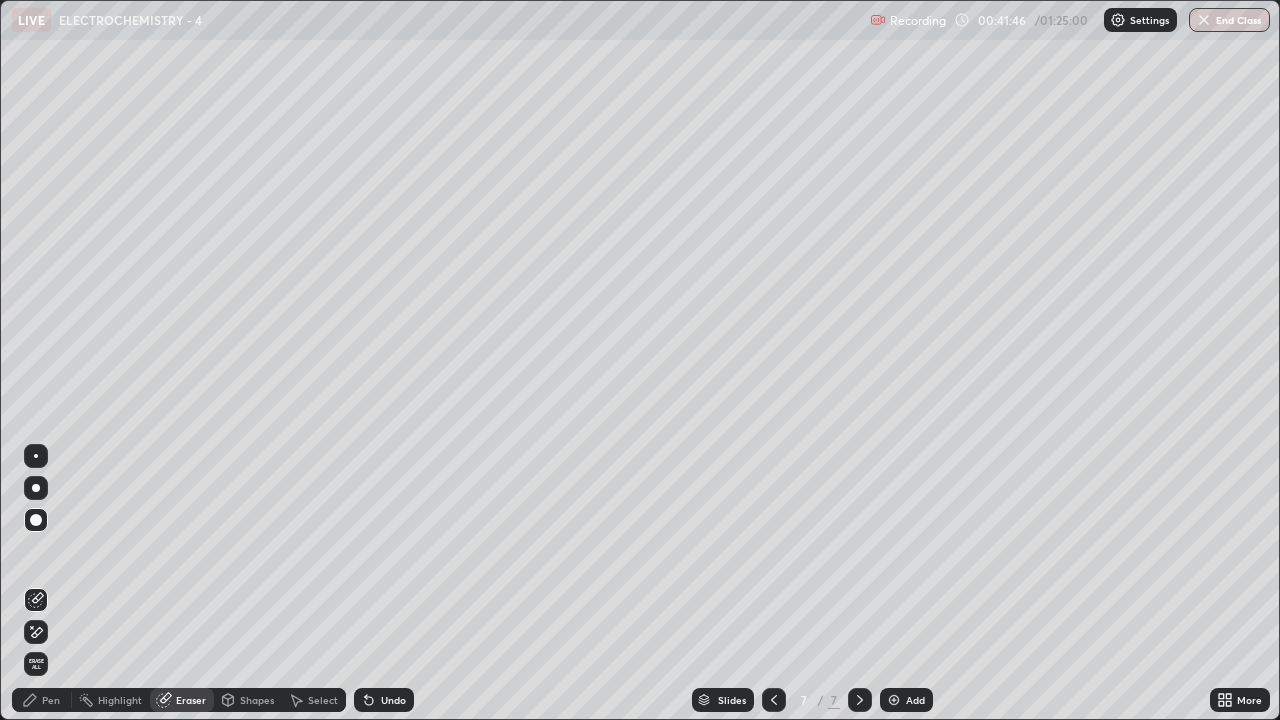 click 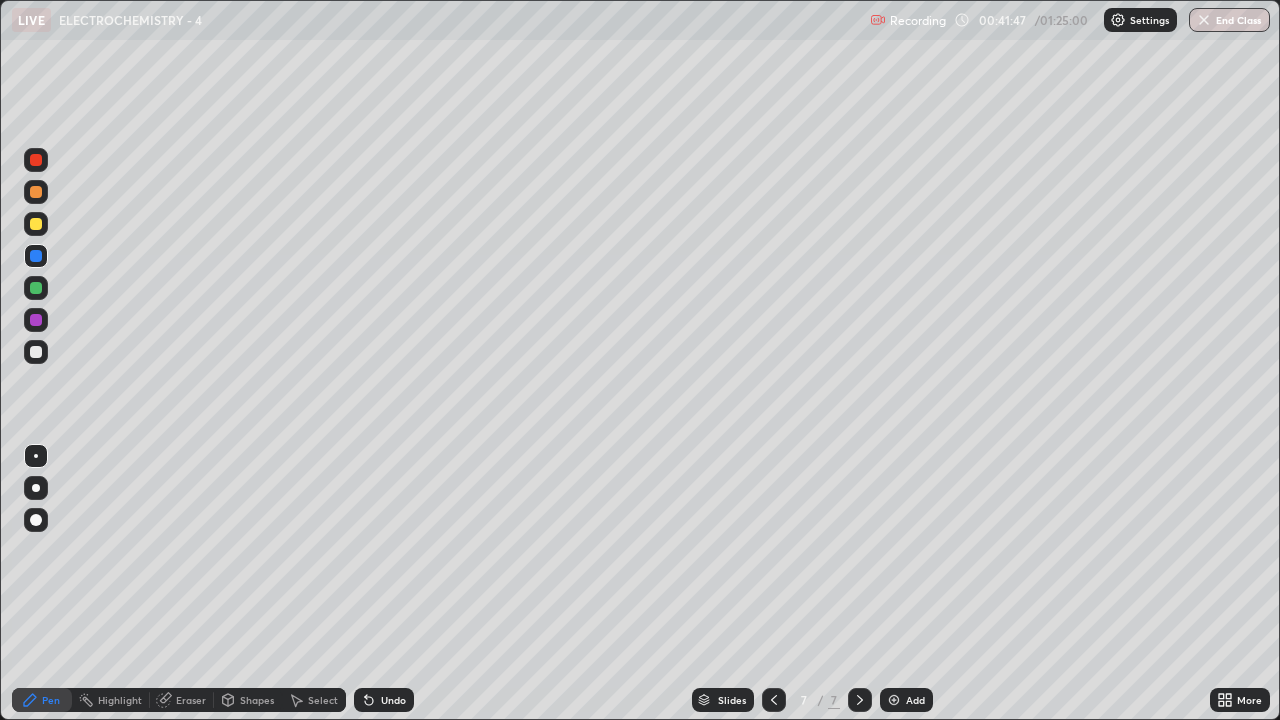 click 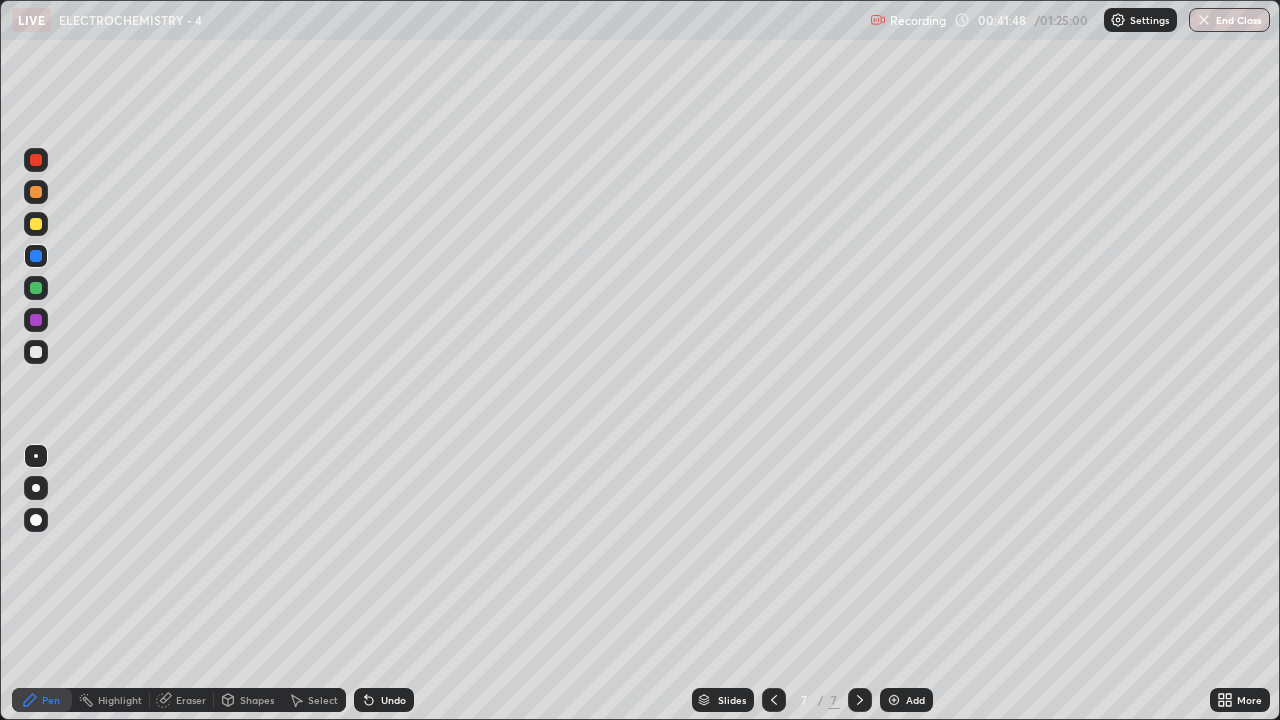 click at bounding box center [36, 288] 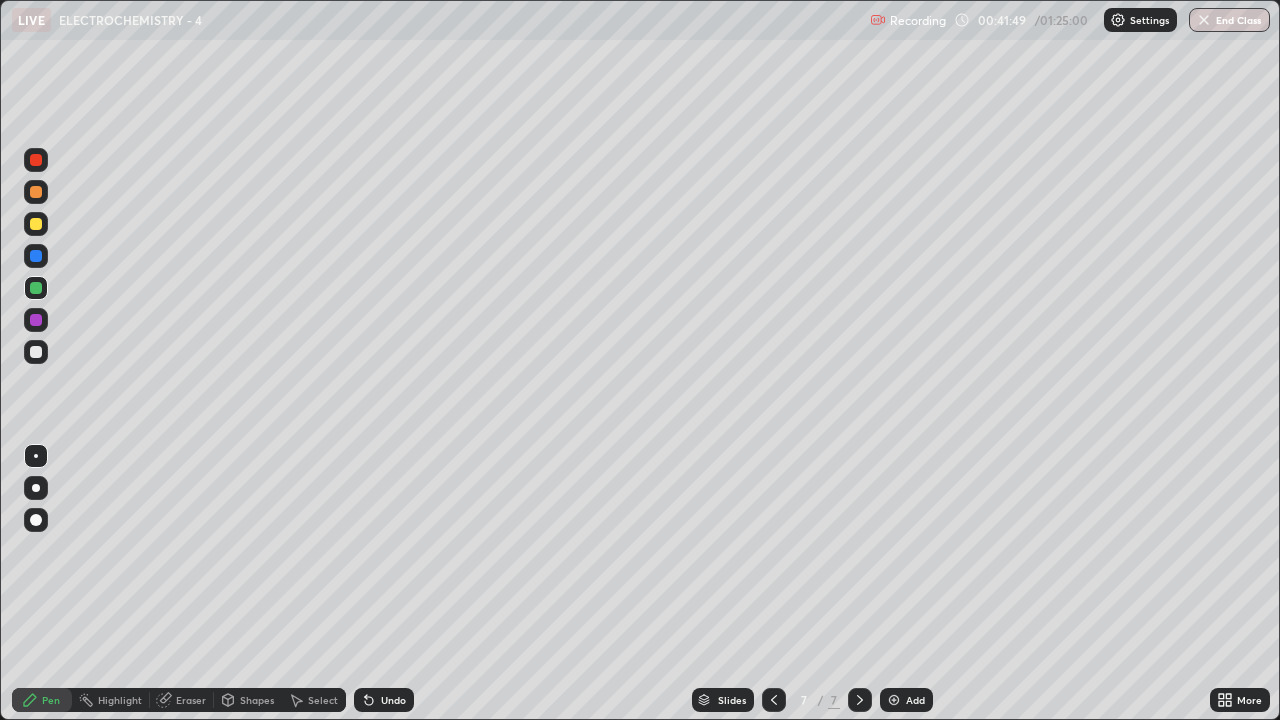 click at bounding box center (36, 256) 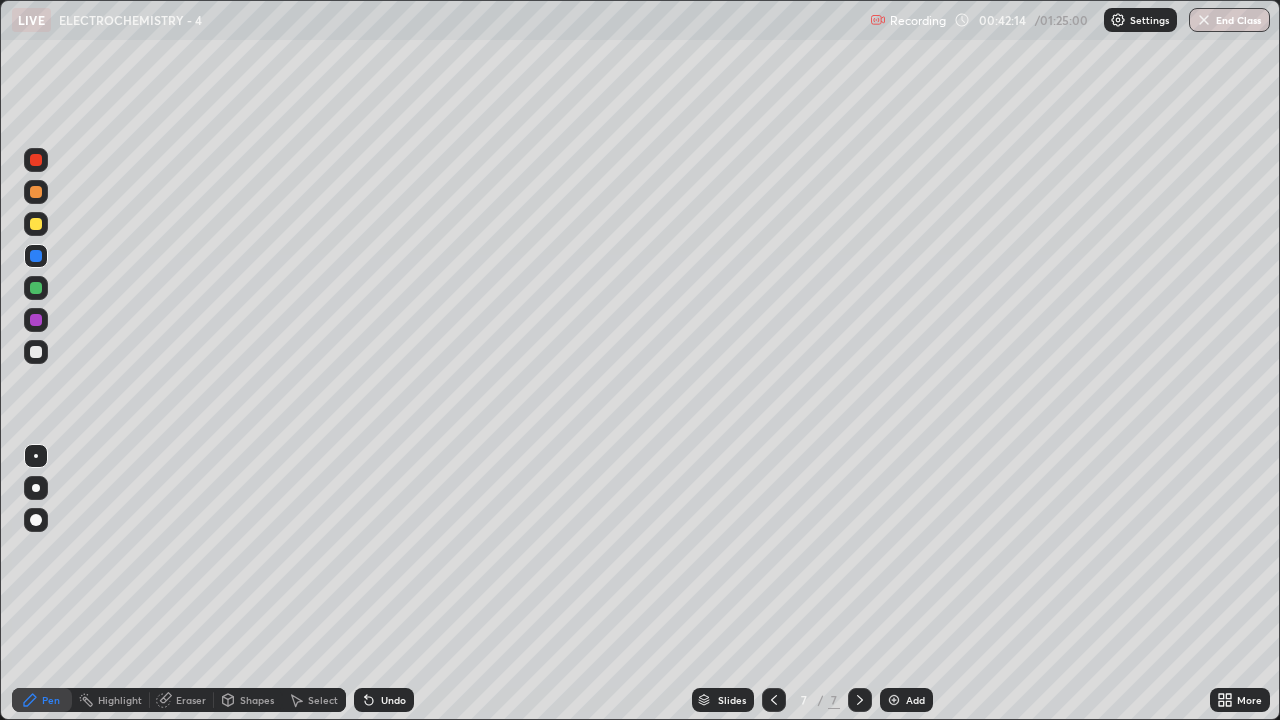 click 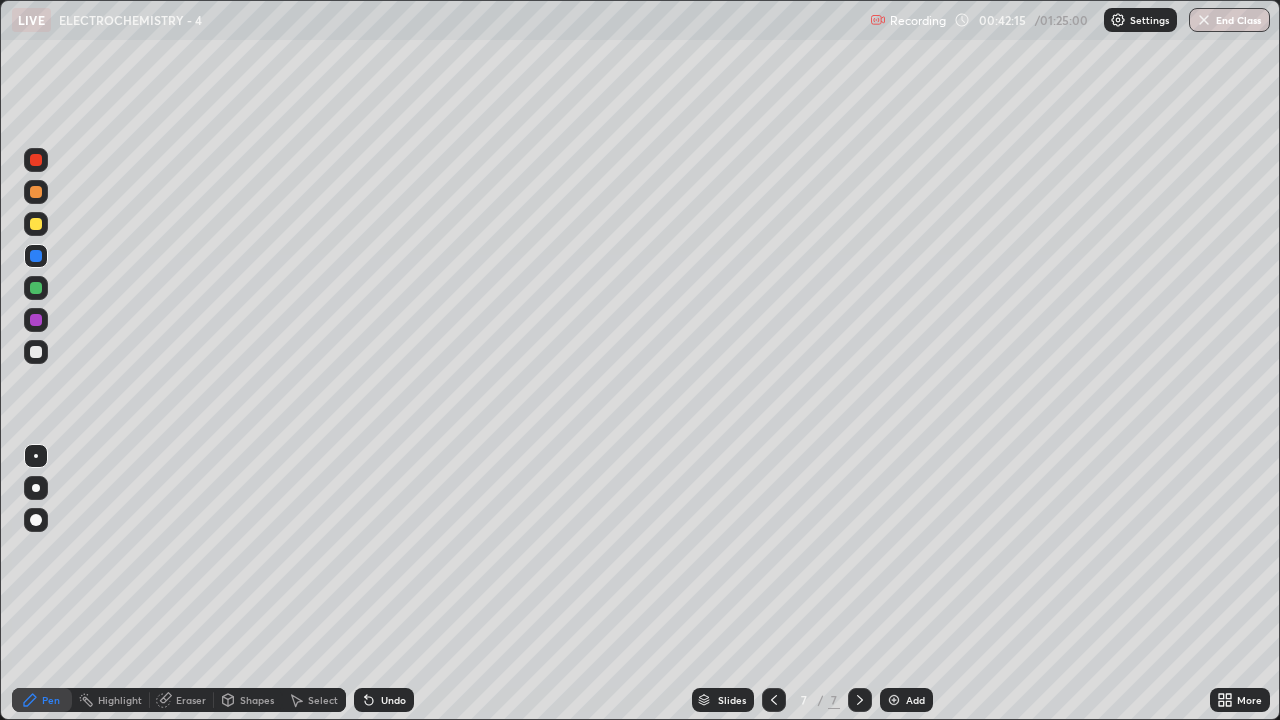 click 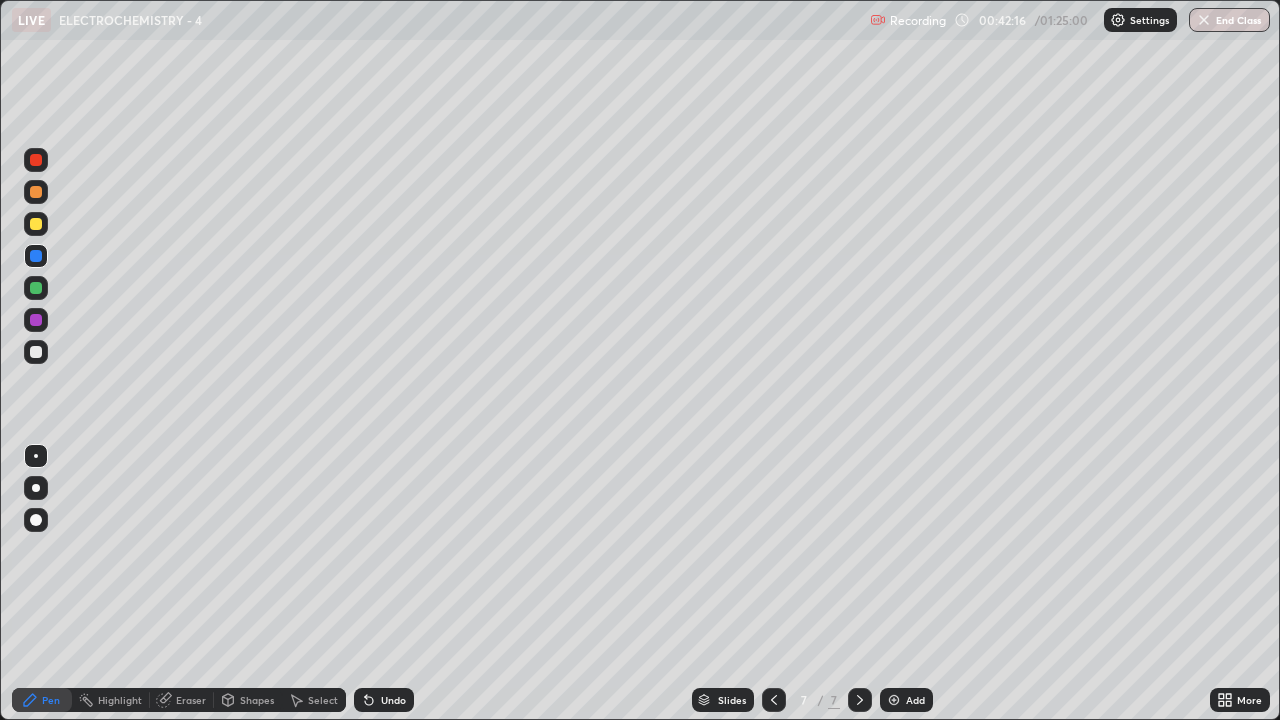 click 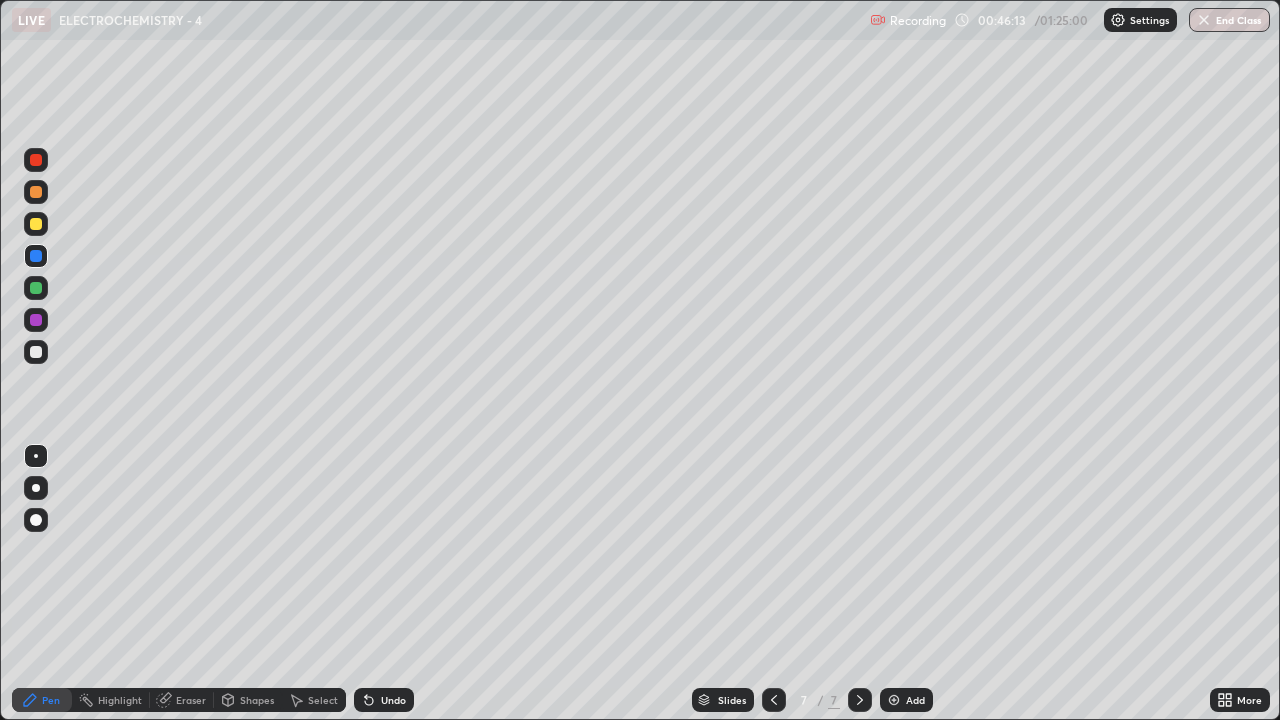 click at bounding box center [894, 700] 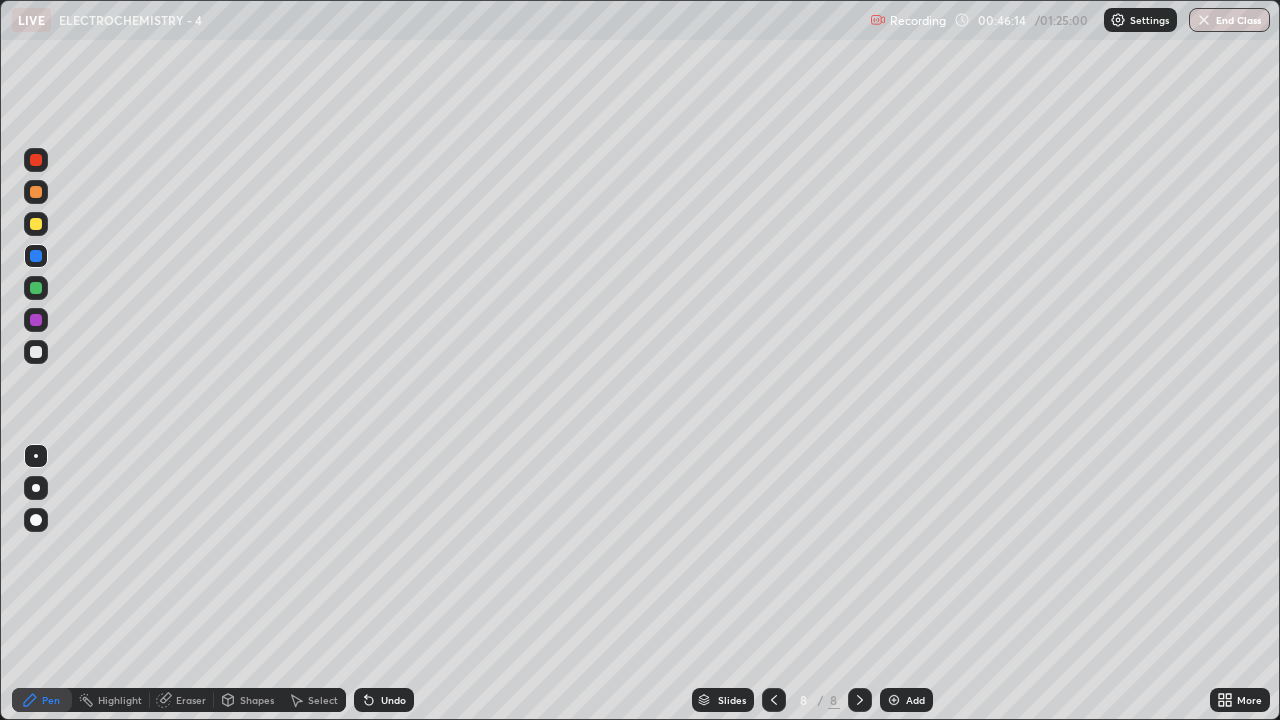 click at bounding box center [36, 192] 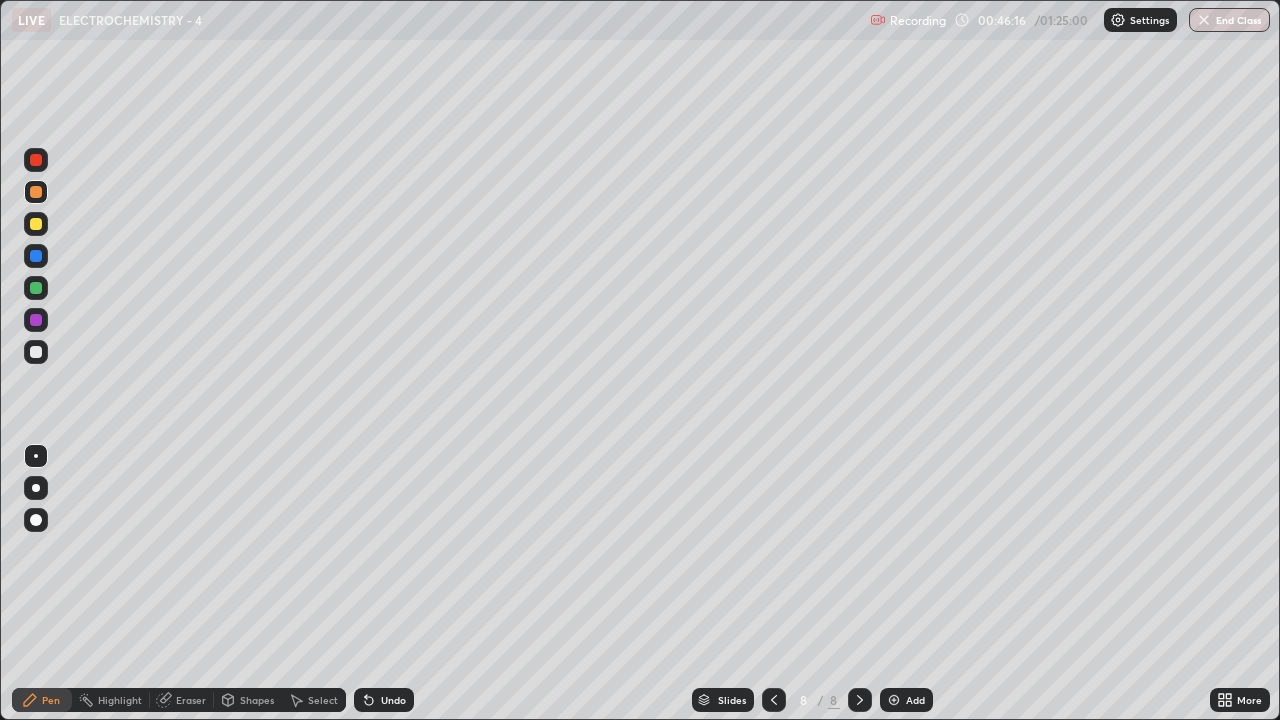 click at bounding box center (36, 160) 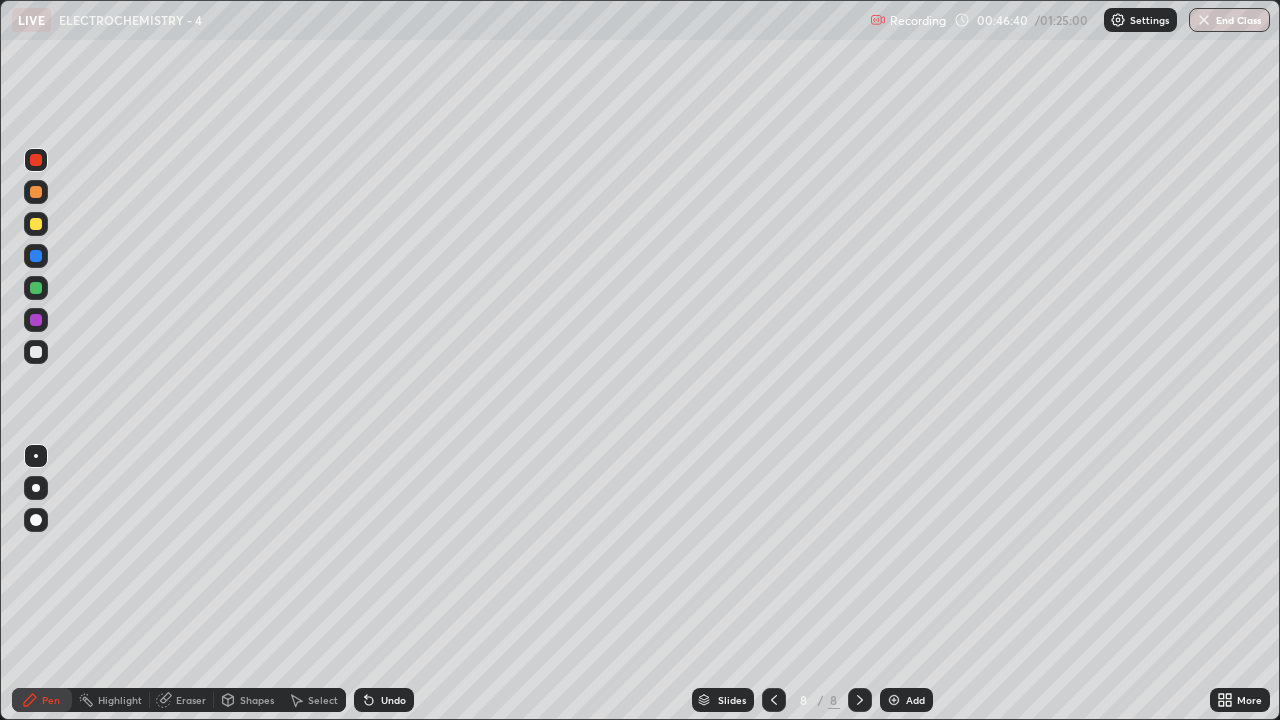 click on "Undo" at bounding box center [384, 700] 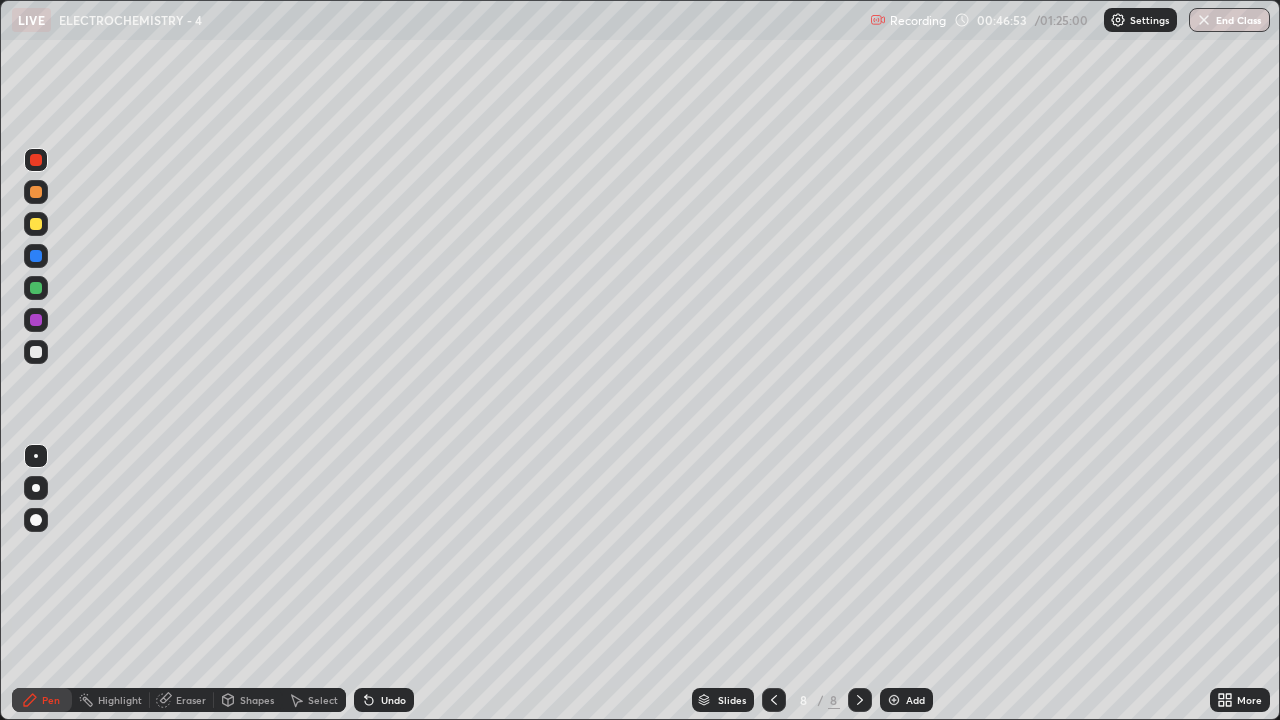 click at bounding box center (36, 352) 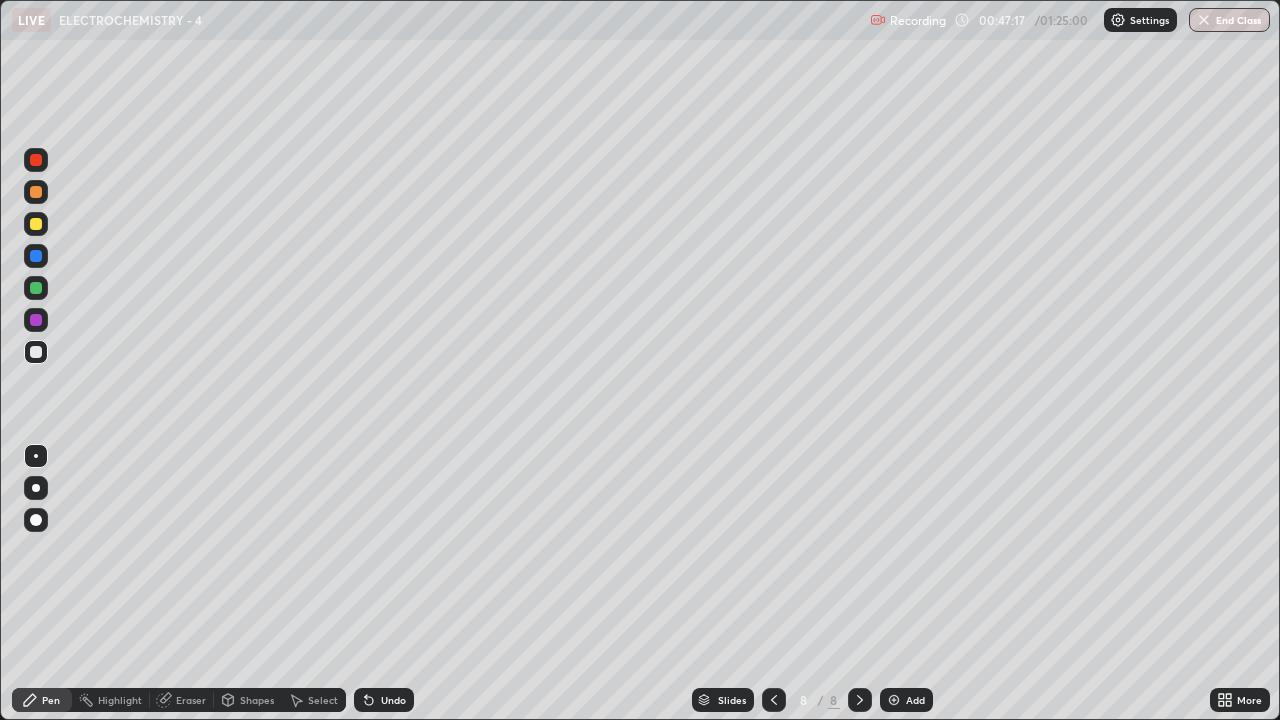 click on "Eraser" at bounding box center [182, 700] 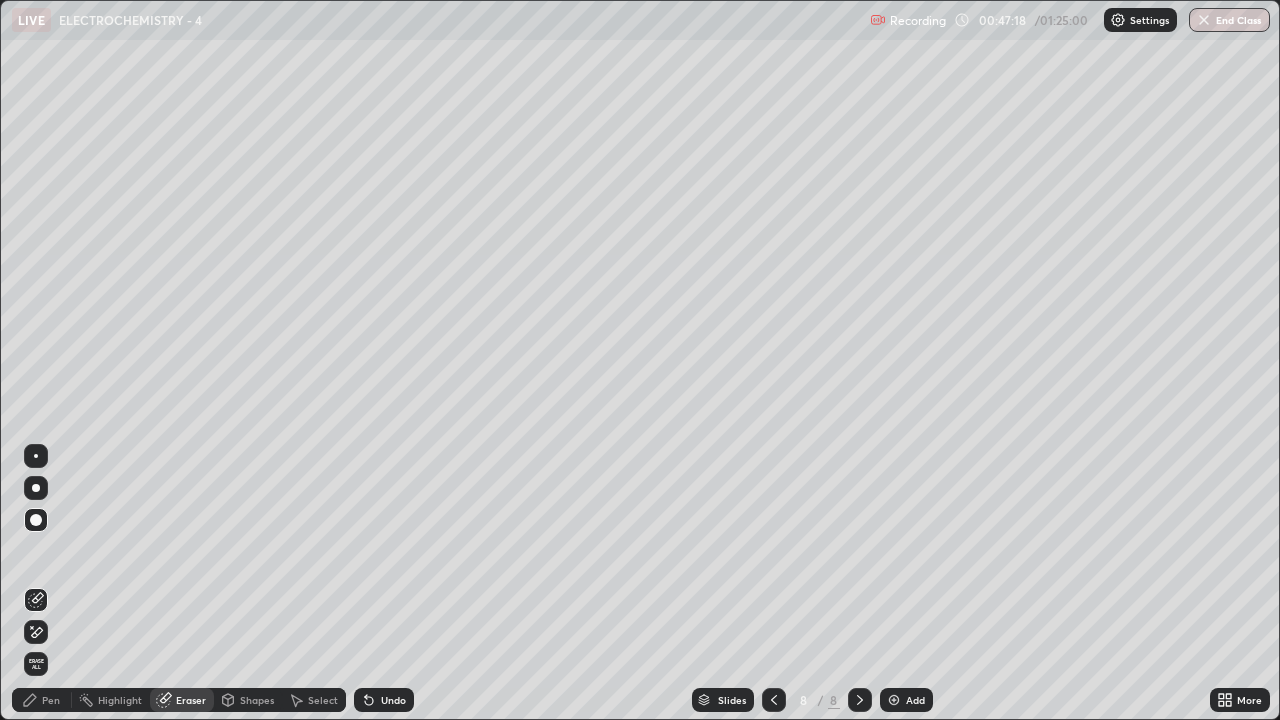 click on "Shapes" at bounding box center [248, 700] 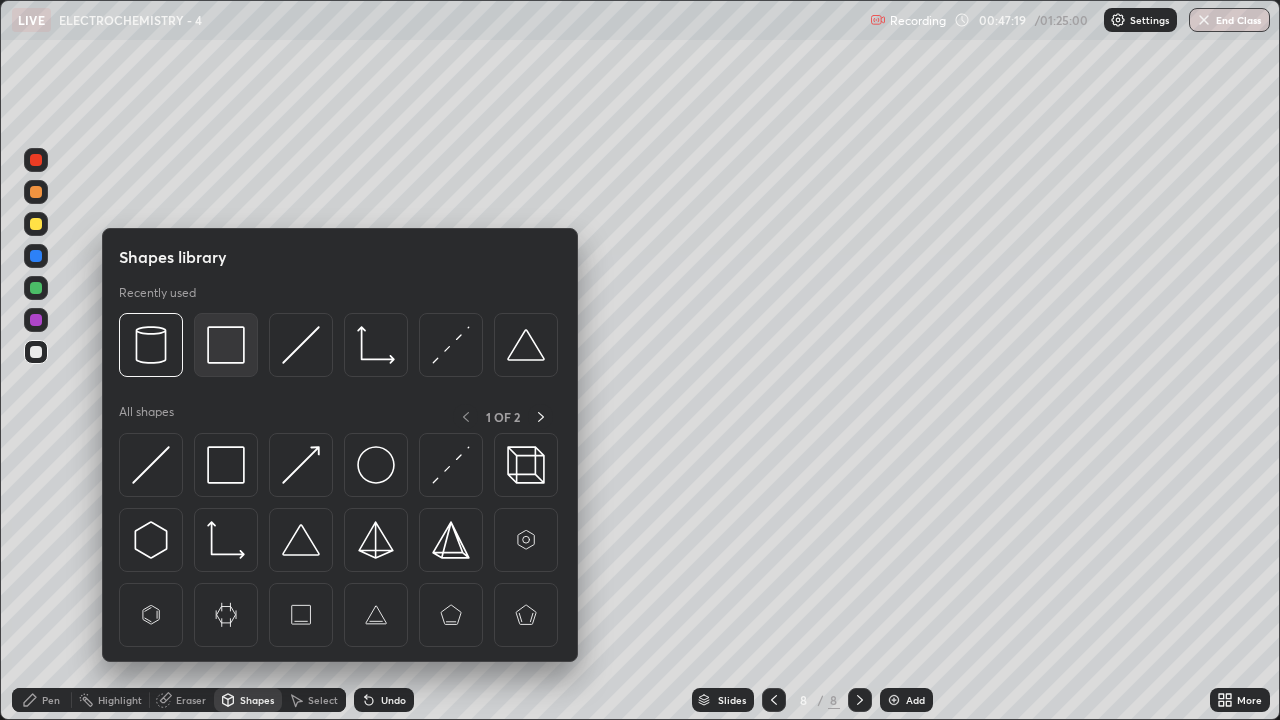 click at bounding box center [226, 345] 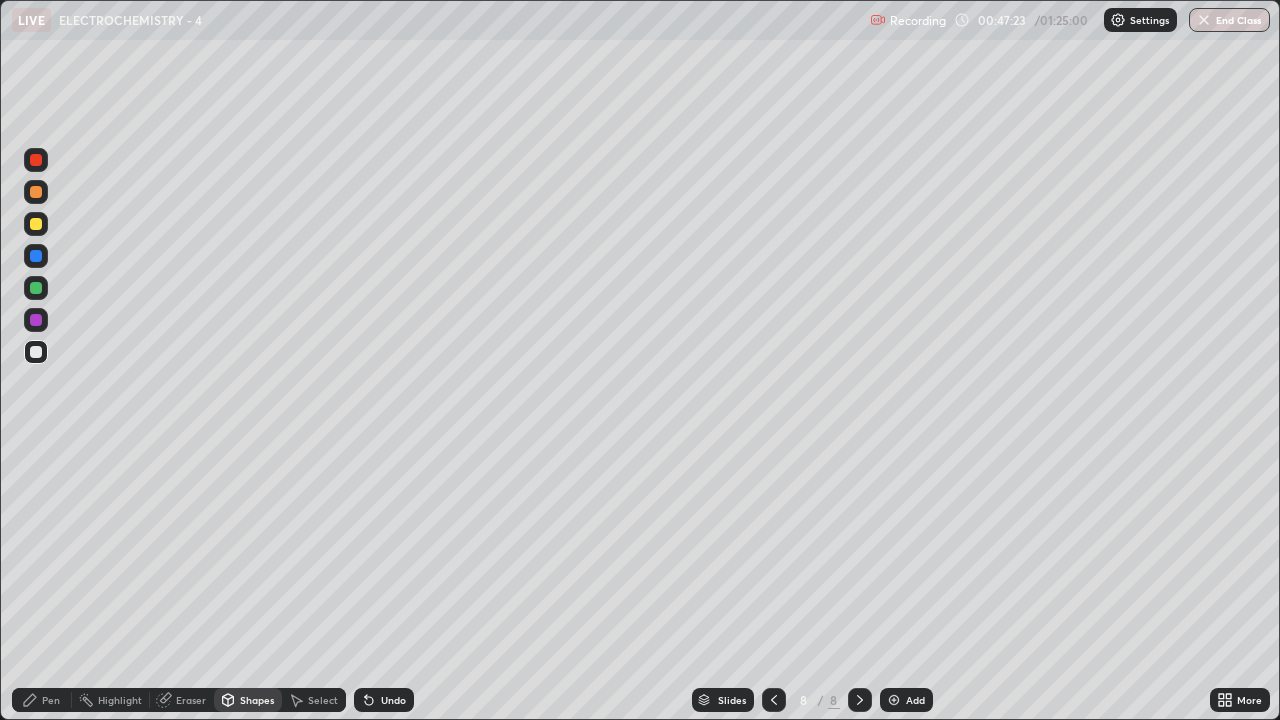 click on "Pen" at bounding box center (51, 700) 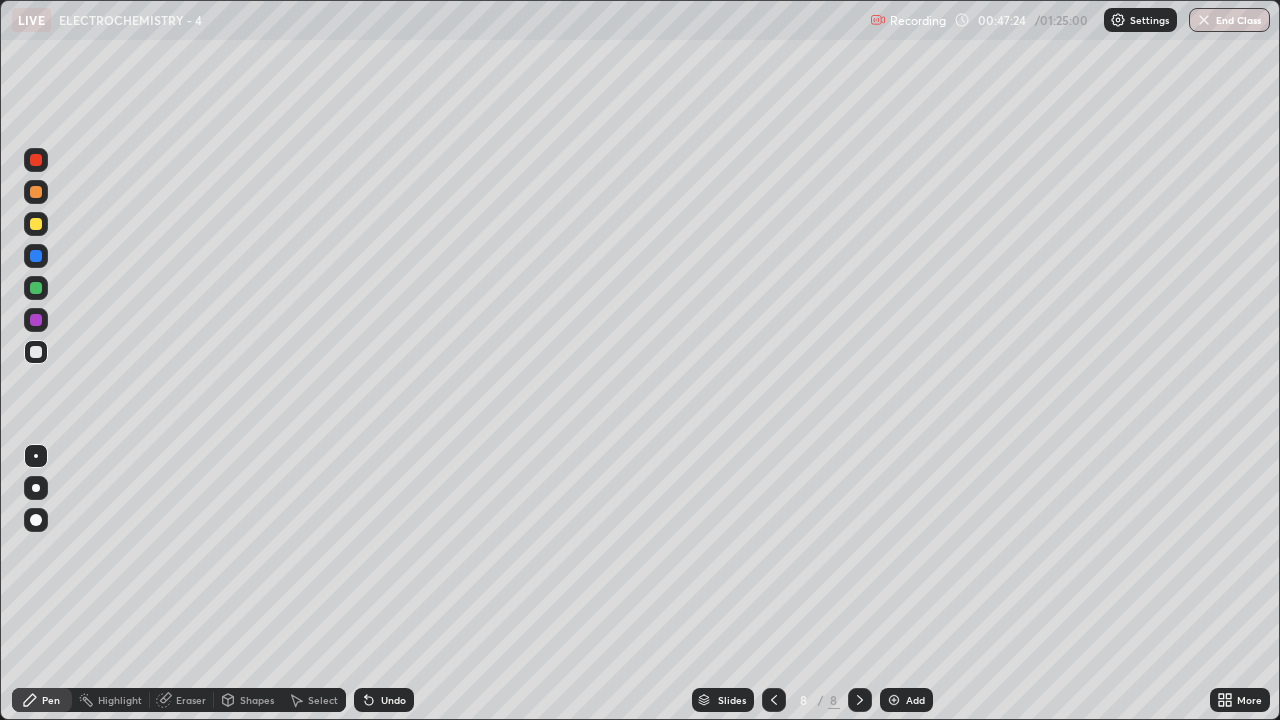 click at bounding box center (36, 256) 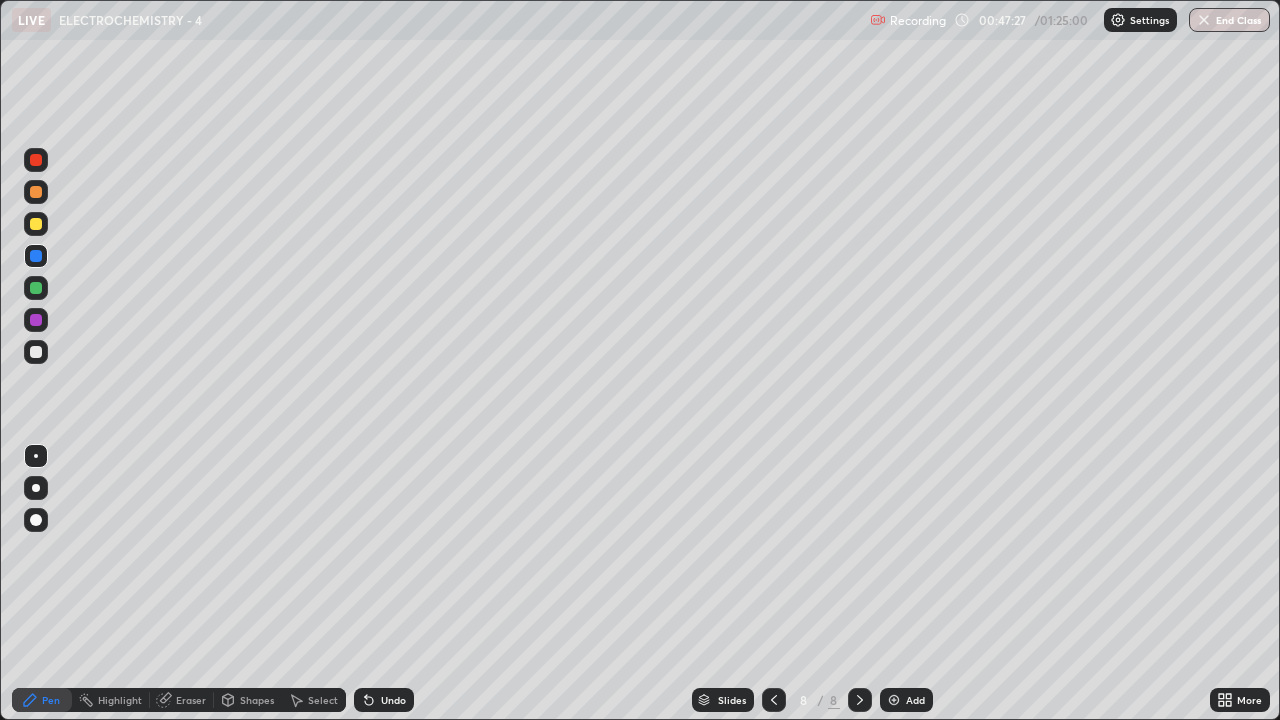 click on "Undo" at bounding box center [384, 700] 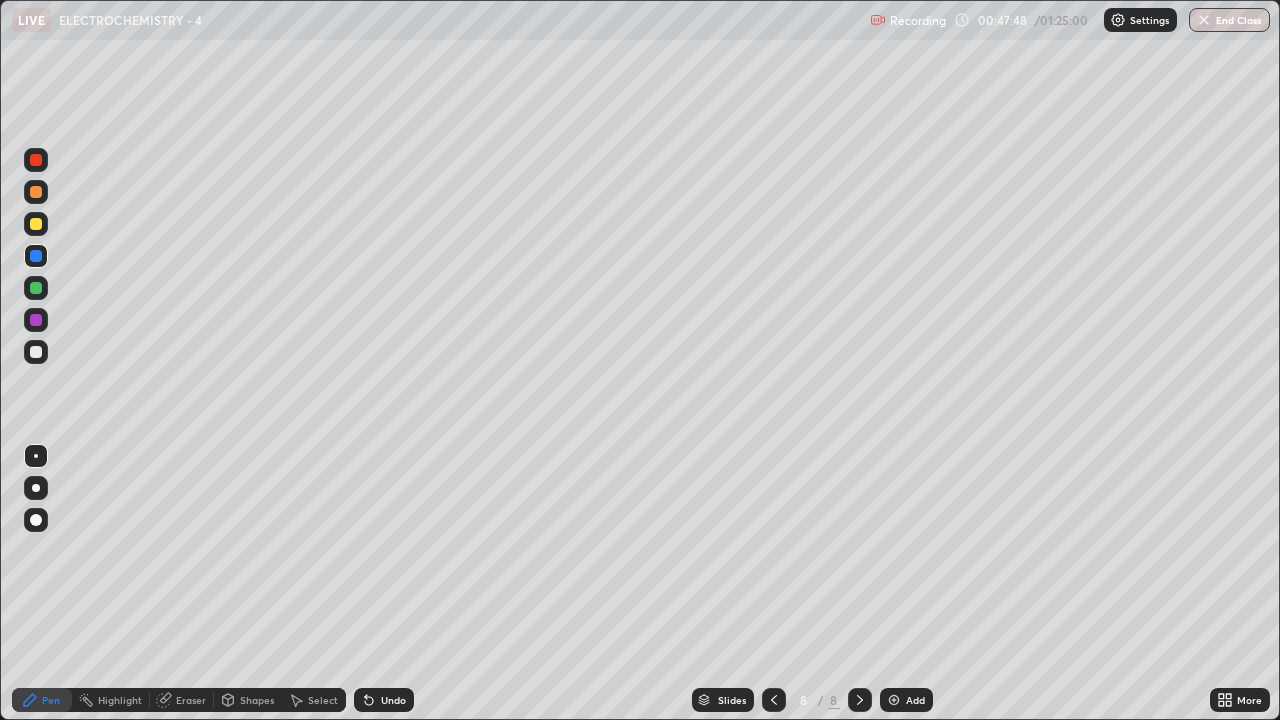 click on "Shapes" at bounding box center [257, 700] 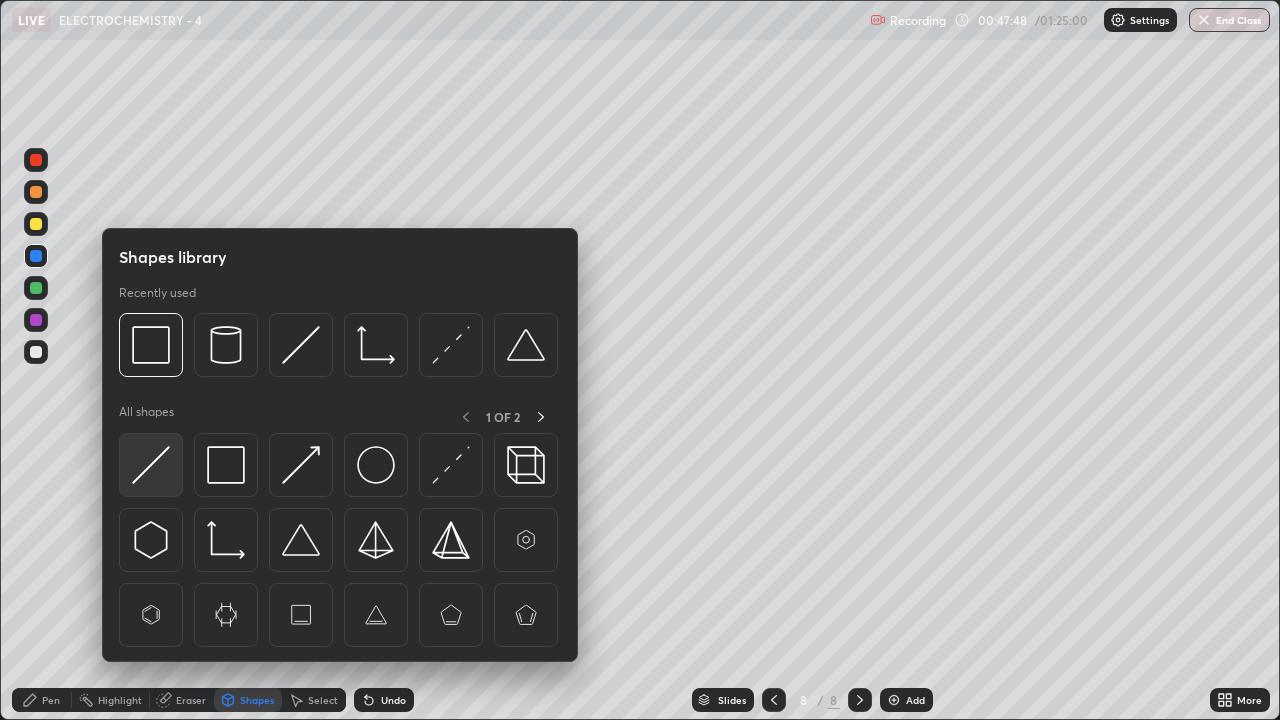 click at bounding box center (151, 465) 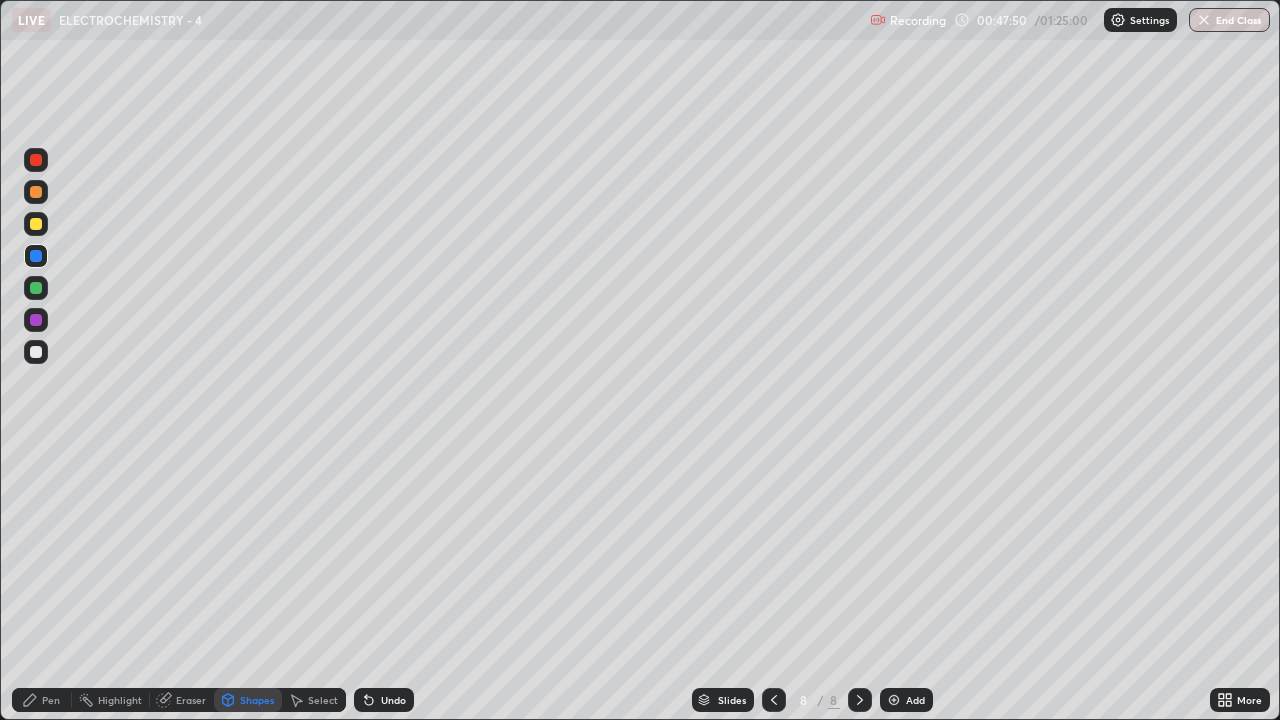 click at bounding box center [36, 288] 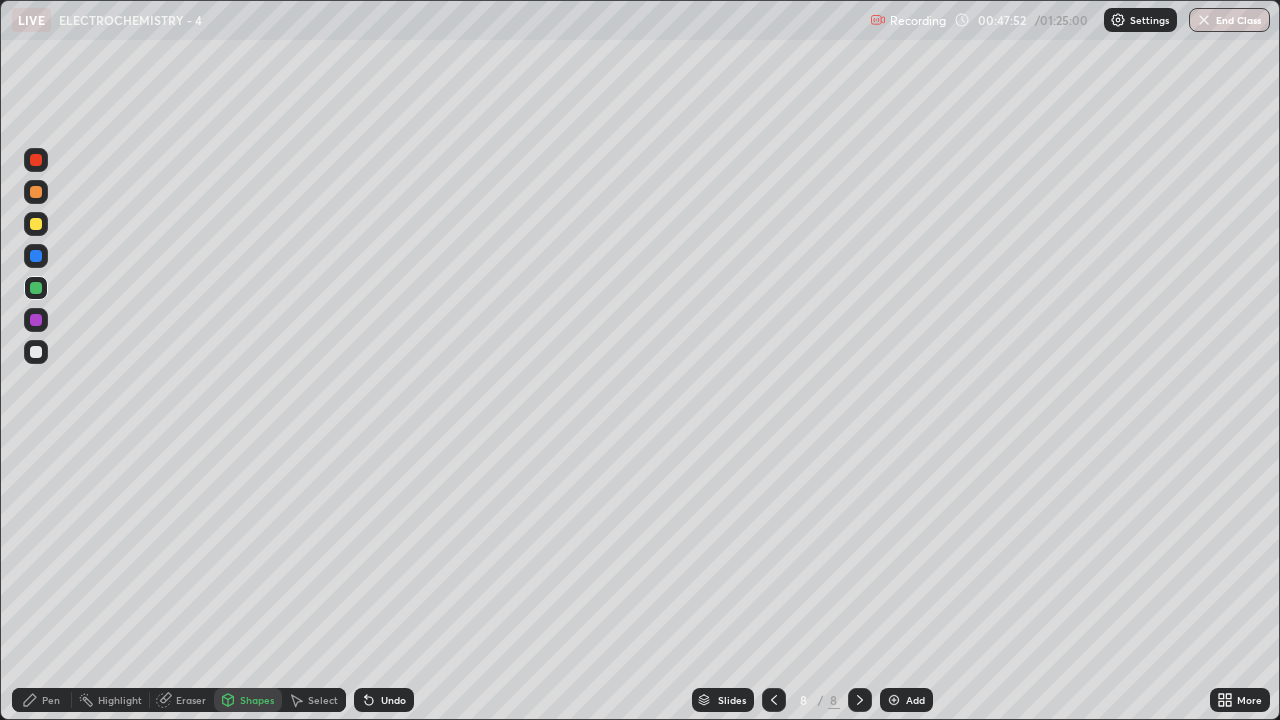 click at bounding box center (36, 352) 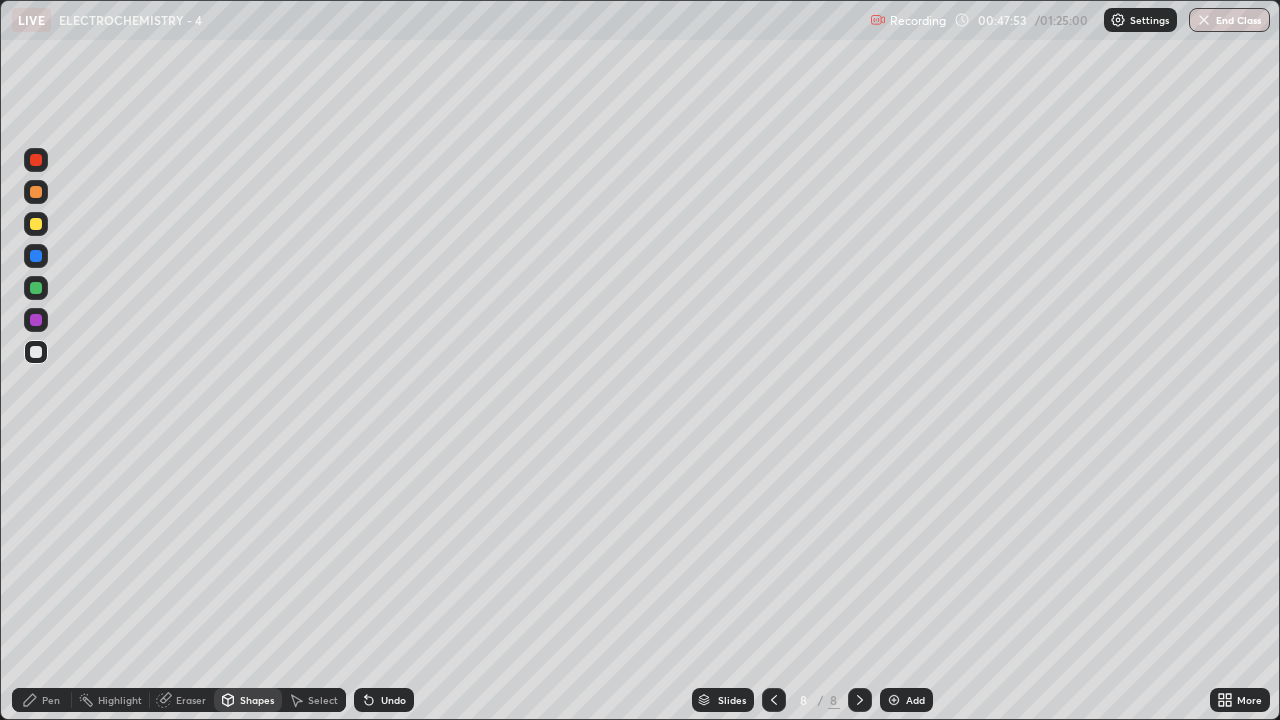 click 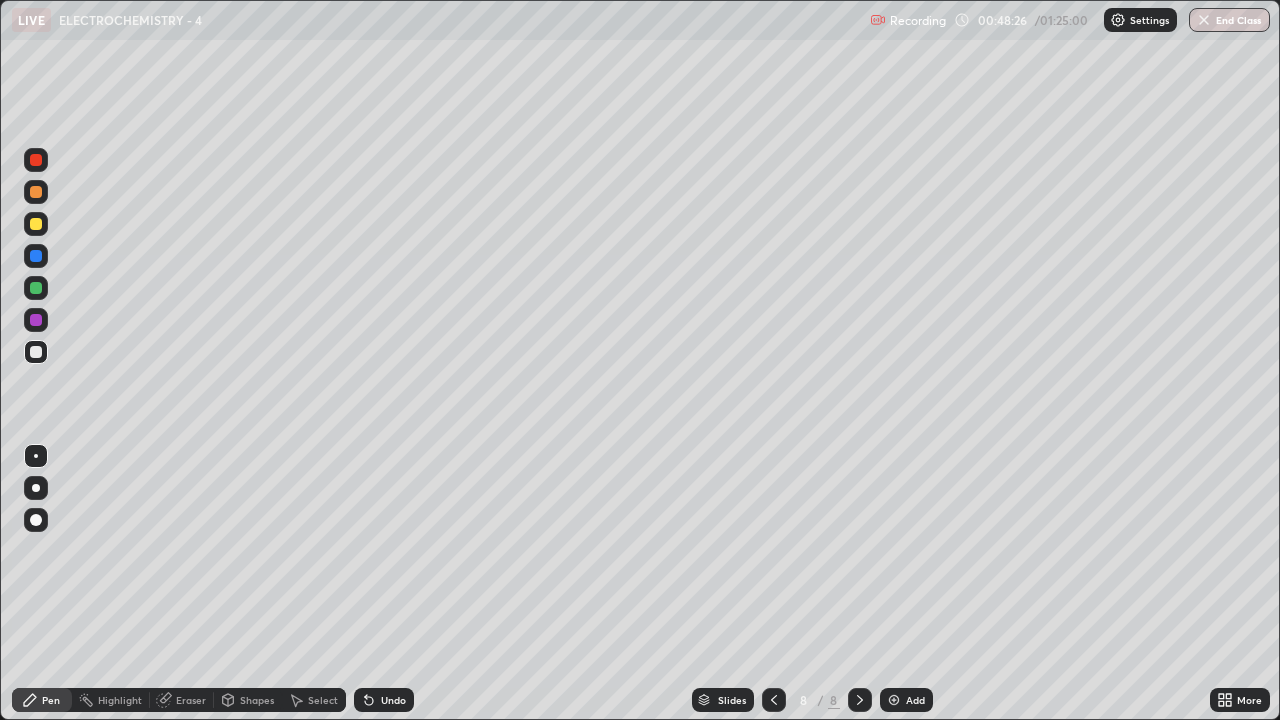 click at bounding box center (36, 320) 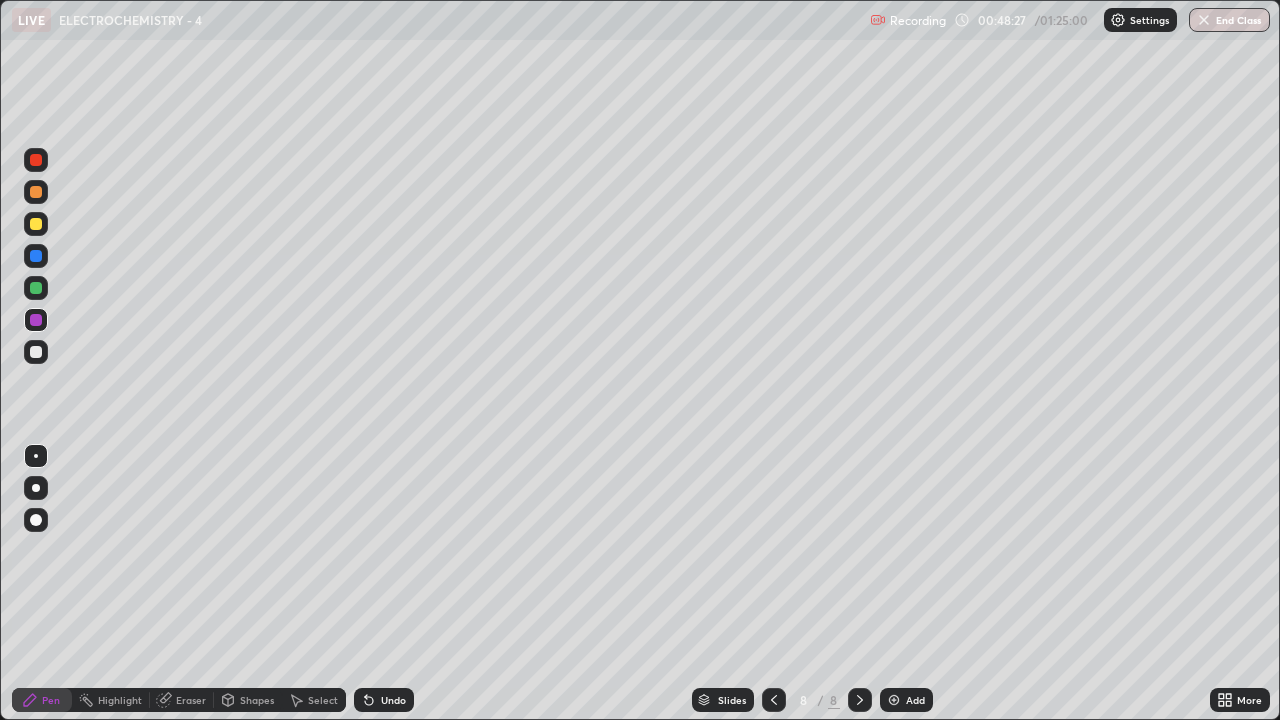 click at bounding box center (36, 224) 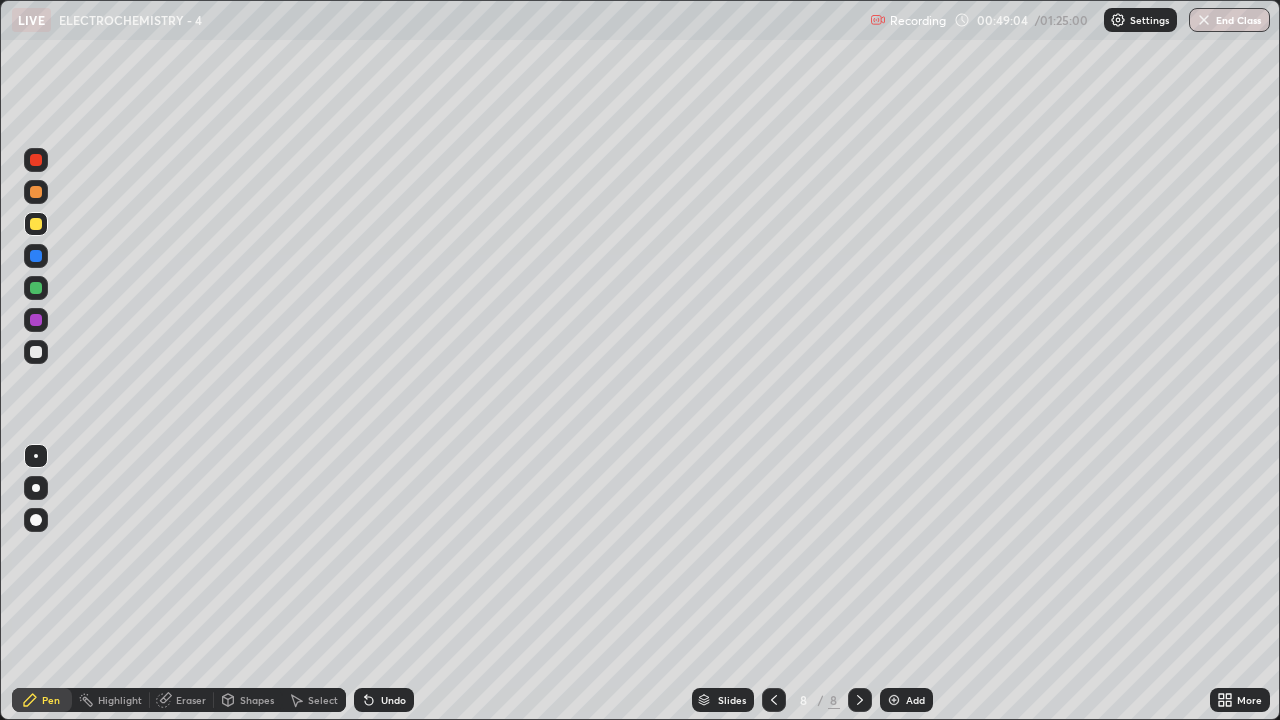 click at bounding box center [36, 352] 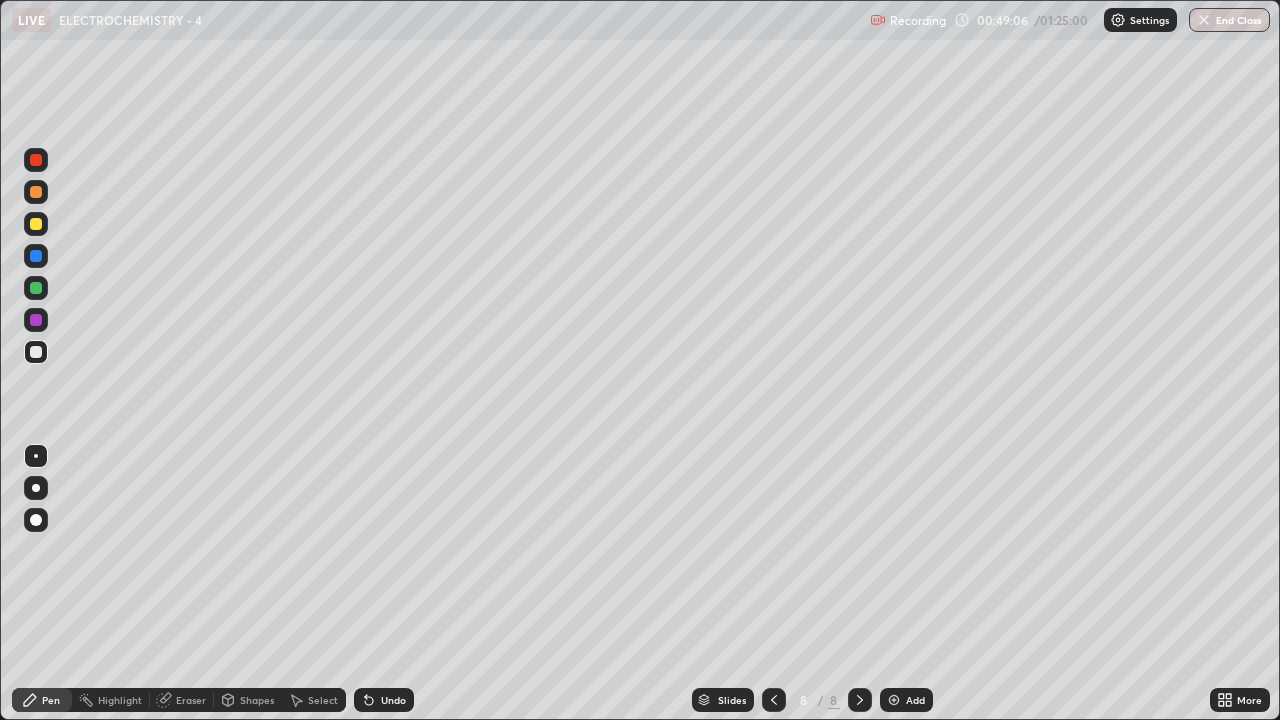 click at bounding box center [36, 320] 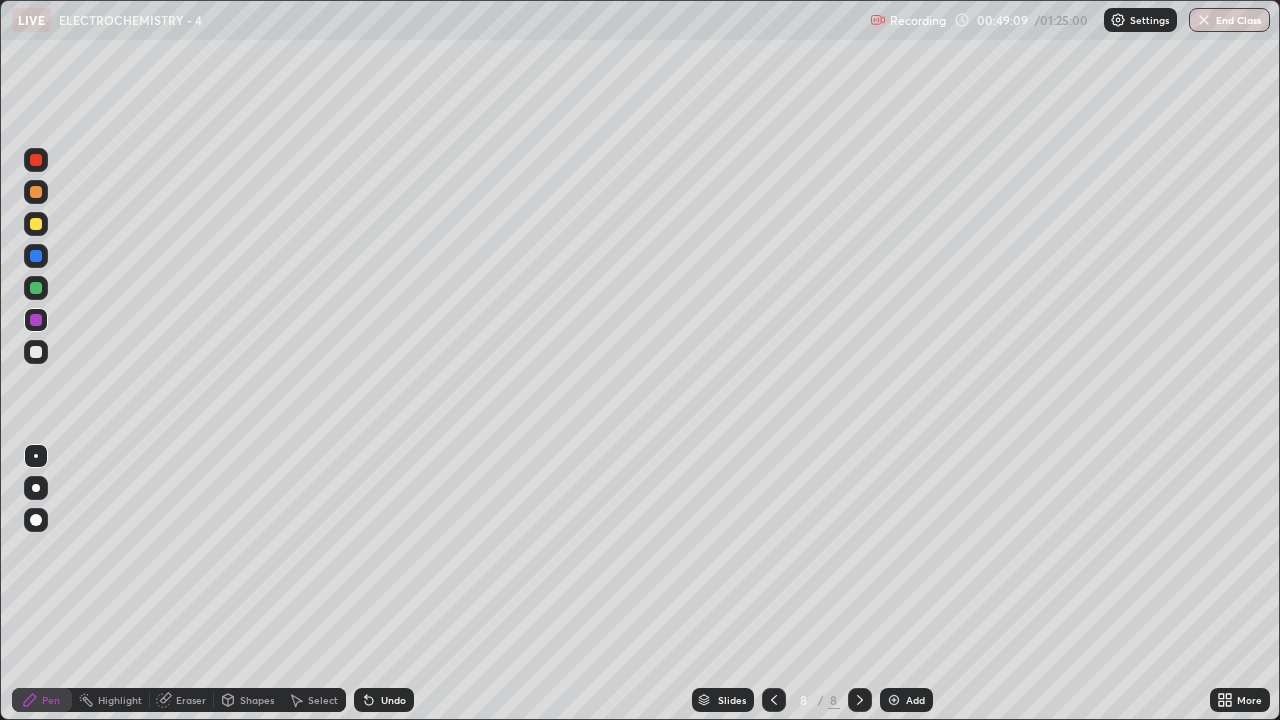 click 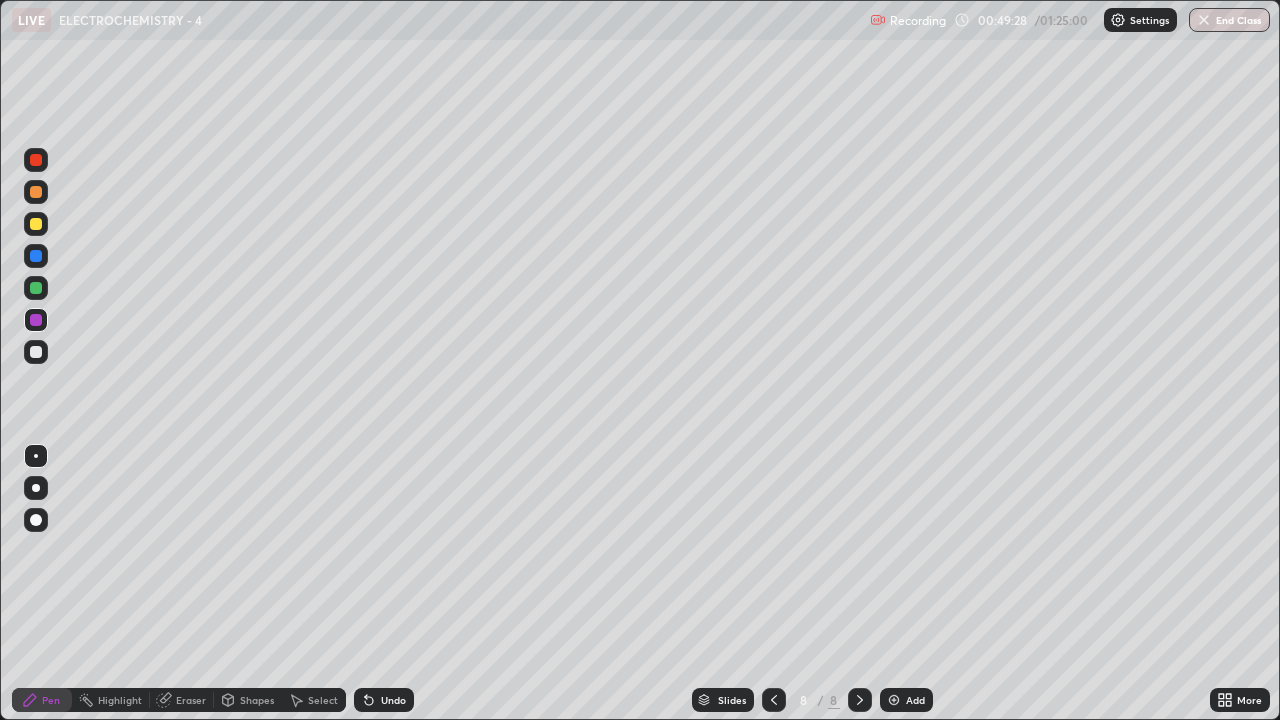 click at bounding box center [36, 224] 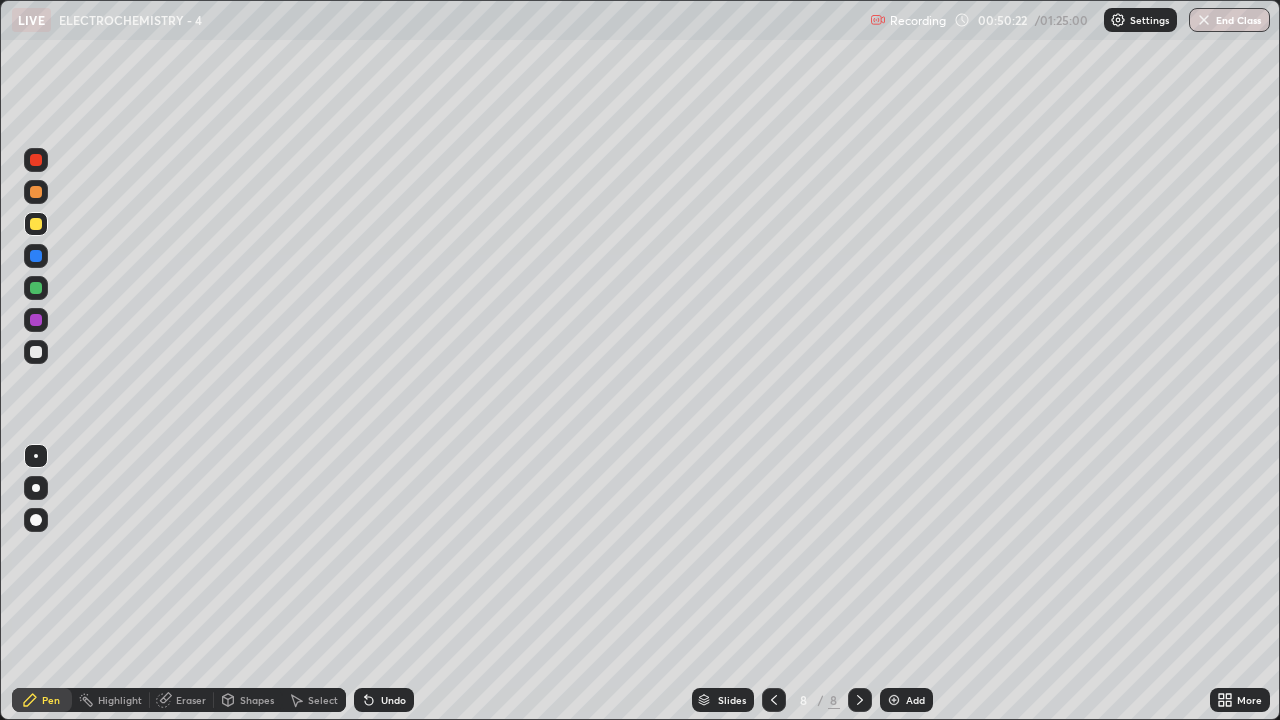click 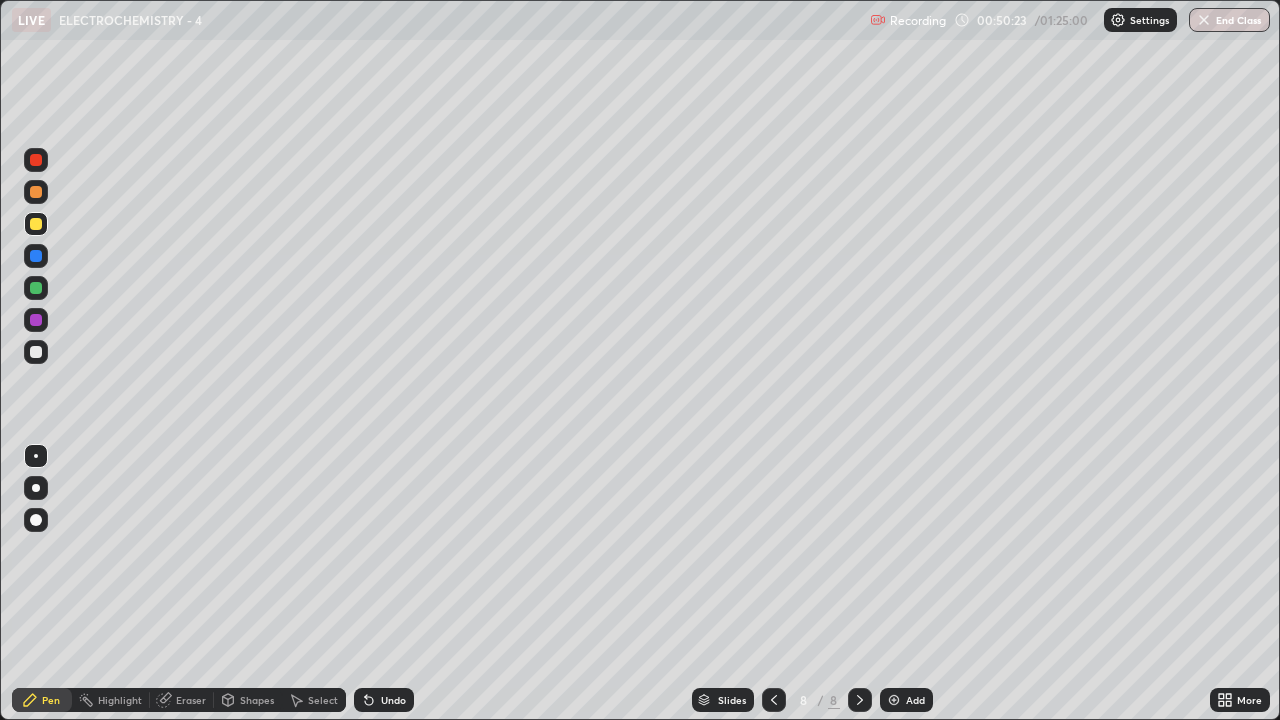 click 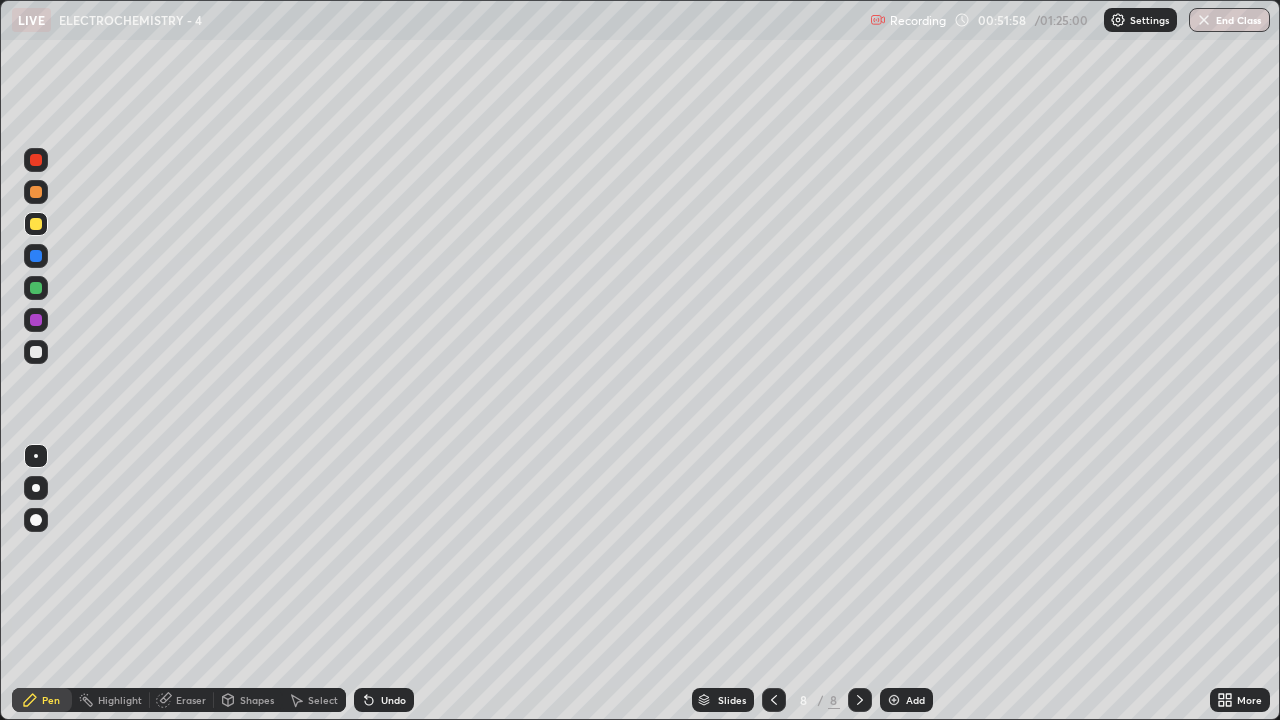 click on "Eraser" at bounding box center [191, 700] 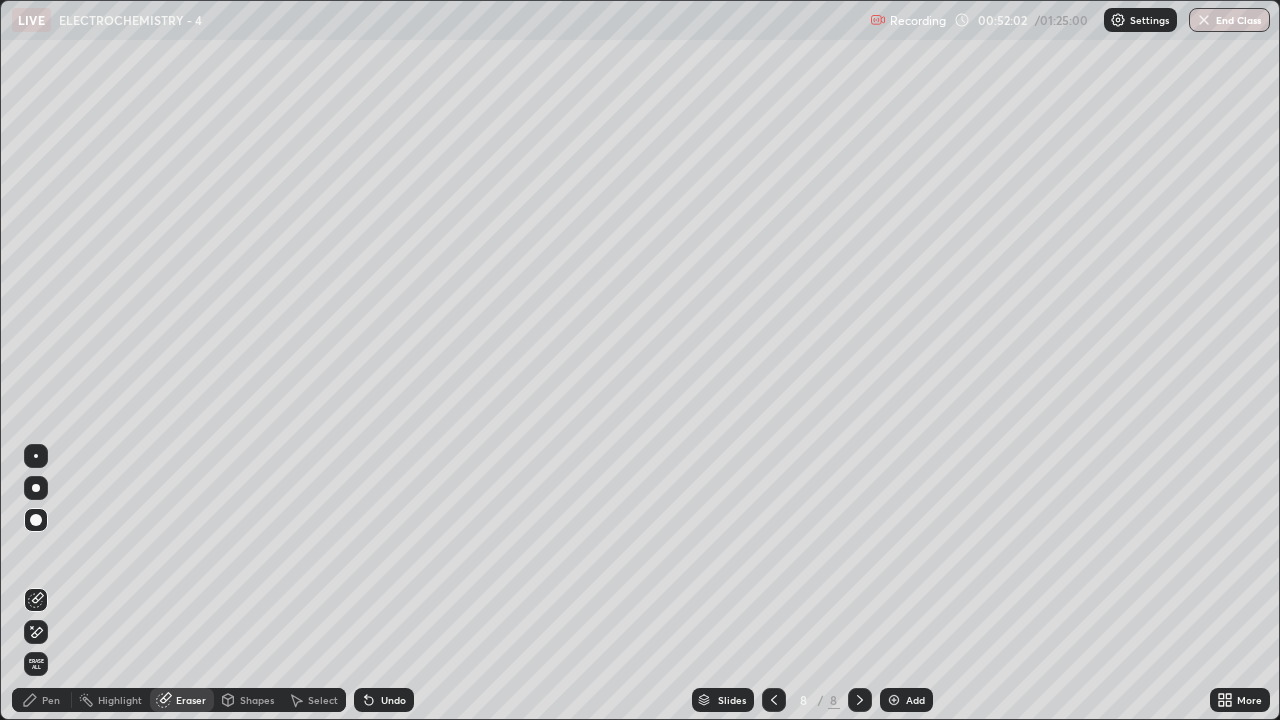 click on "Pen" at bounding box center (51, 700) 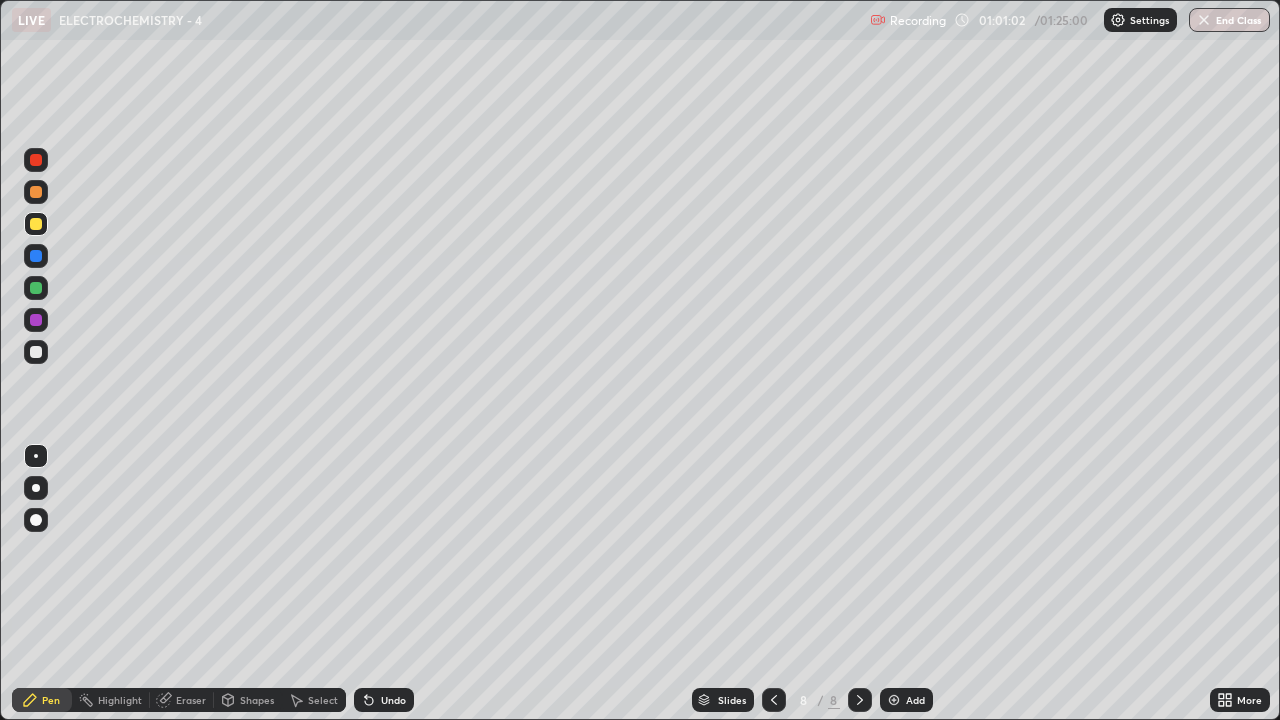 click at bounding box center (894, 700) 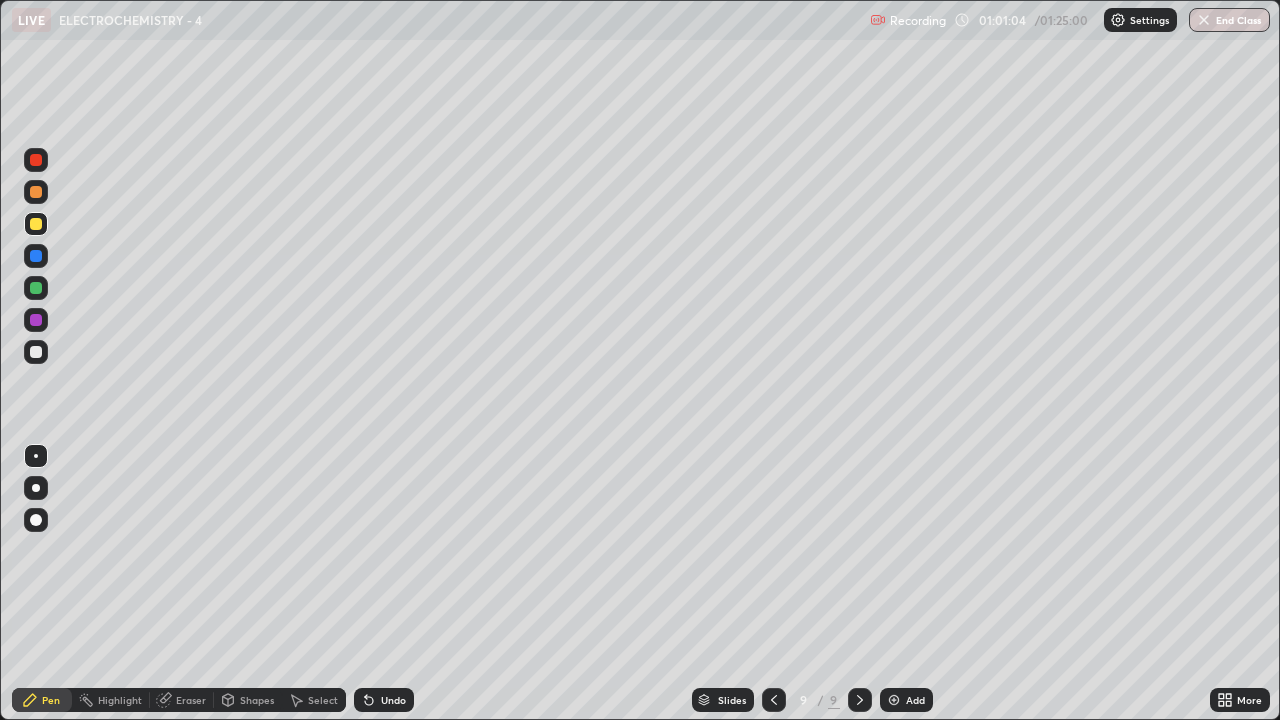 click at bounding box center [36, 192] 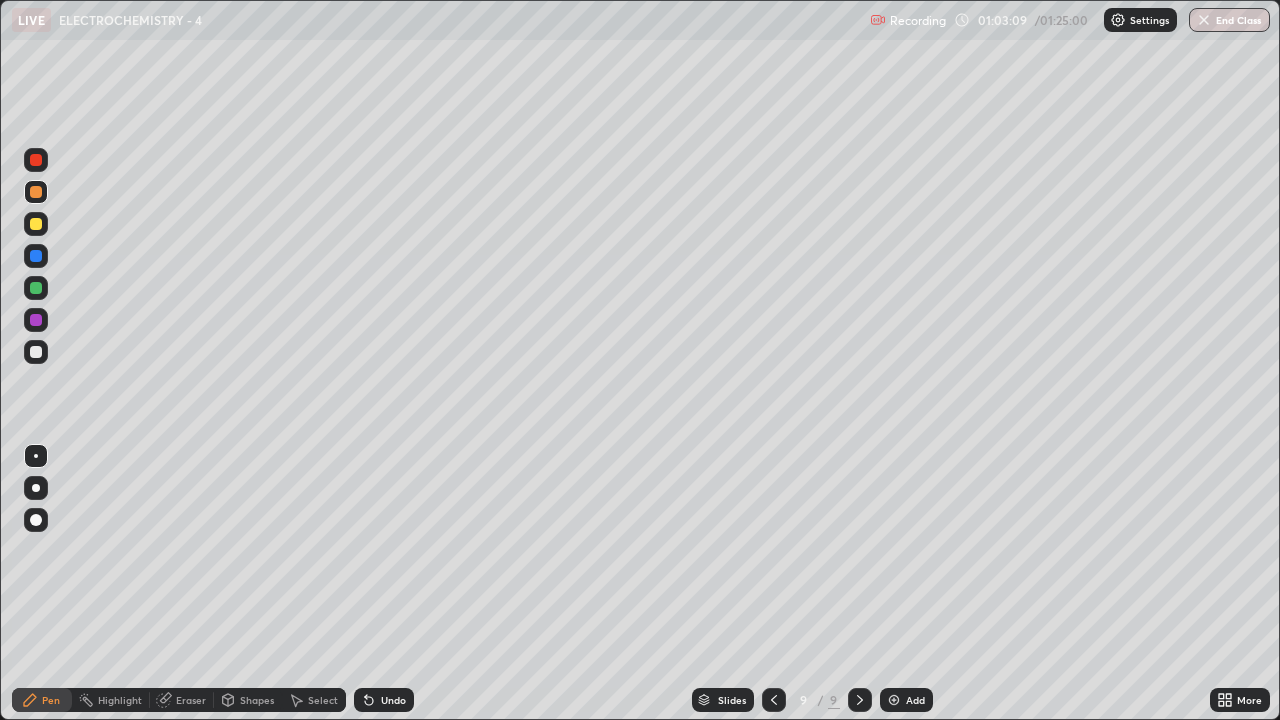 click at bounding box center (36, 352) 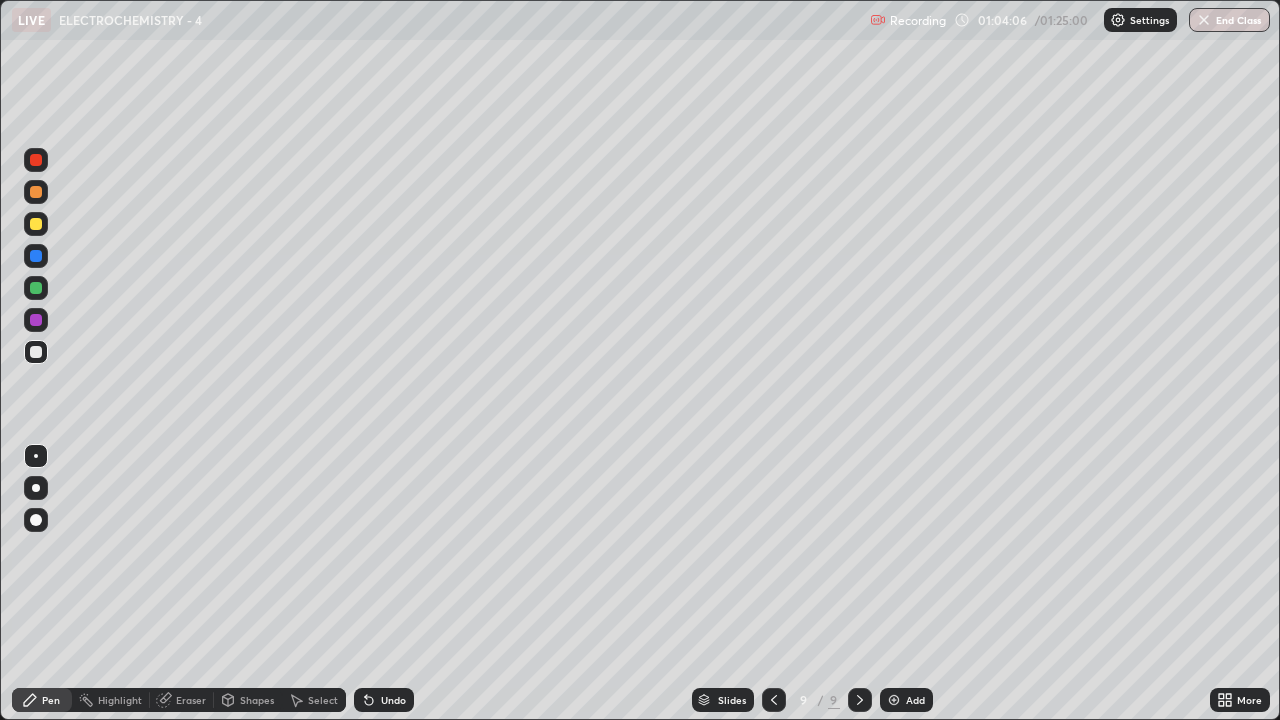 click on "Eraser" at bounding box center (191, 700) 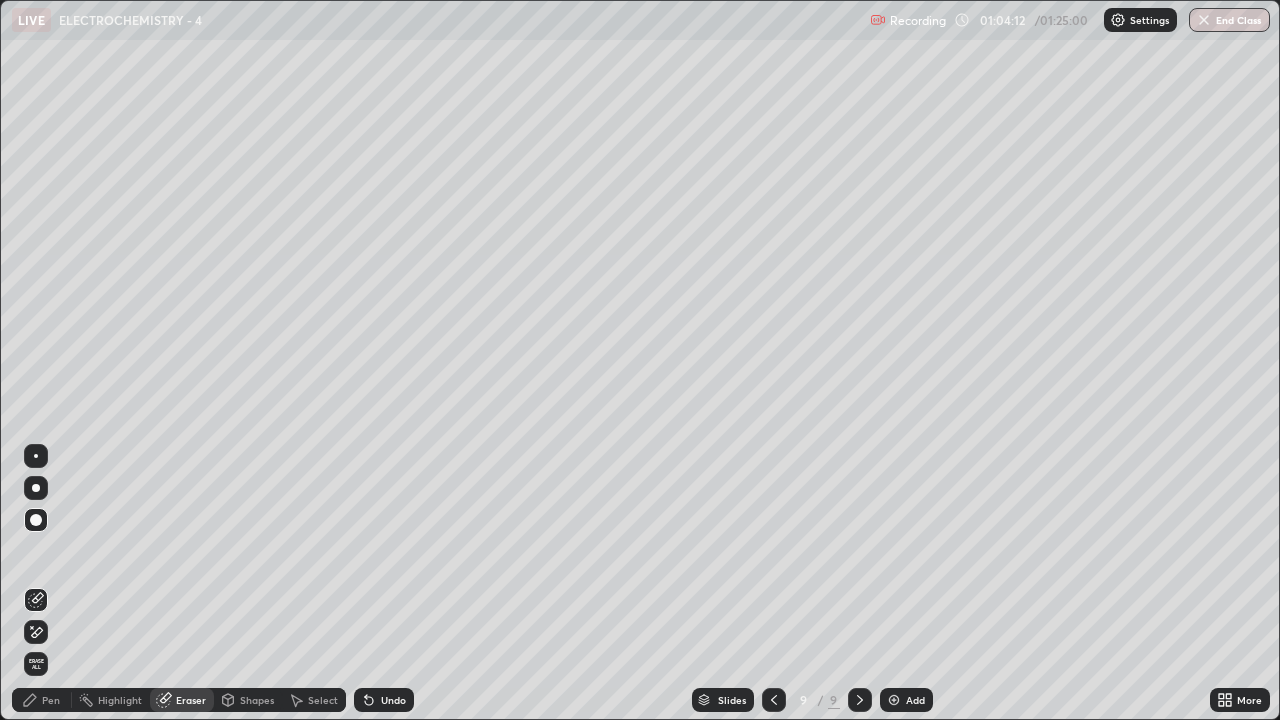 click on "Pen" at bounding box center (51, 700) 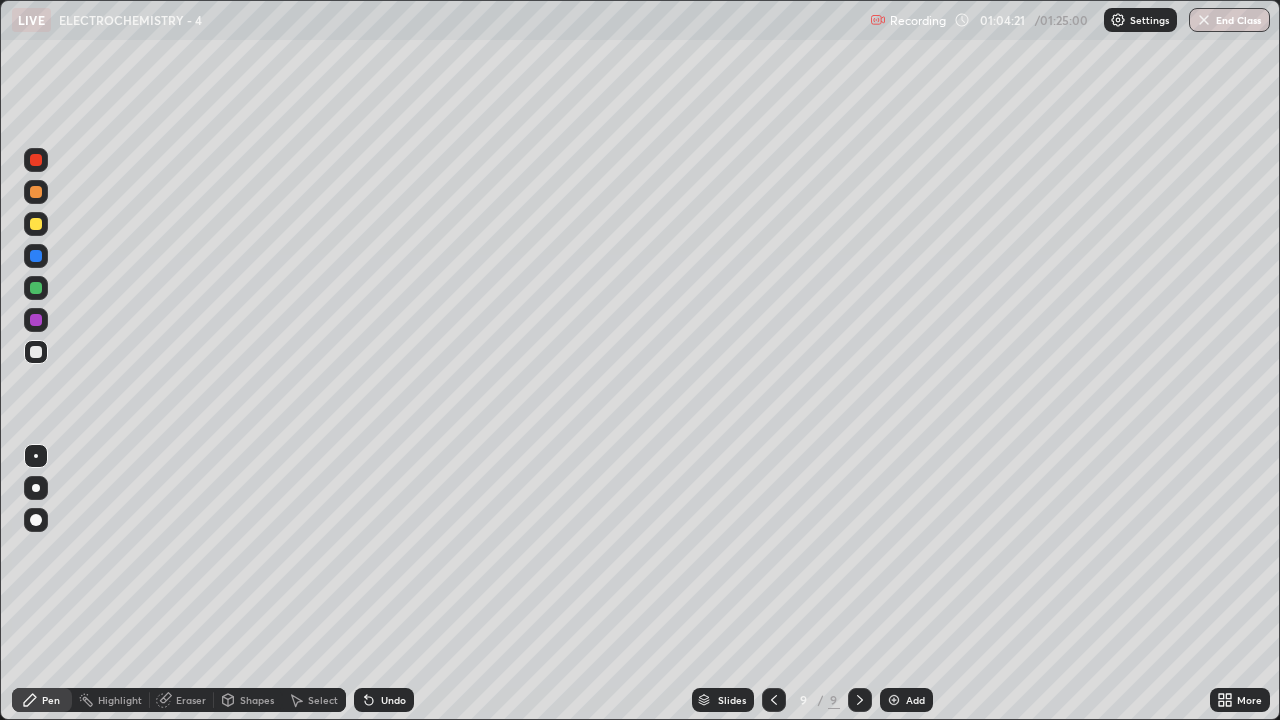 click at bounding box center (36, 320) 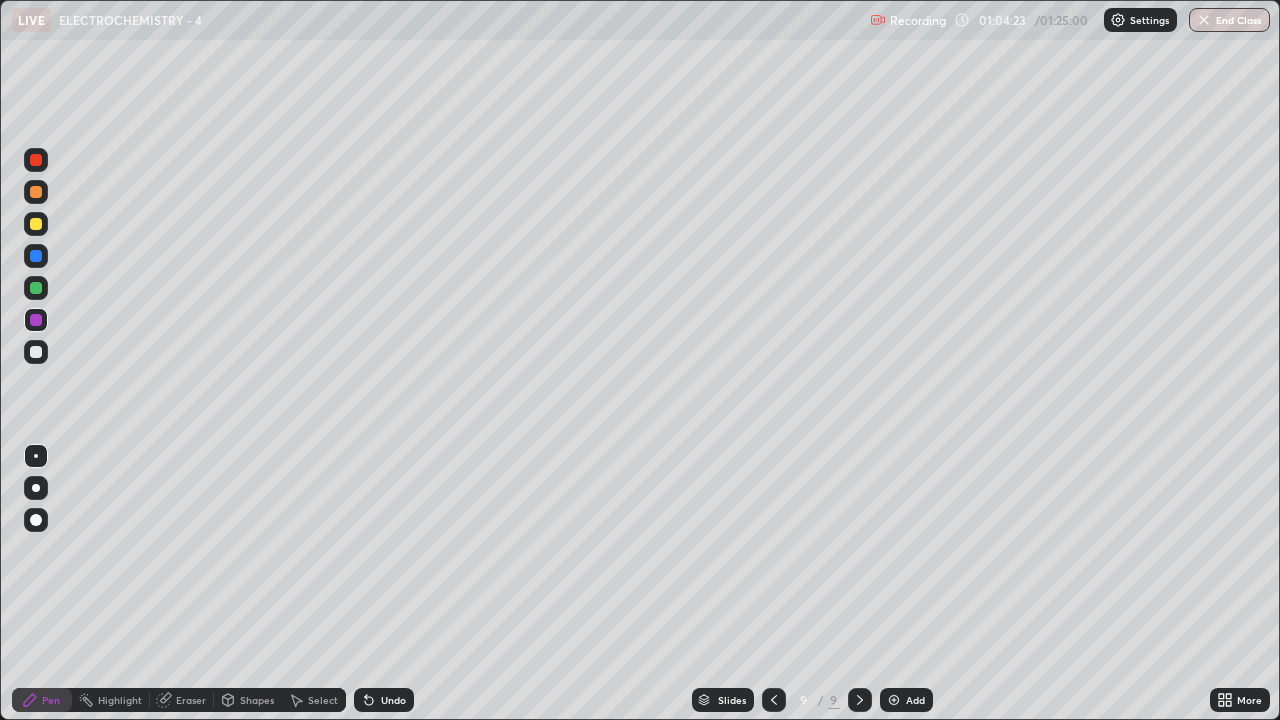 click at bounding box center (36, 288) 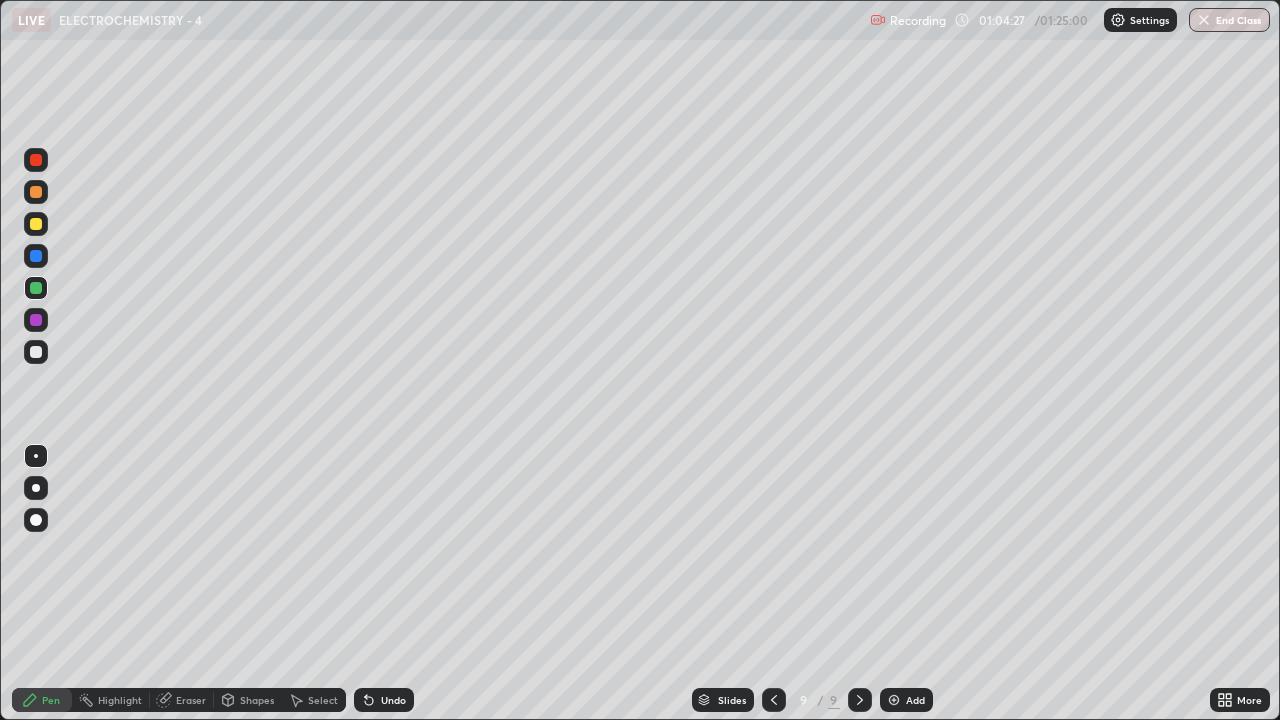 click 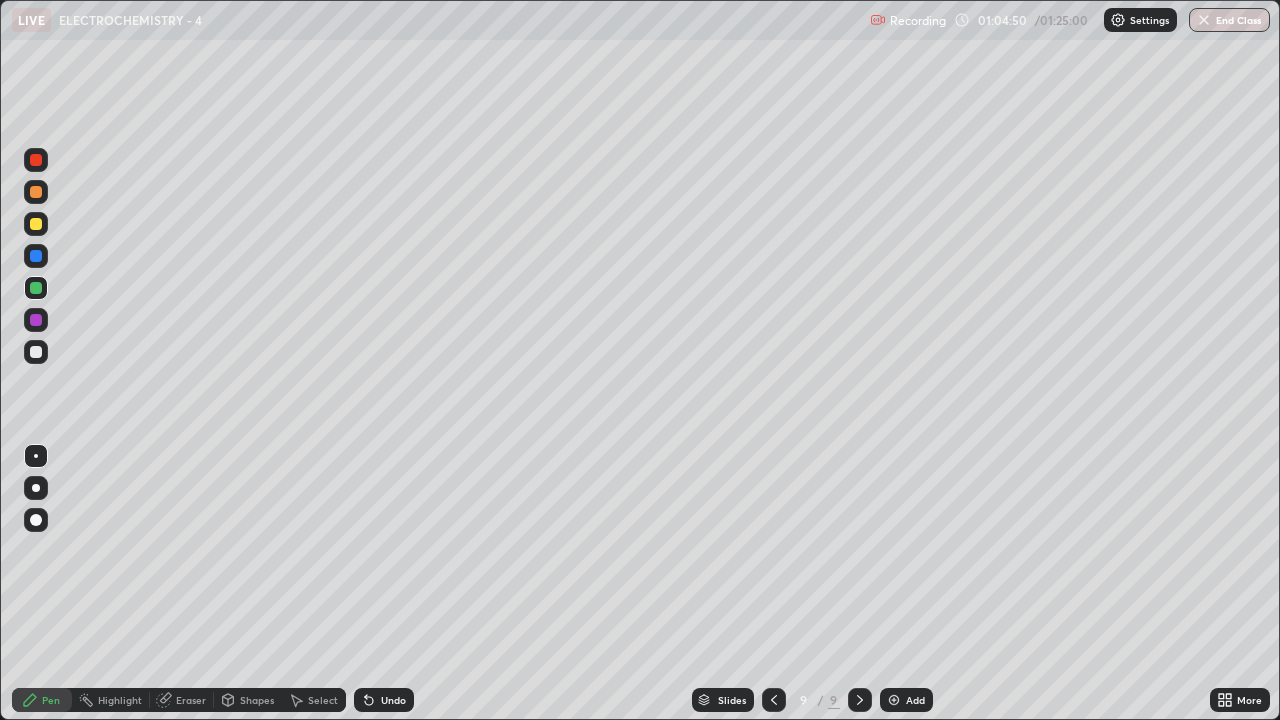 click at bounding box center (36, 352) 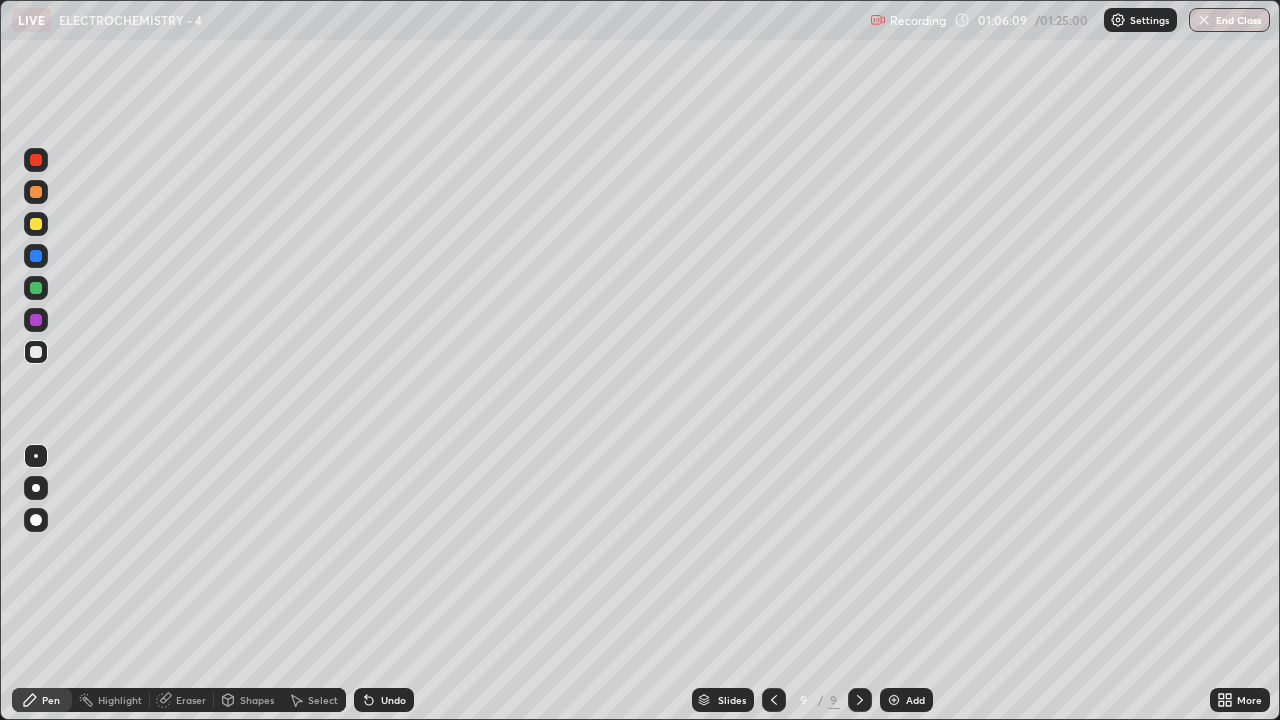 click on "Undo" at bounding box center (393, 700) 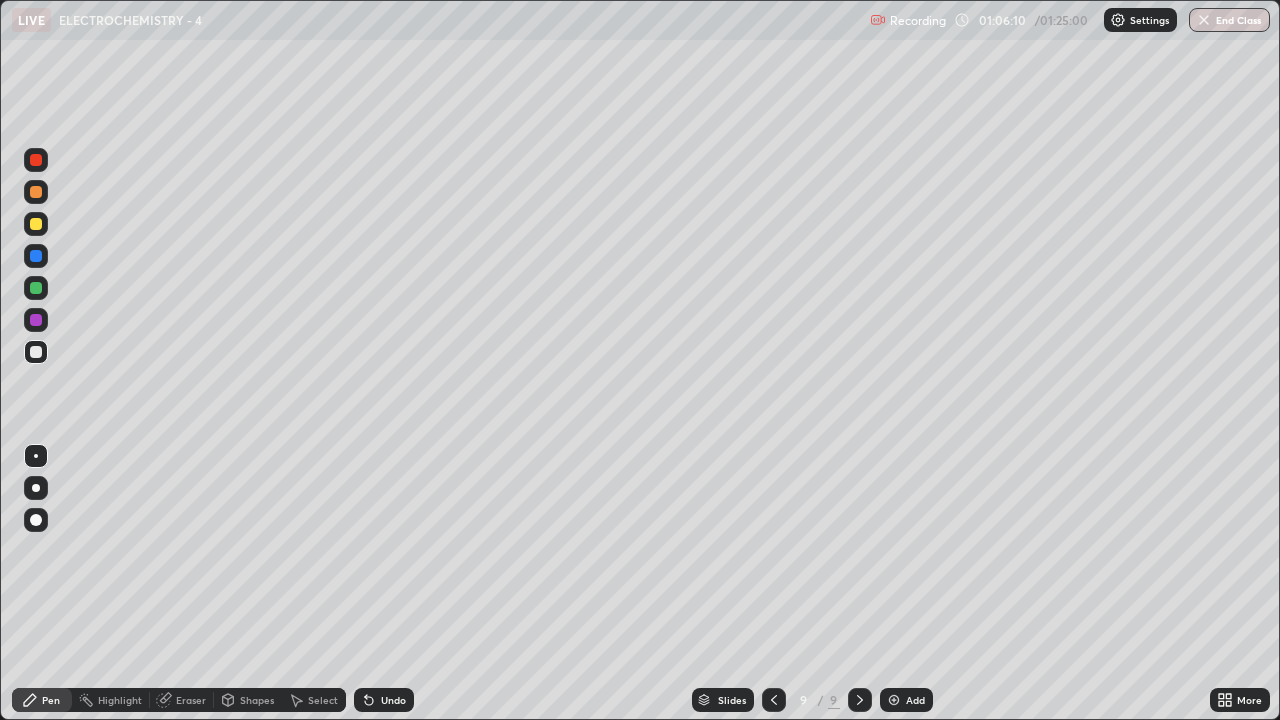 click 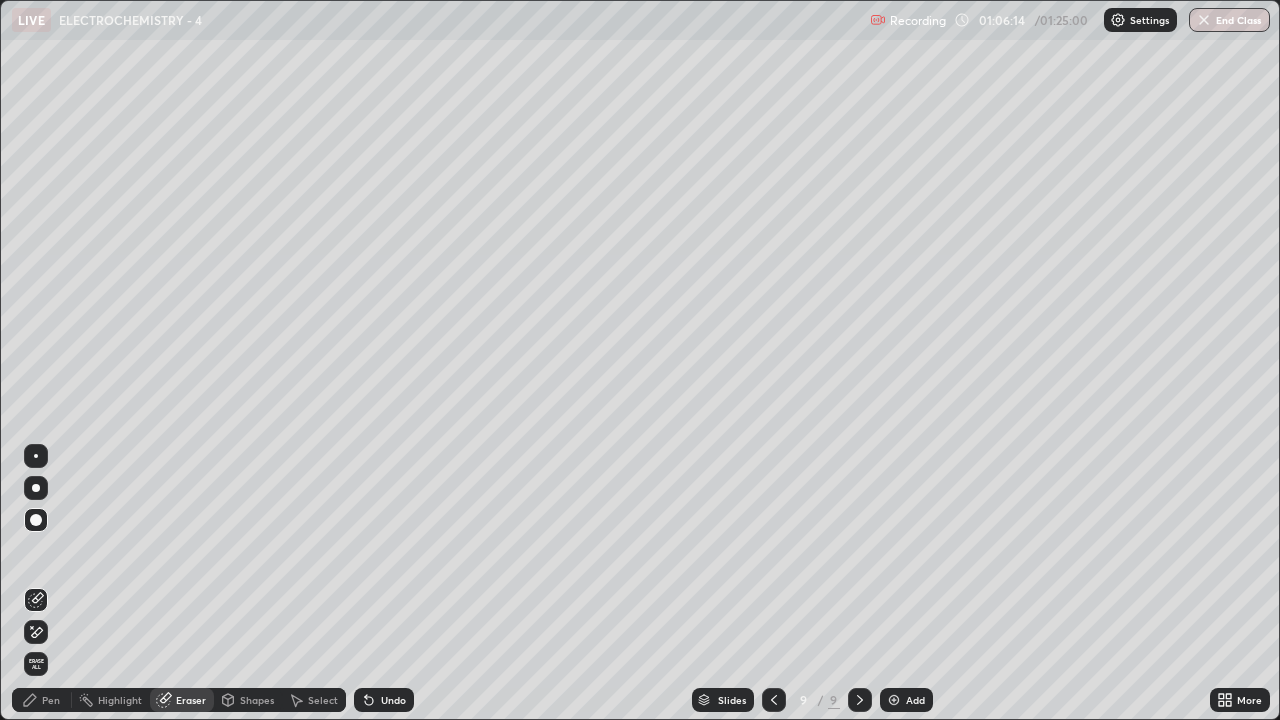 click on "Pen" at bounding box center (42, 700) 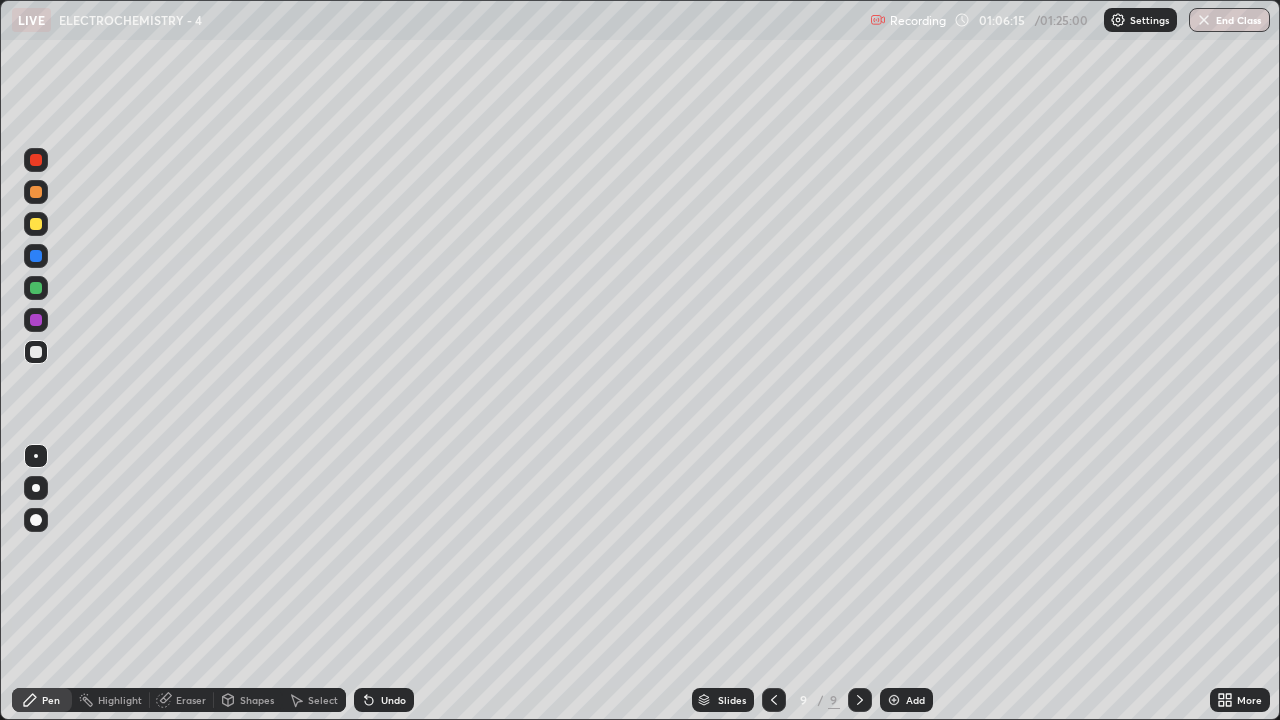 click on "Eraser" at bounding box center (191, 700) 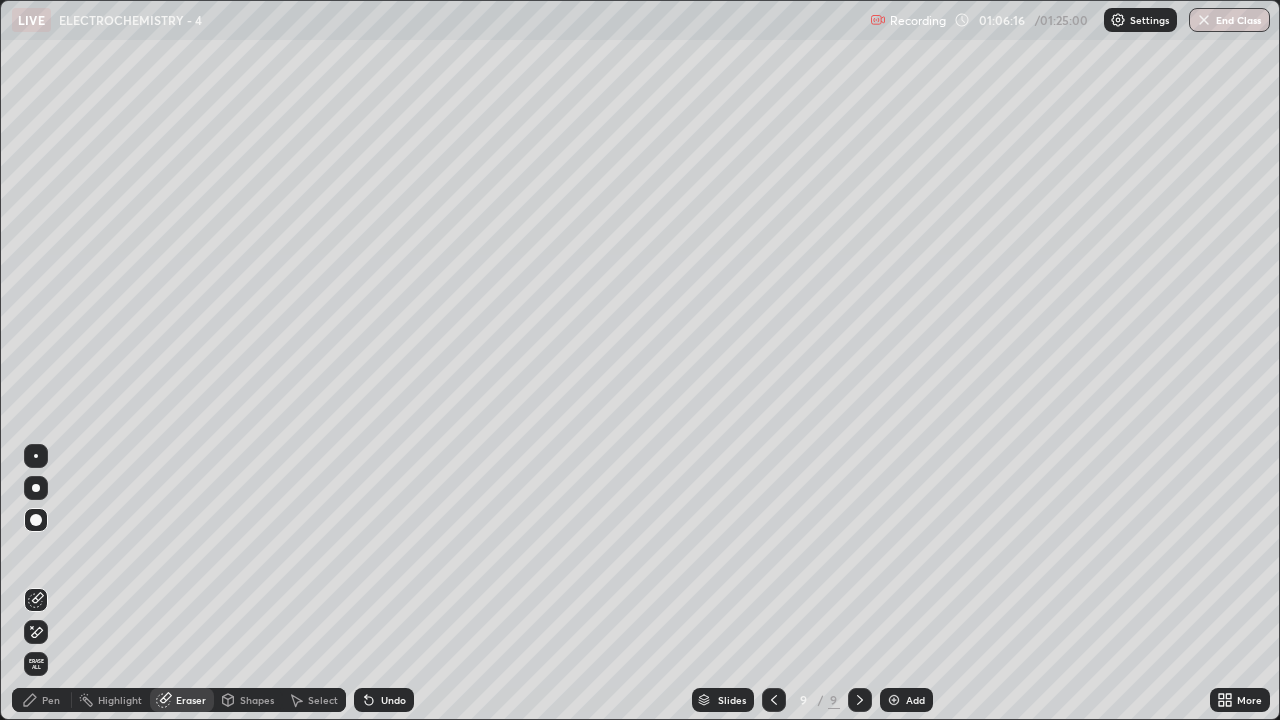 click on "Eraser" at bounding box center (191, 700) 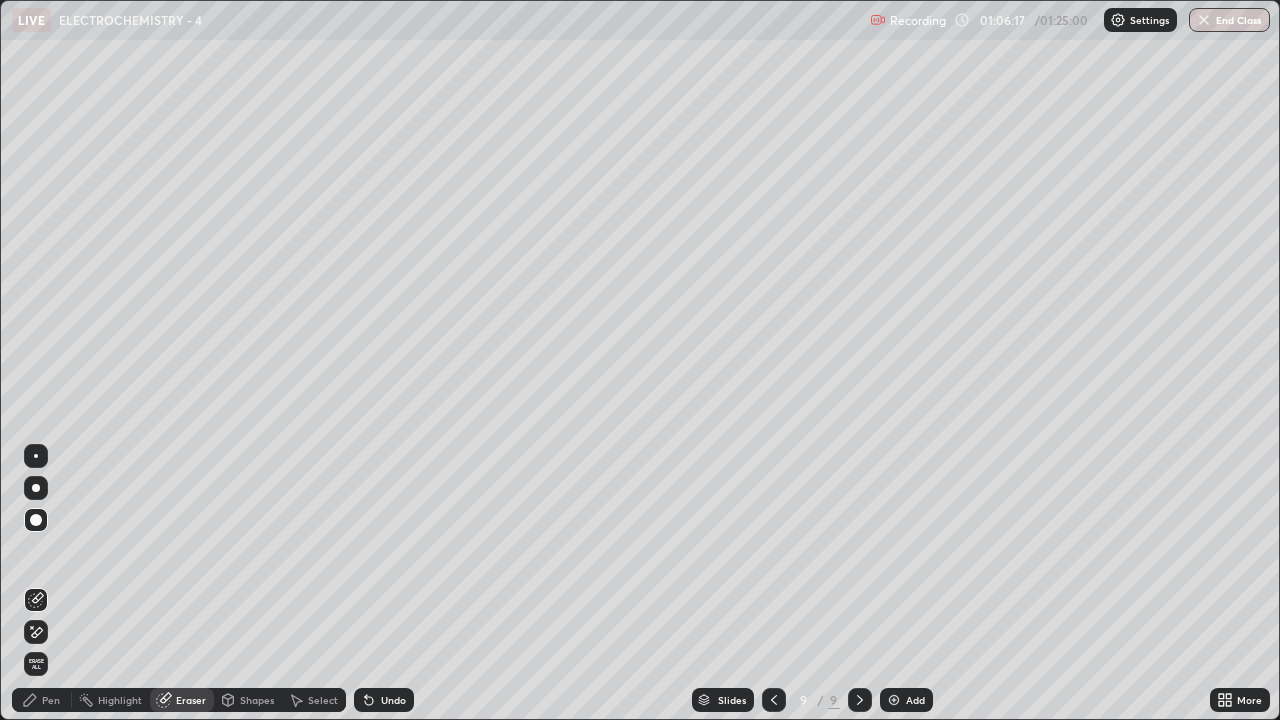 click on "Pen" at bounding box center (51, 700) 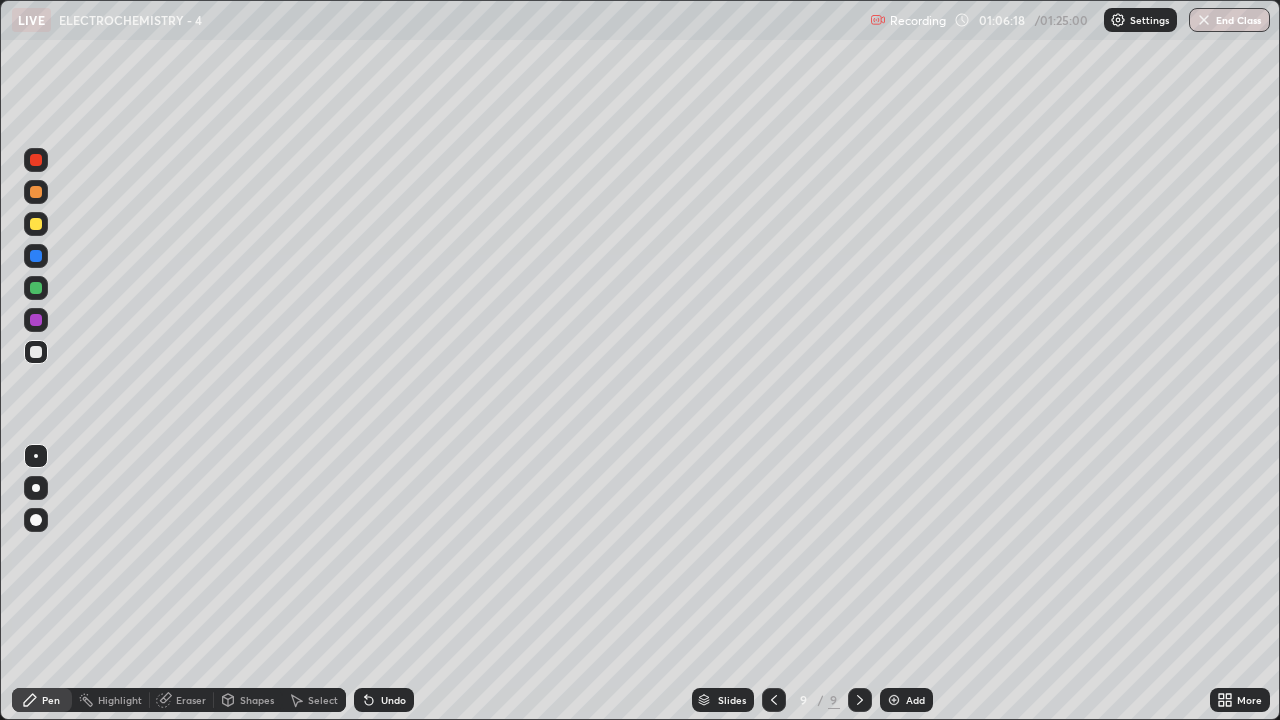 click at bounding box center (36, 352) 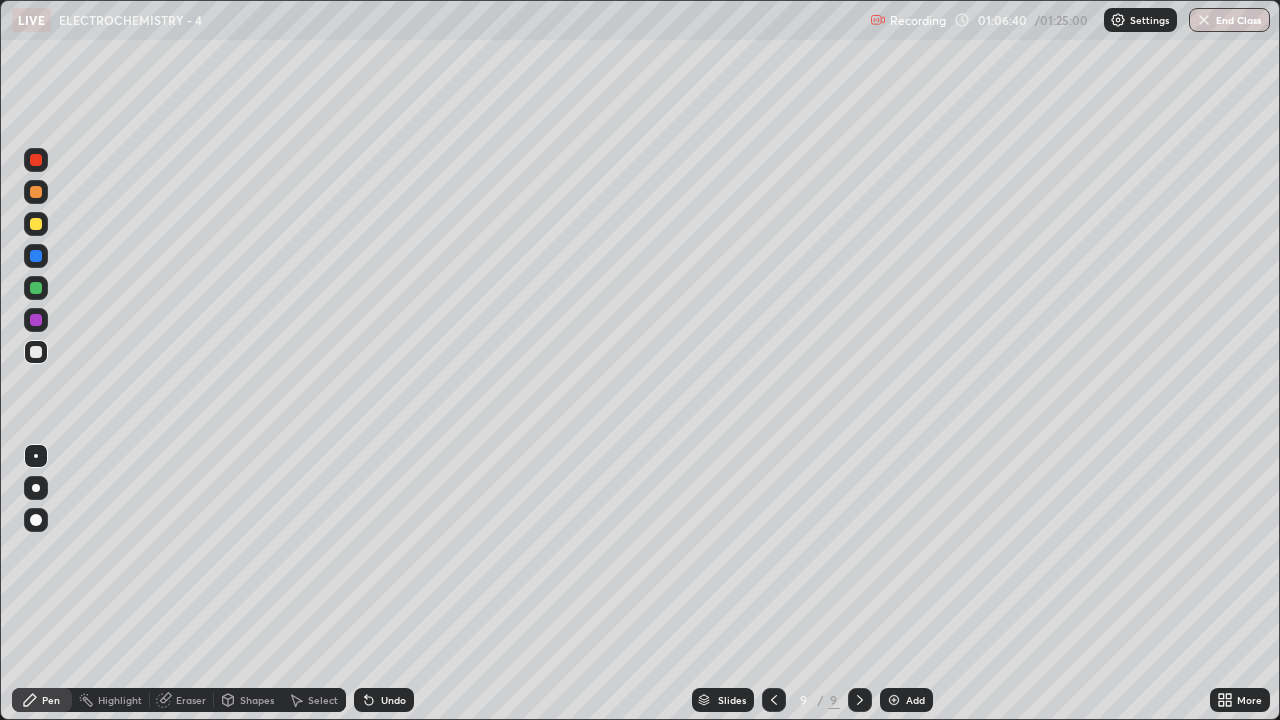 click at bounding box center (36, 320) 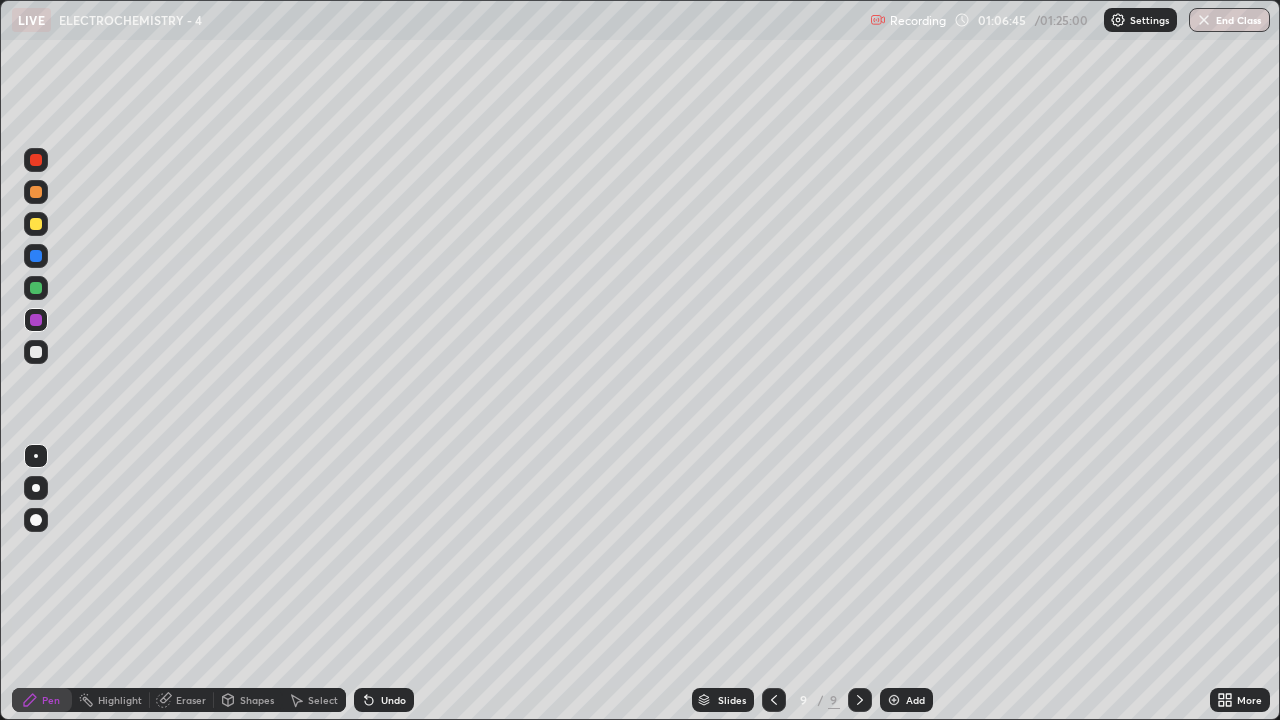 click at bounding box center [36, 352] 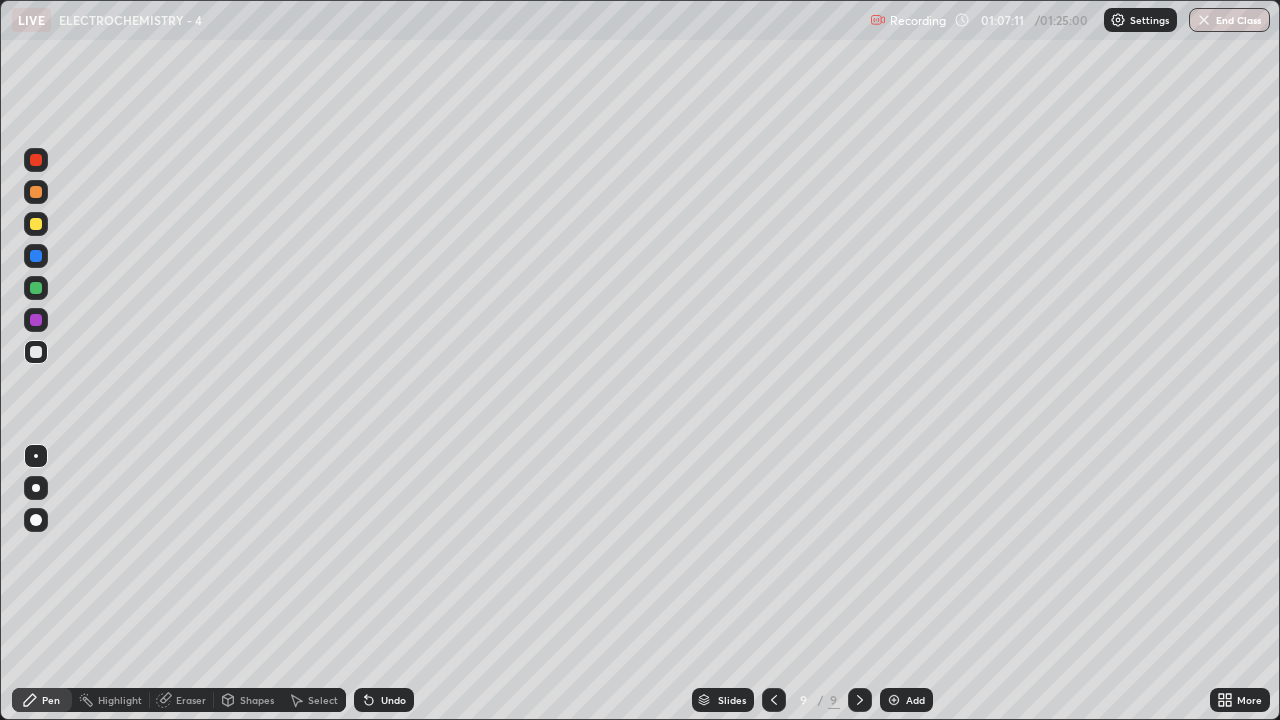 click on "Undo" at bounding box center (393, 700) 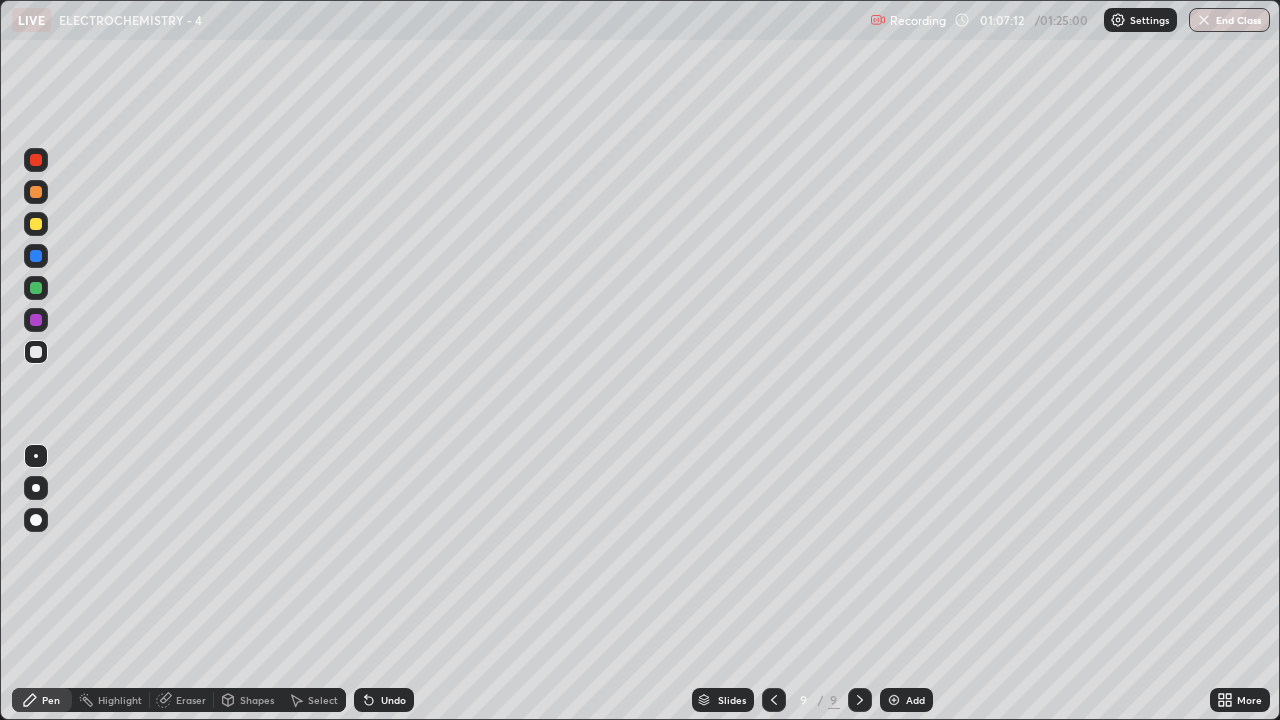 click on "Undo" at bounding box center (384, 700) 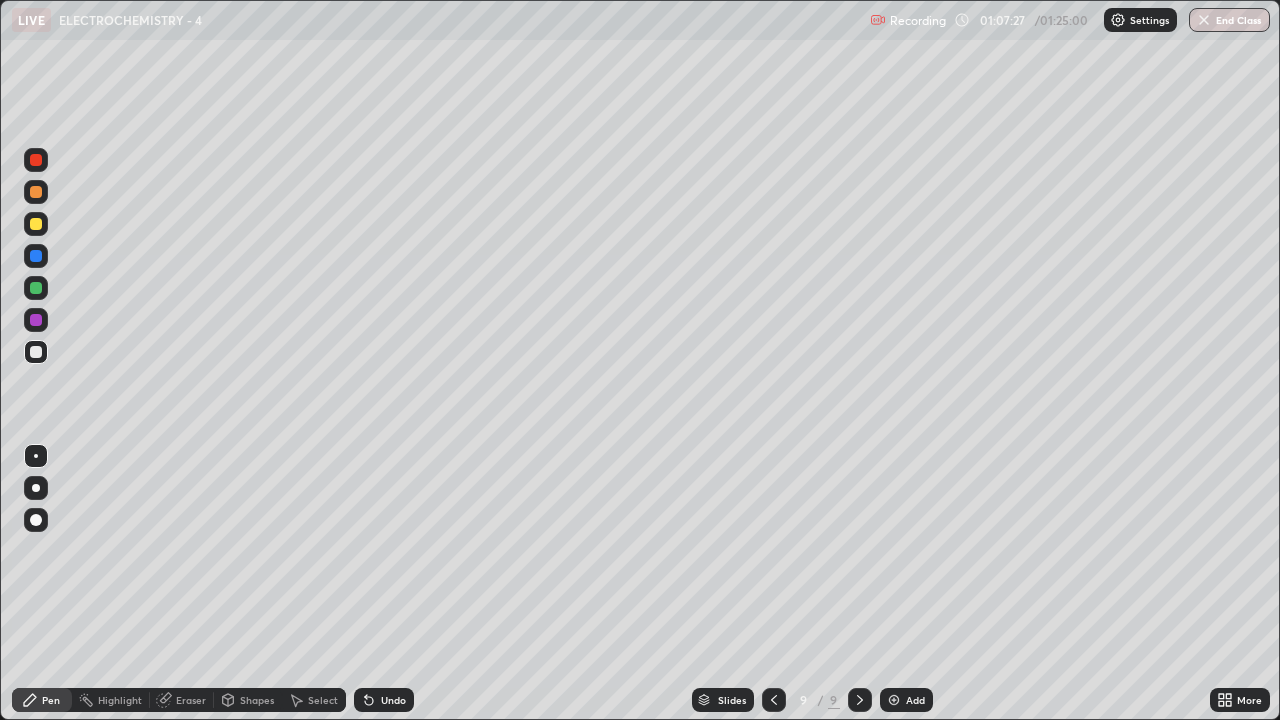 click at bounding box center [36, 288] 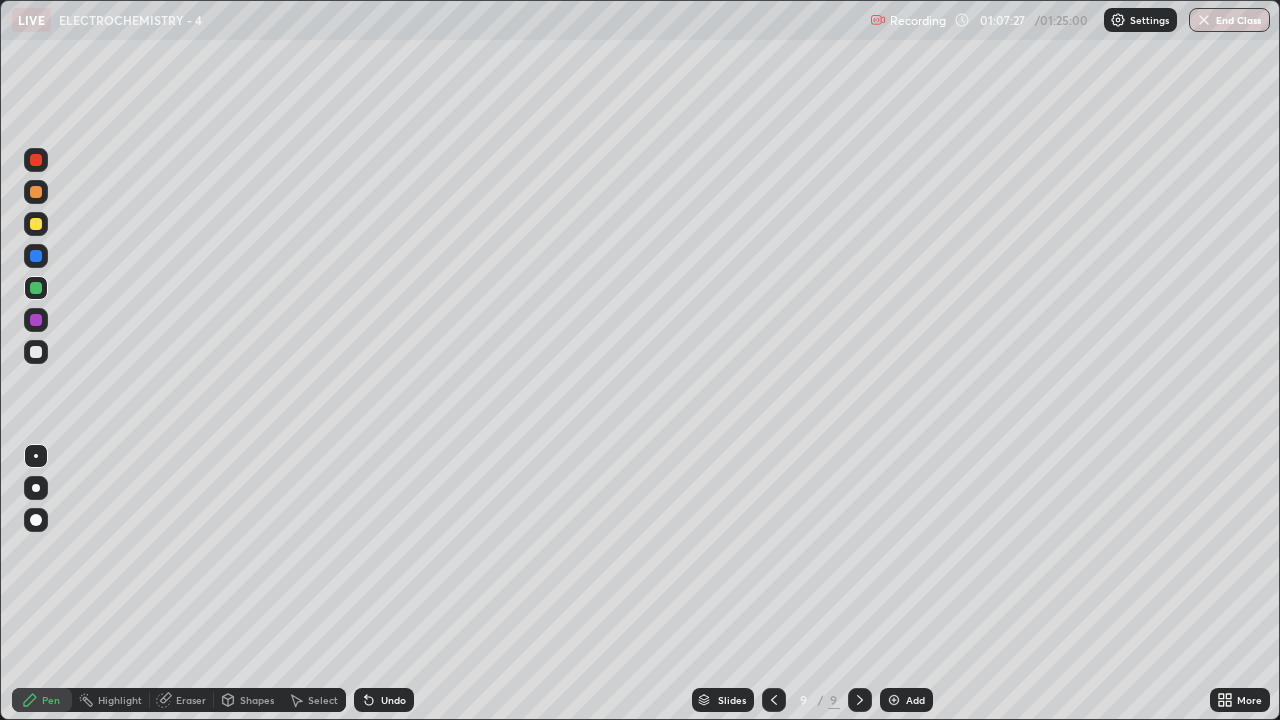 click at bounding box center (36, 320) 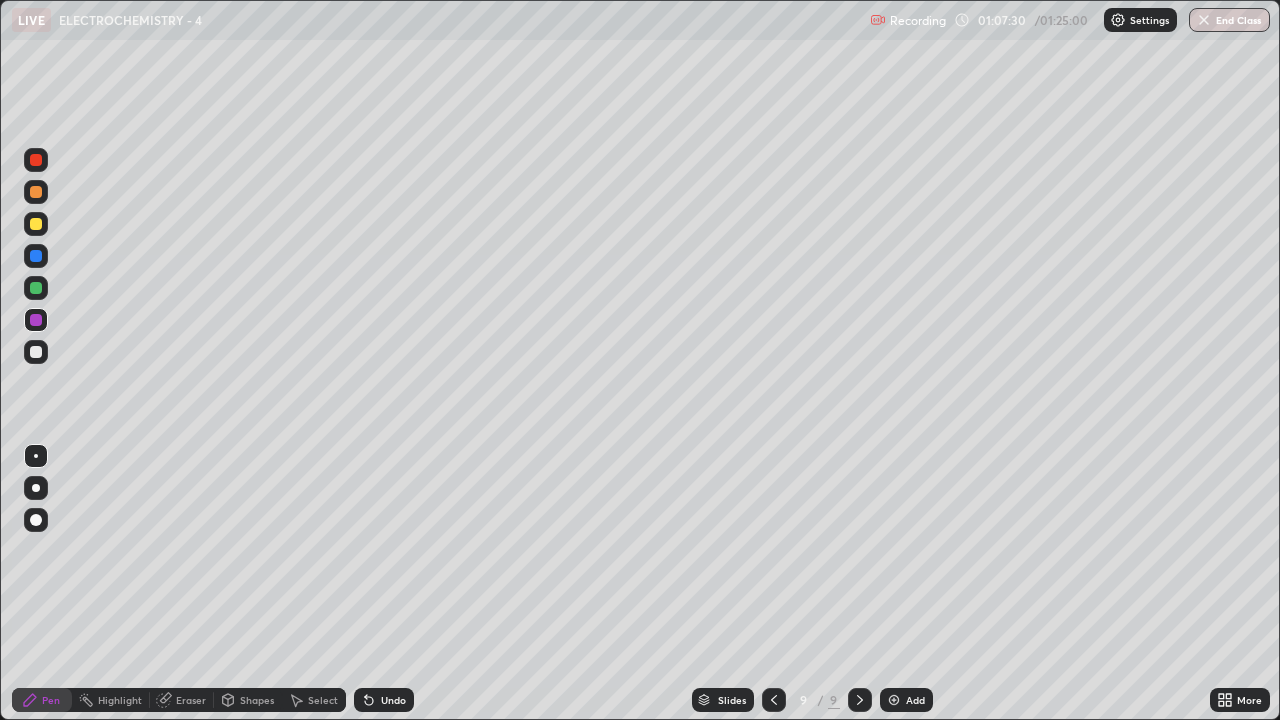 click on "Undo" at bounding box center (384, 700) 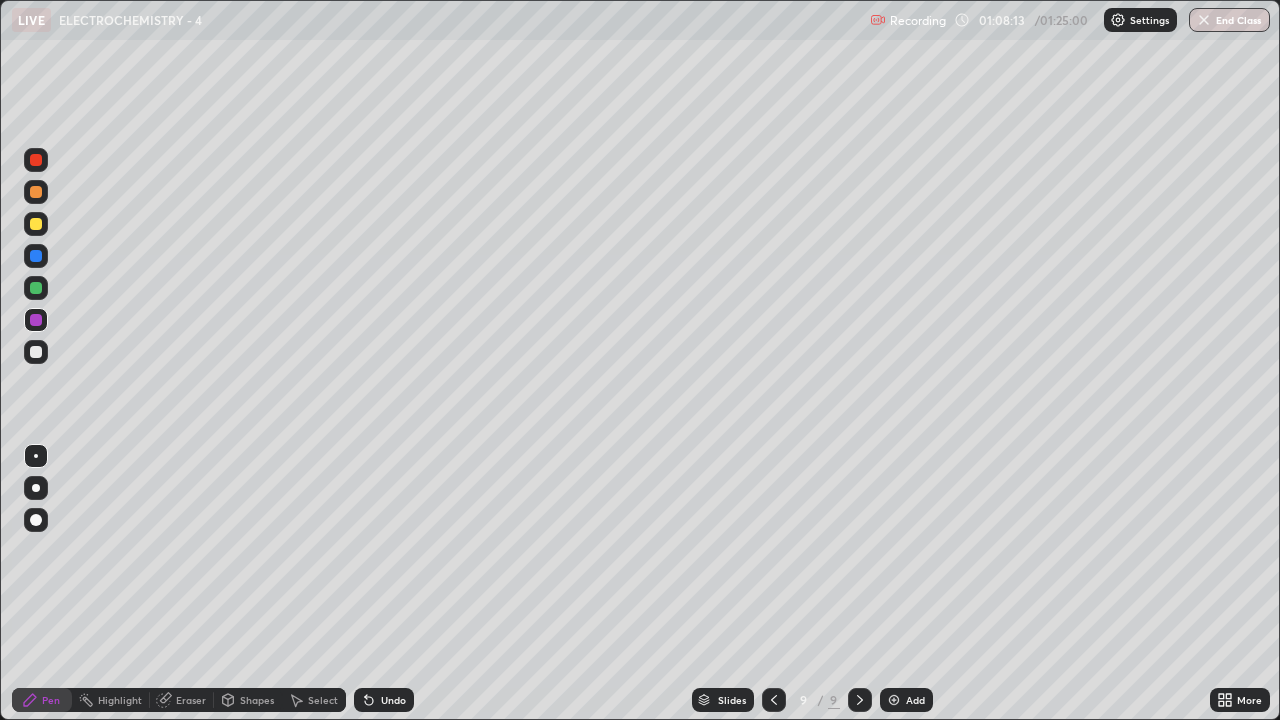 click at bounding box center [36, 288] 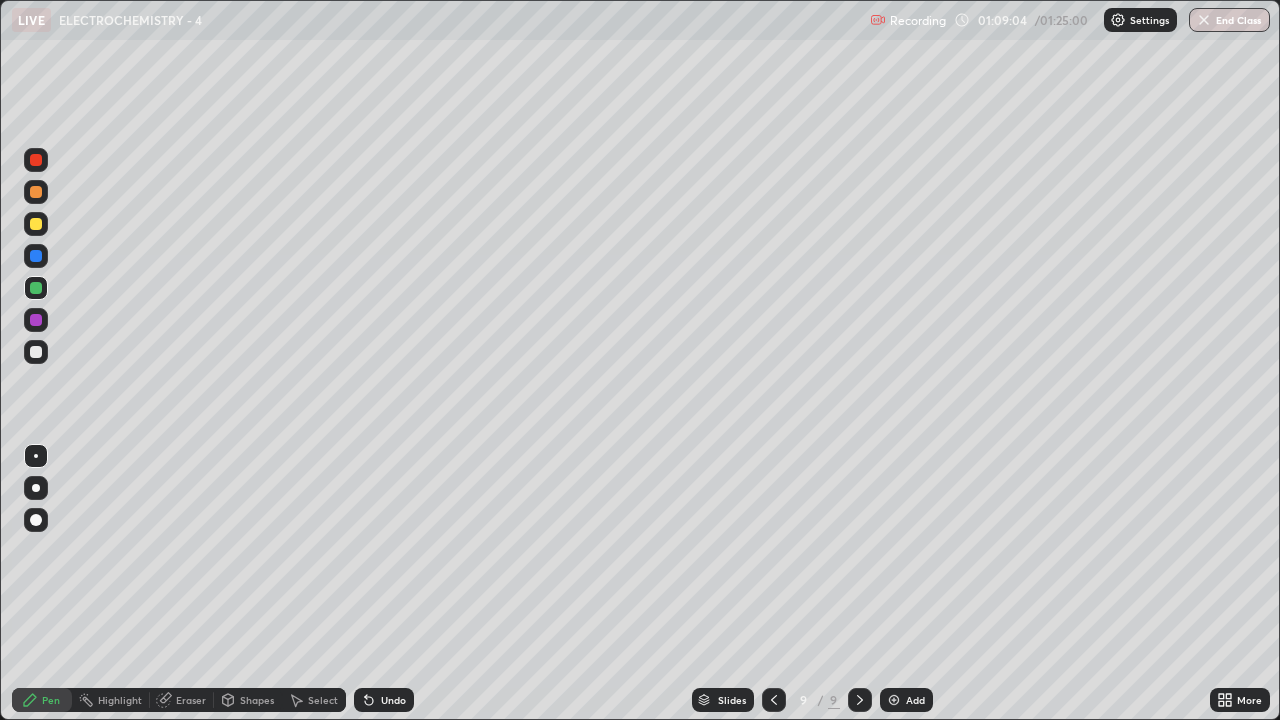 click at bounding box center [894, 700] 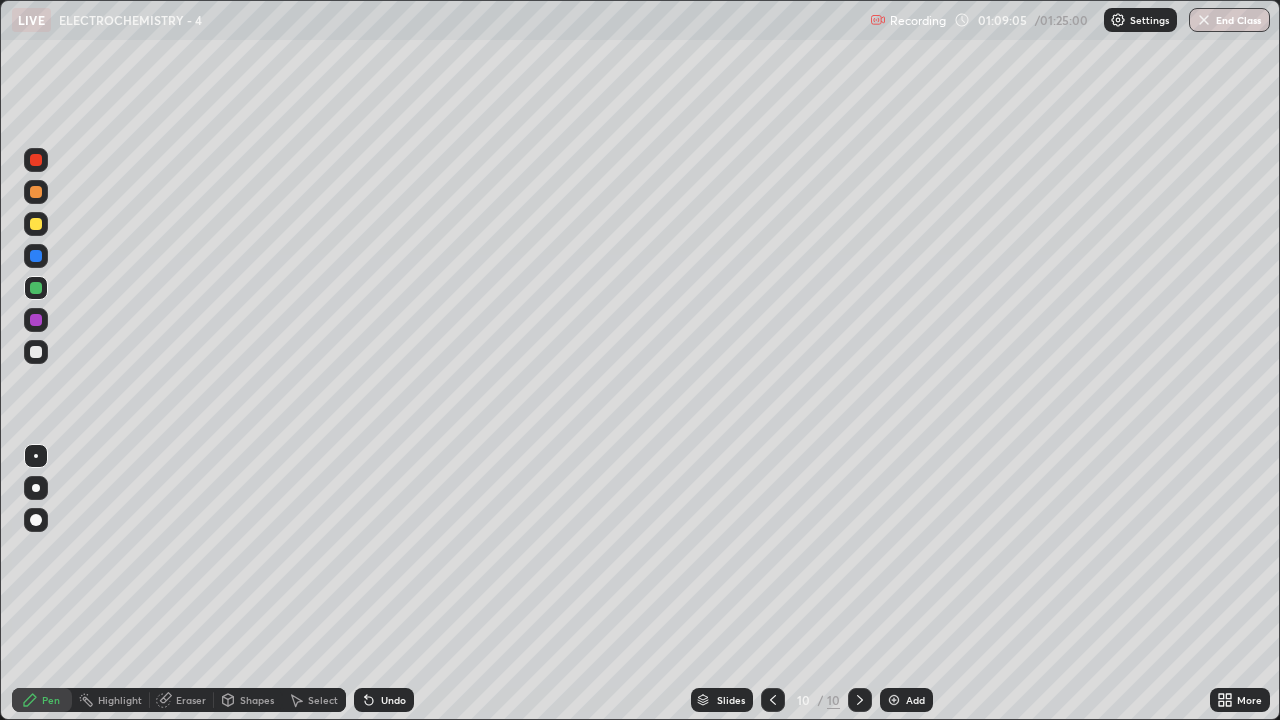 click 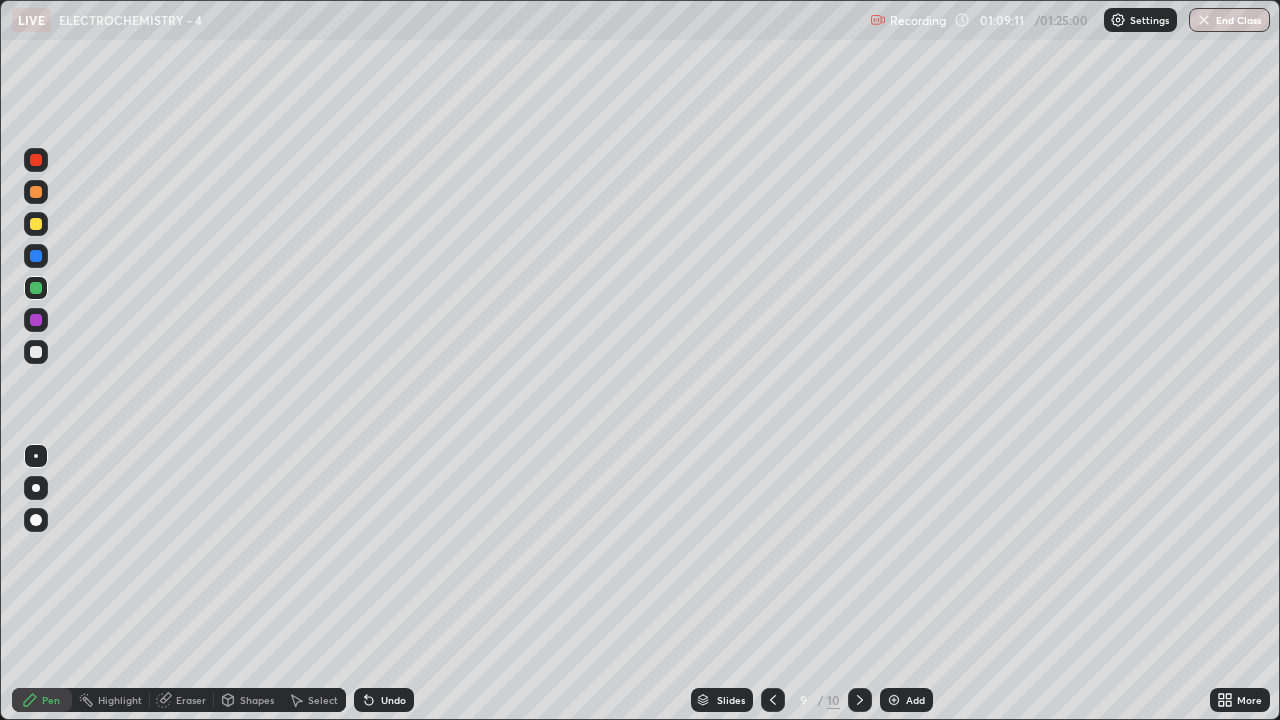 click on "Undo" at bounding box center [393, 700] 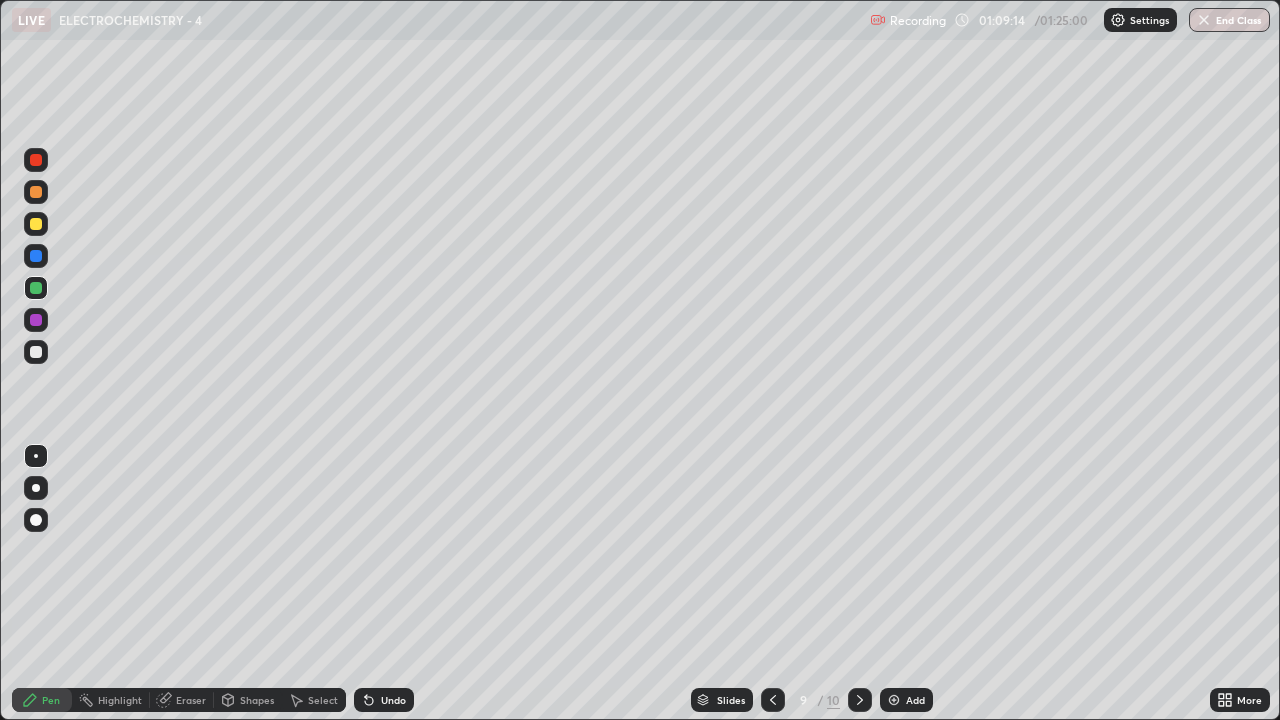 click 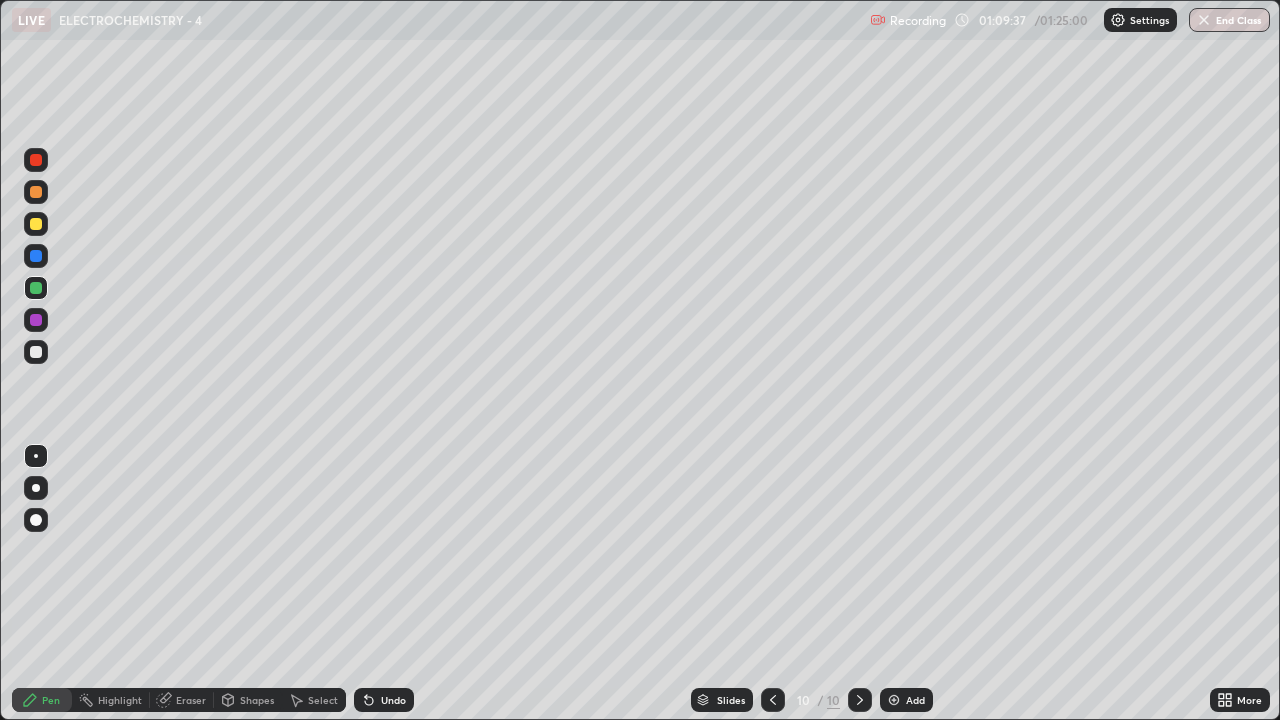 click 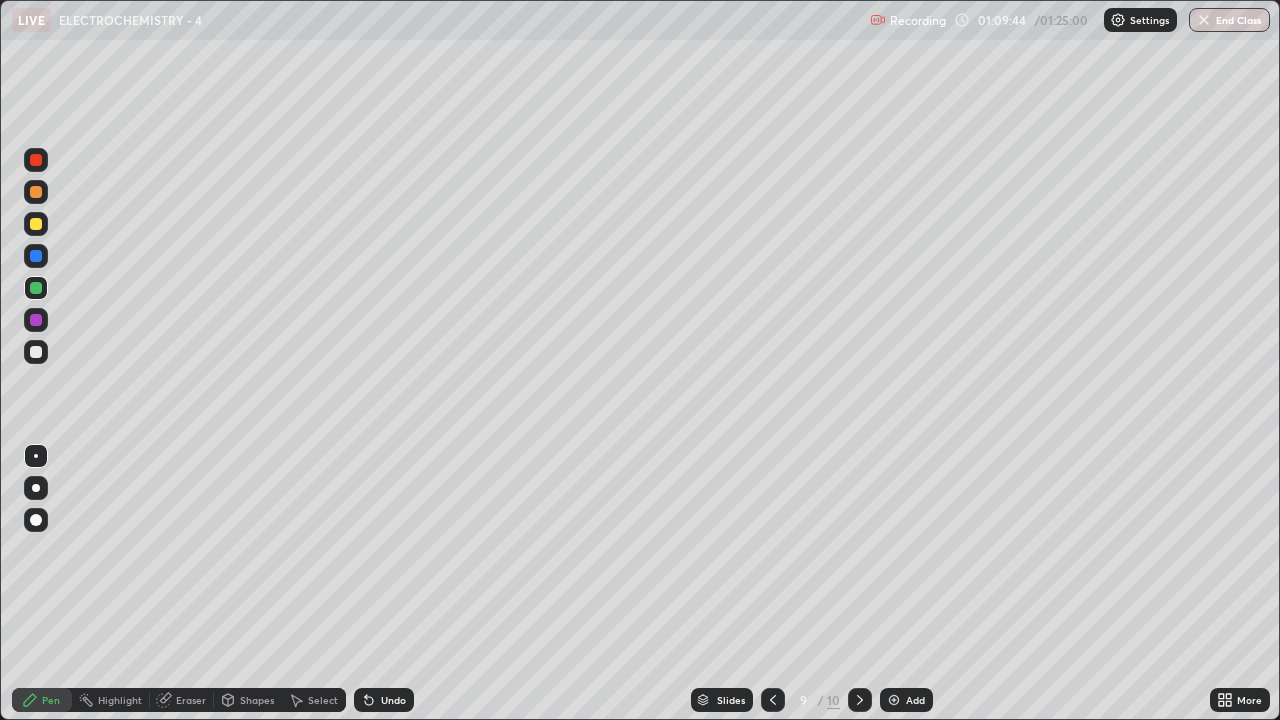 click 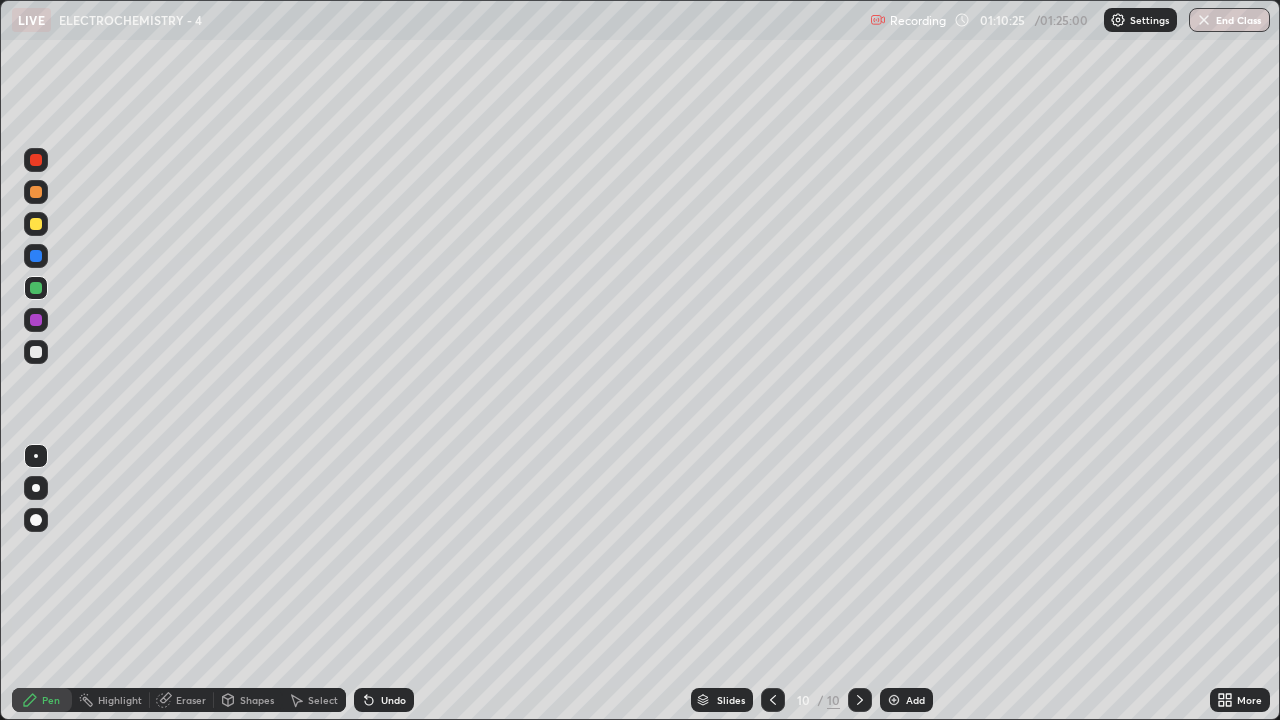 click at bounding box center (773, 700) 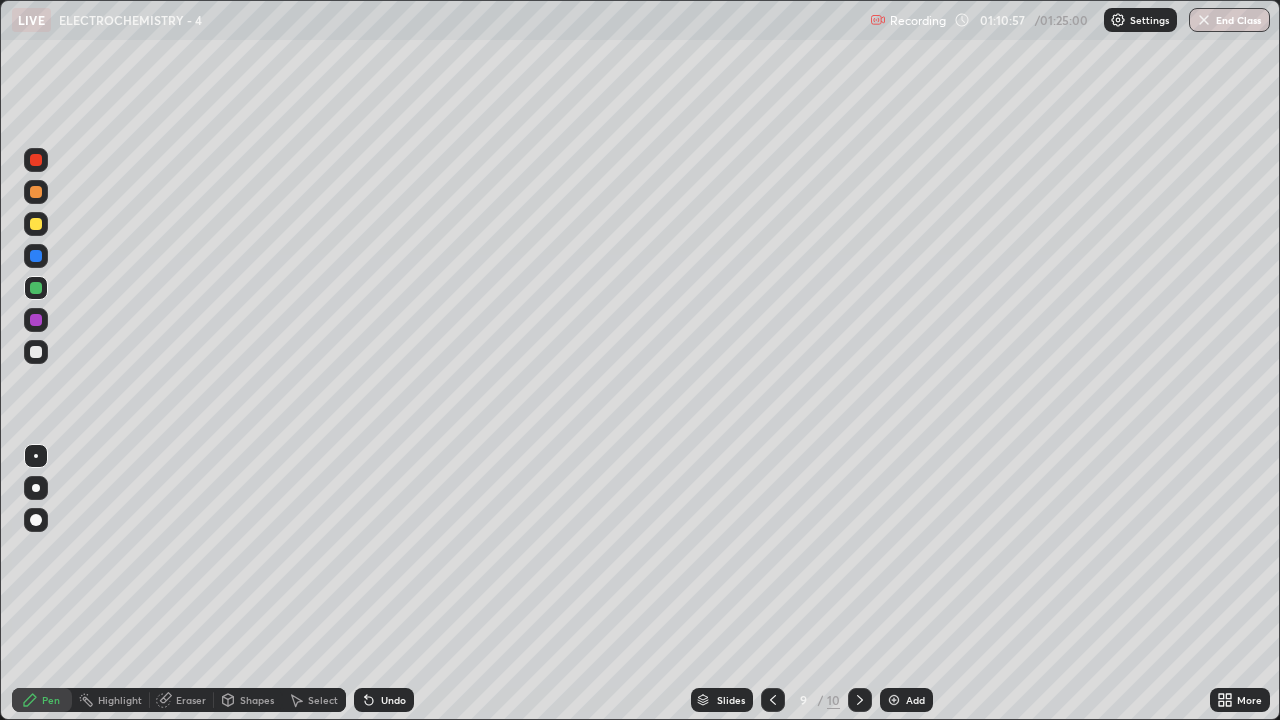 click 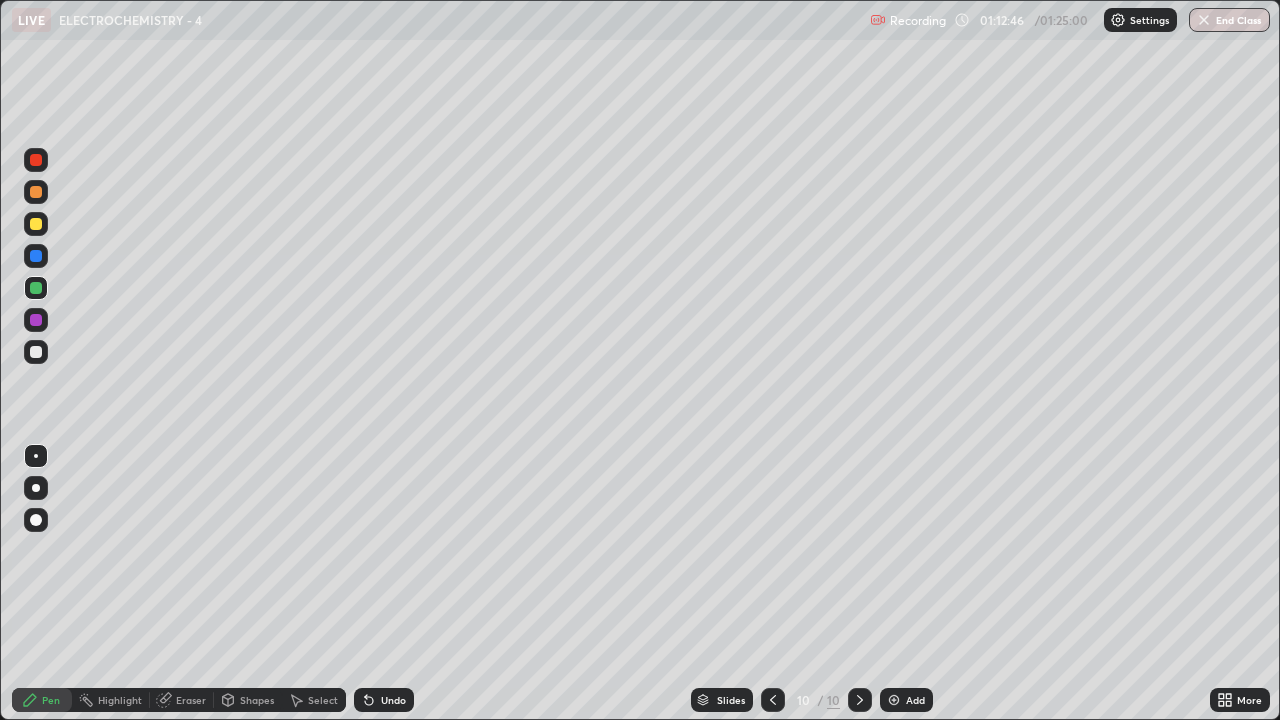 click at bounding box center [894, 700] 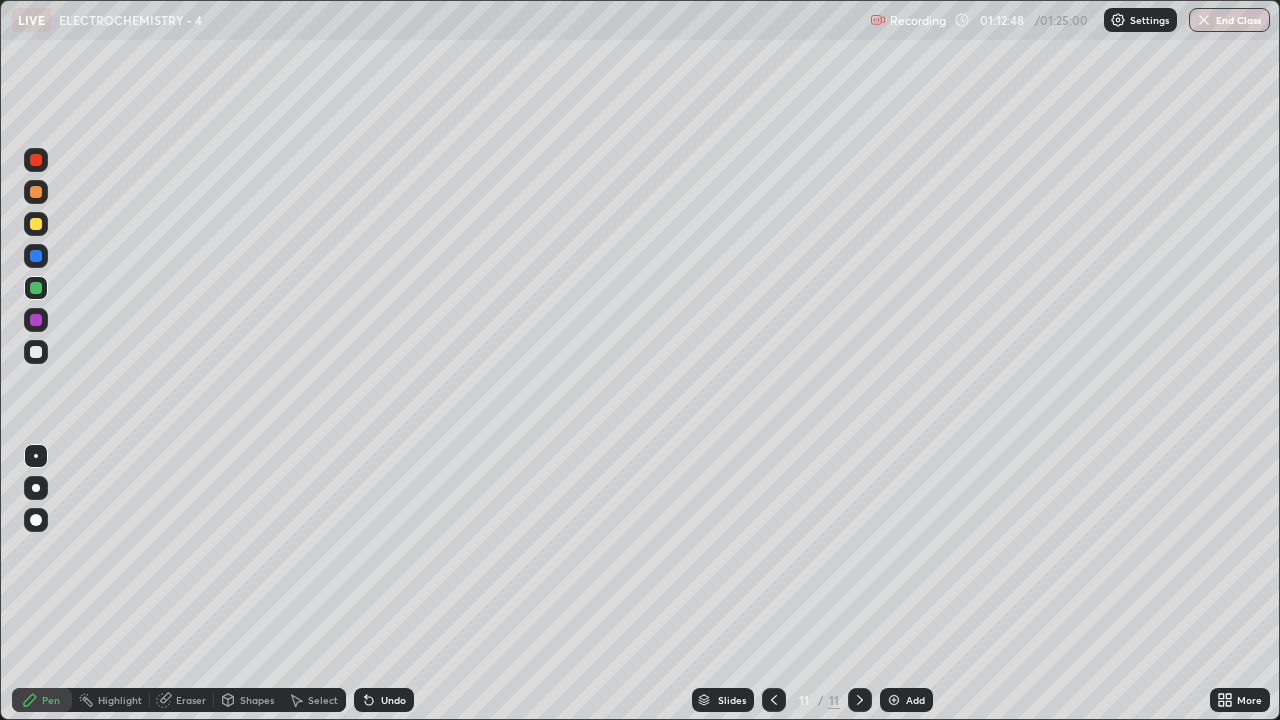 click at bounding box center (36, 192) 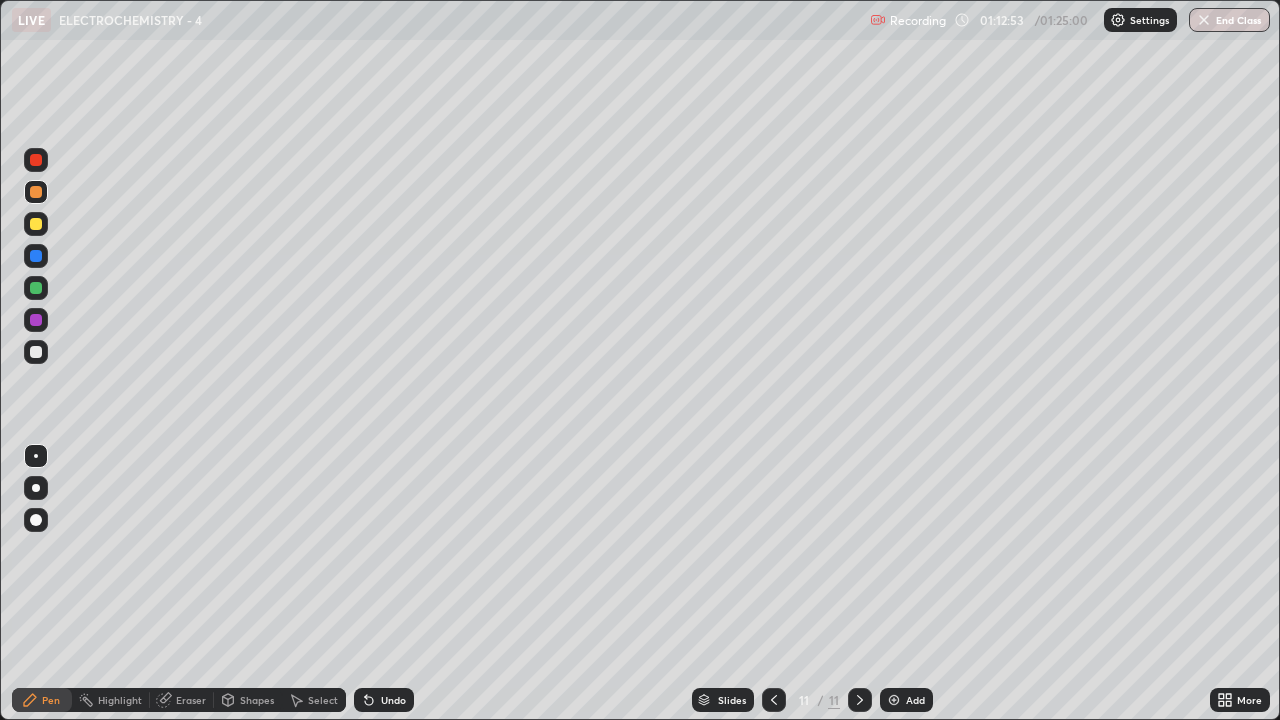 click at bounding box center (36, 224) 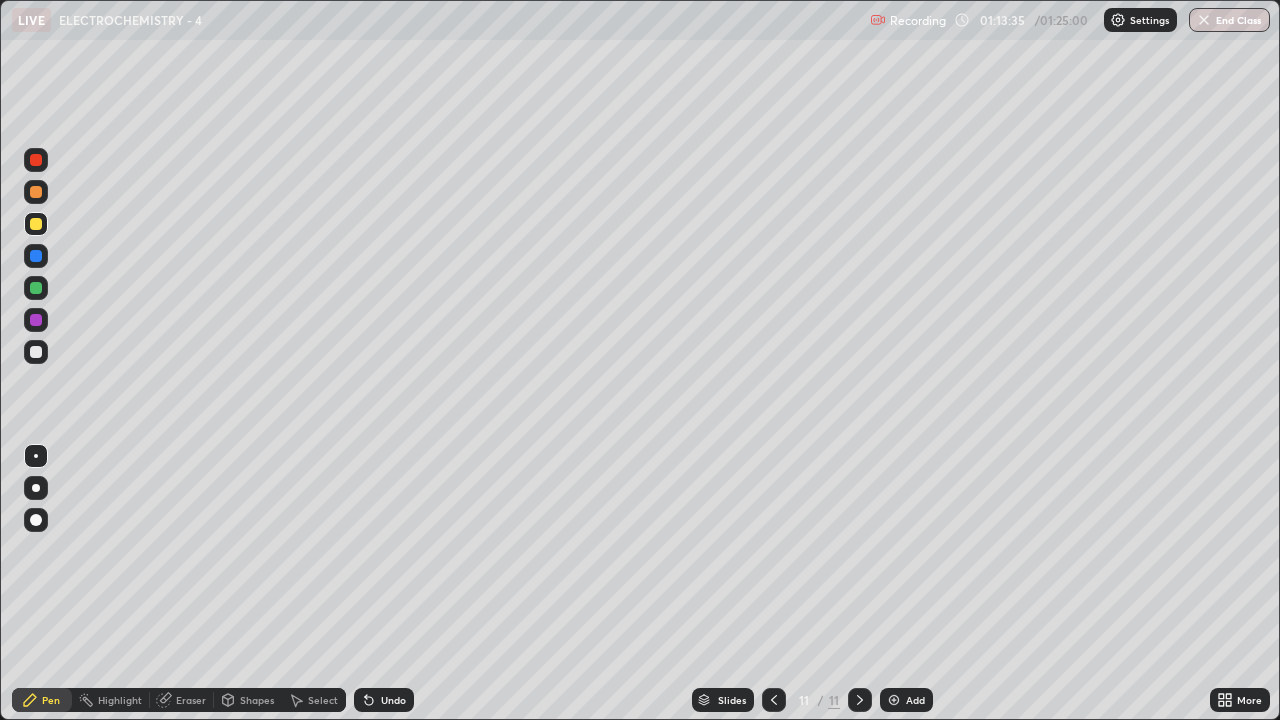 click at bounding box center [36, 352] 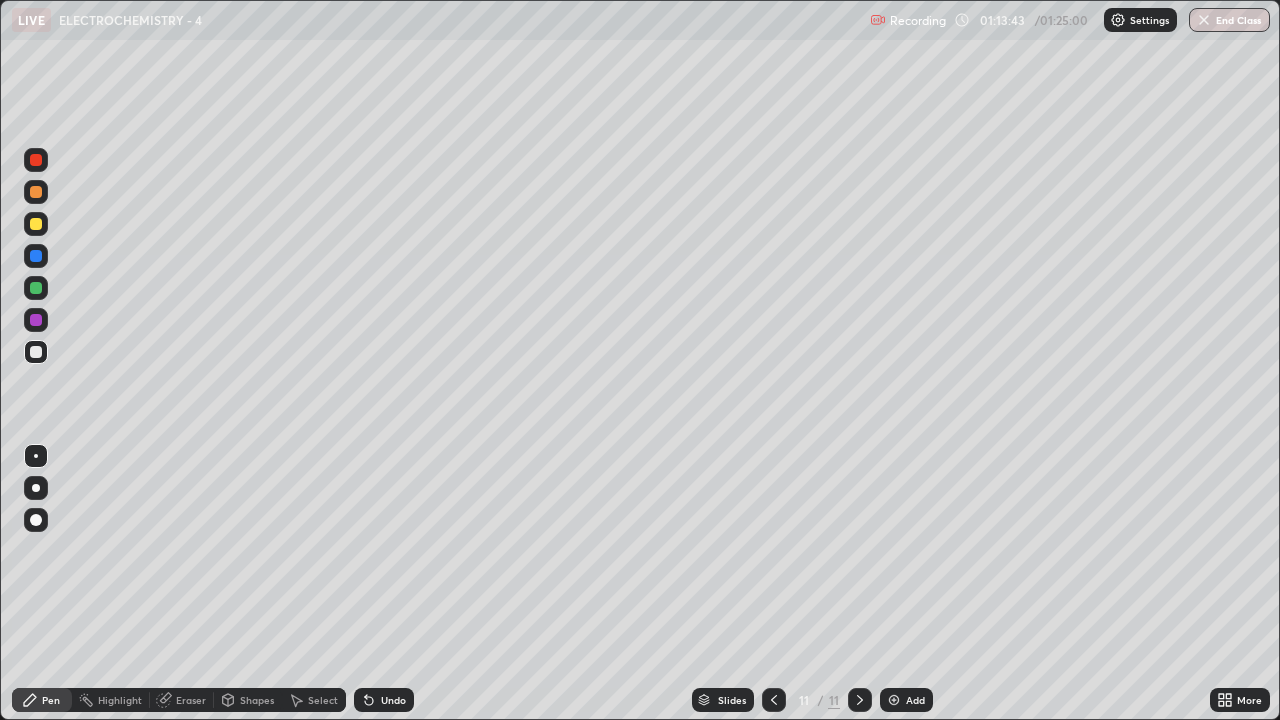 click at bounding box center [36, 320] 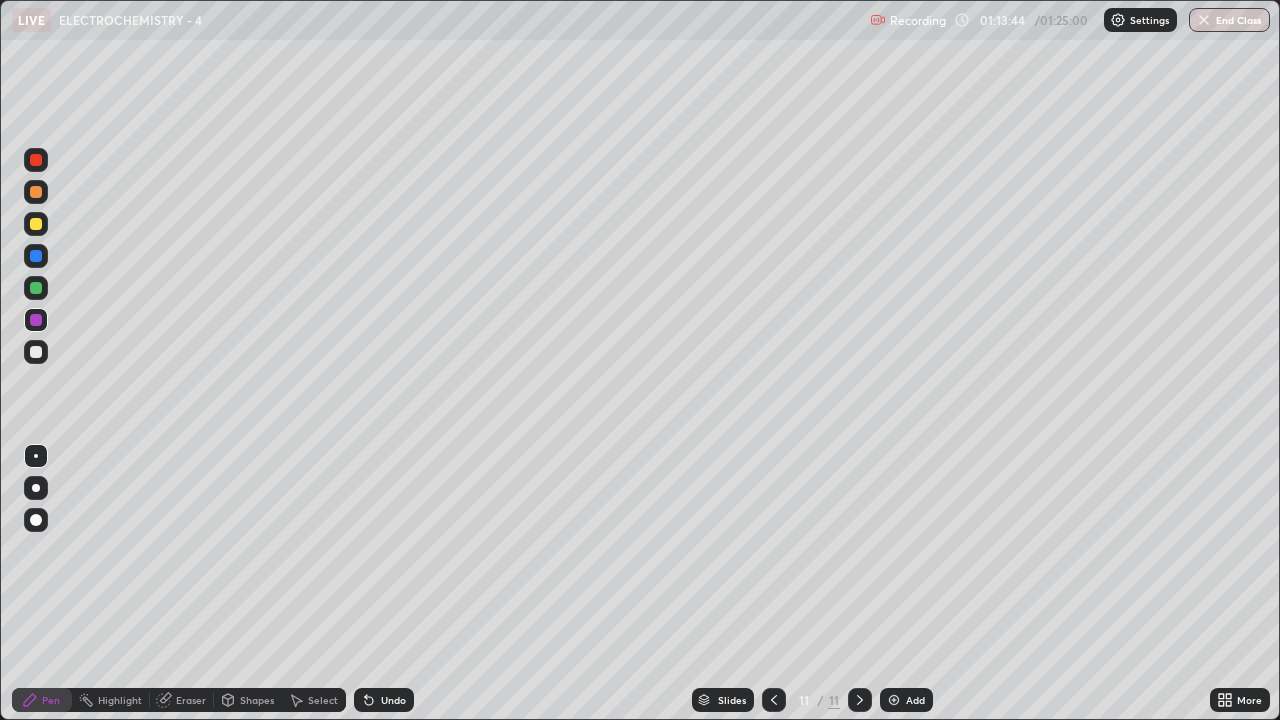 click at bounding box center (36, 288) 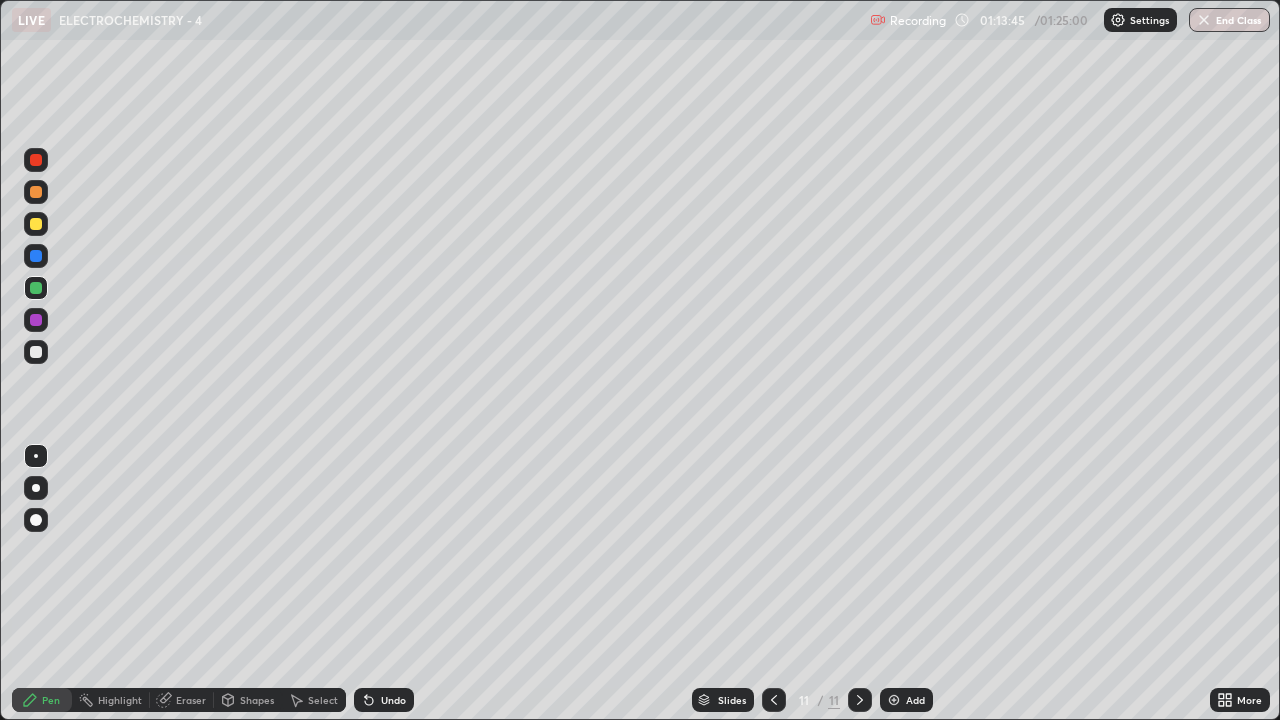 click at bounding box center (36, 256) 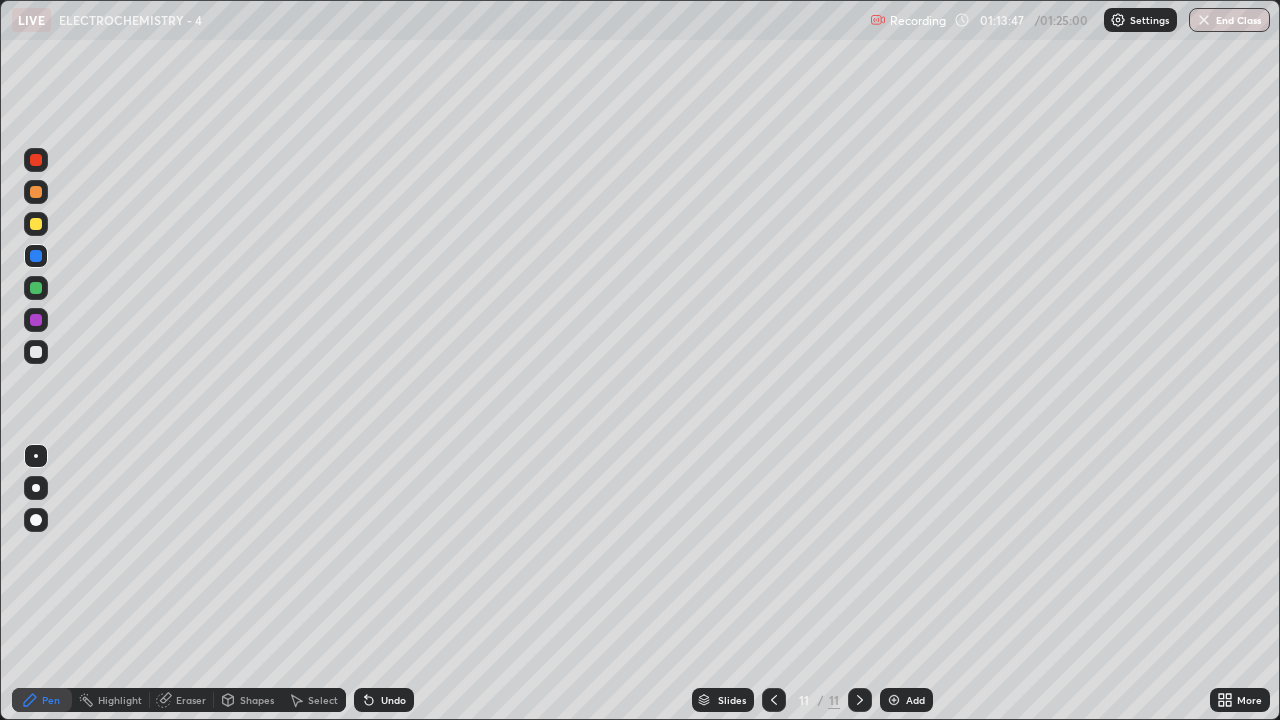 click 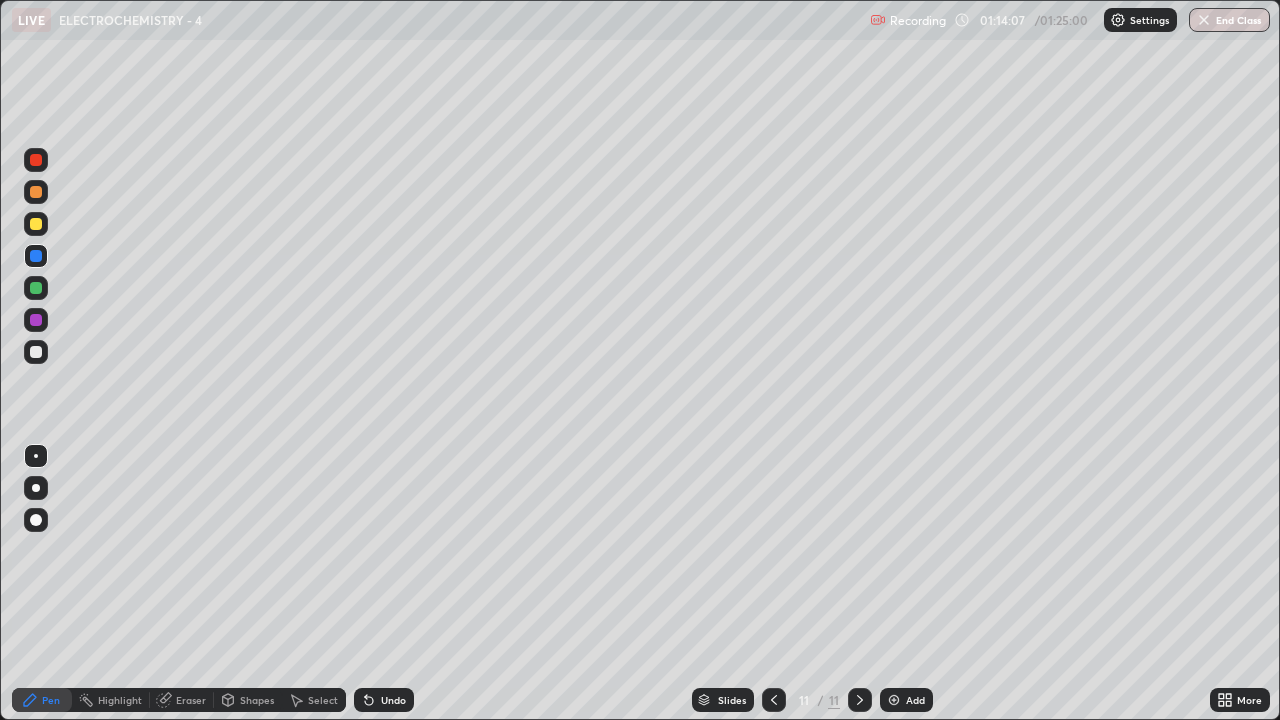 click on "Undo" at bounding box center [384, 700] 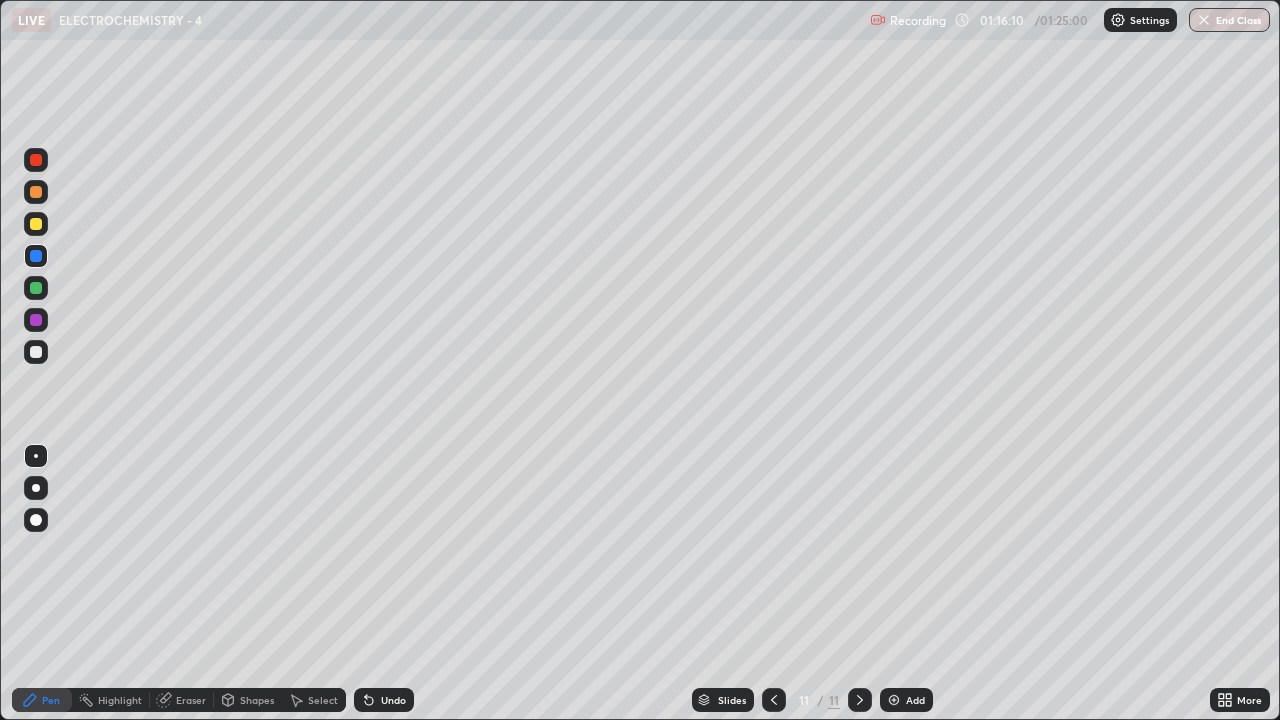 click on "Undo" at bounding box center [393, 700] 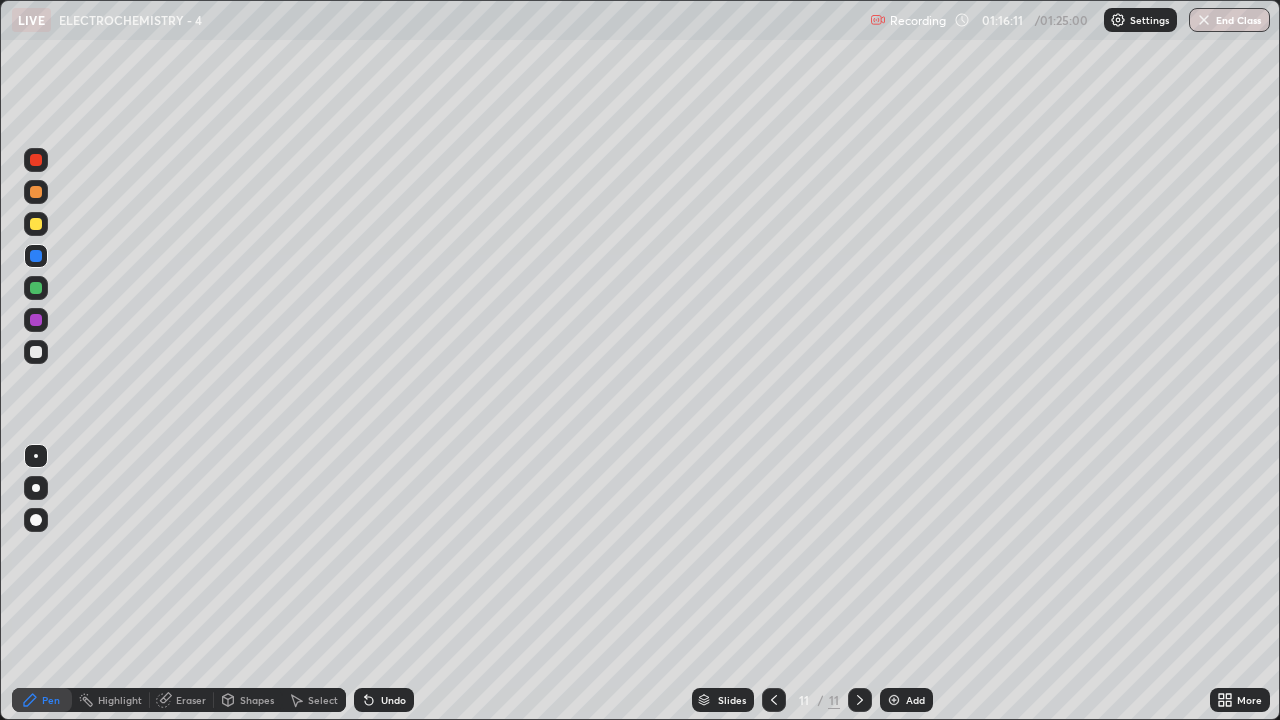 click at bounding box center (36, 224) 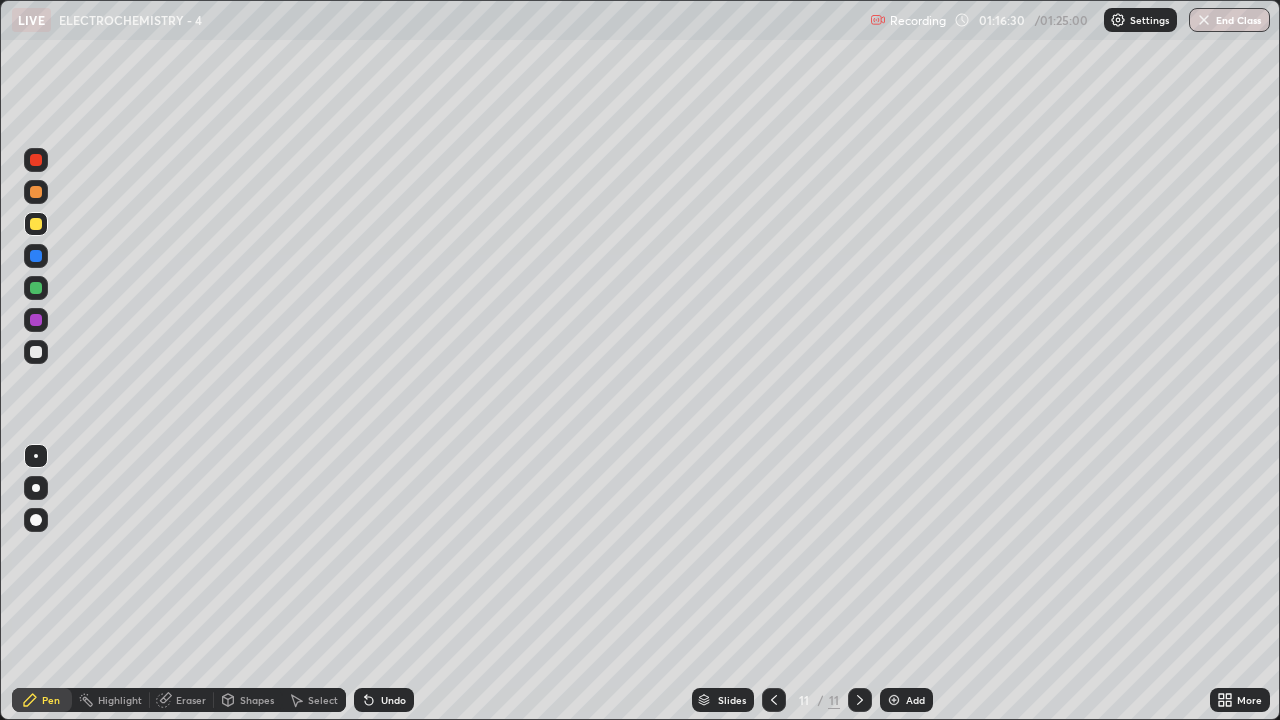 click at bounding box center [894, 700] 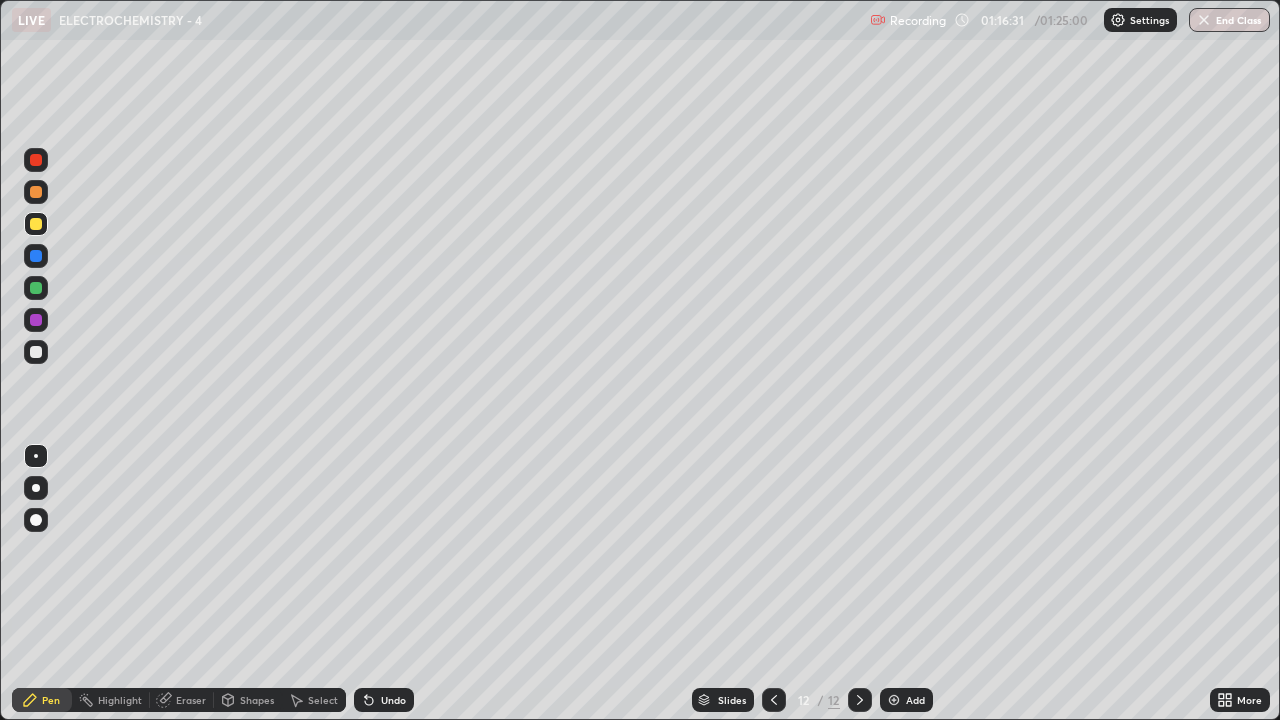 click at bounding box center (36, 192) 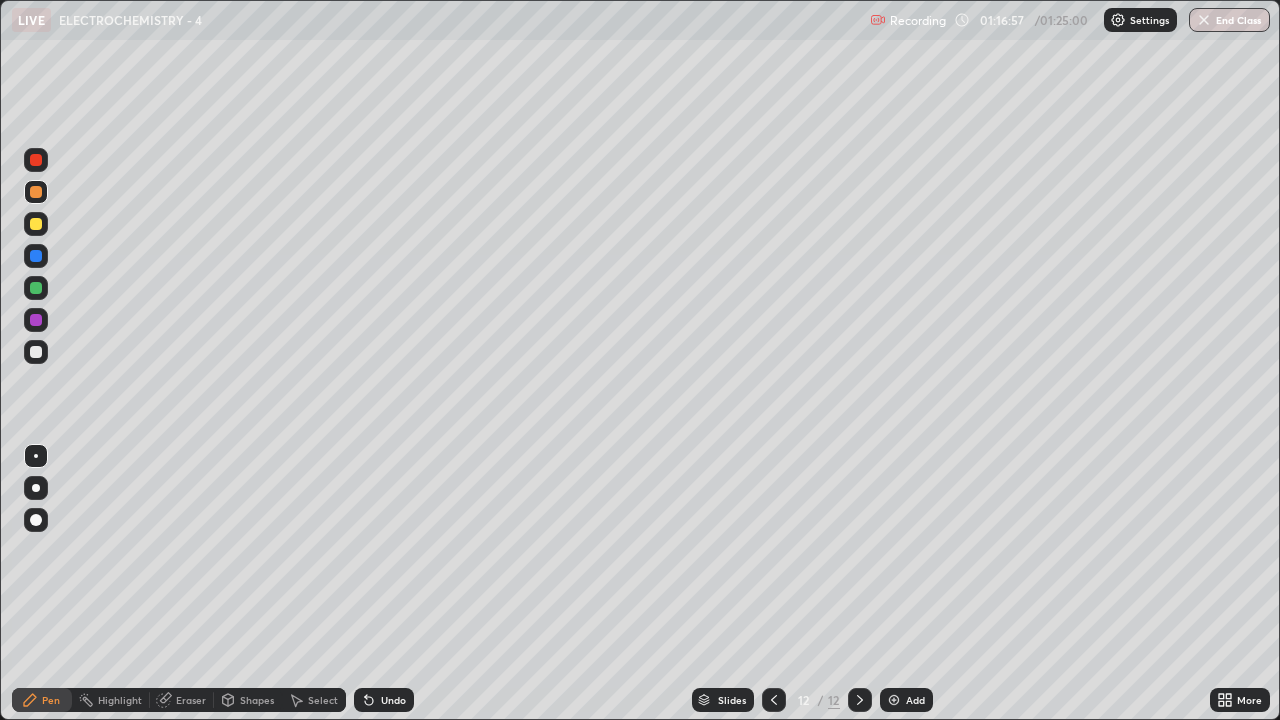 click 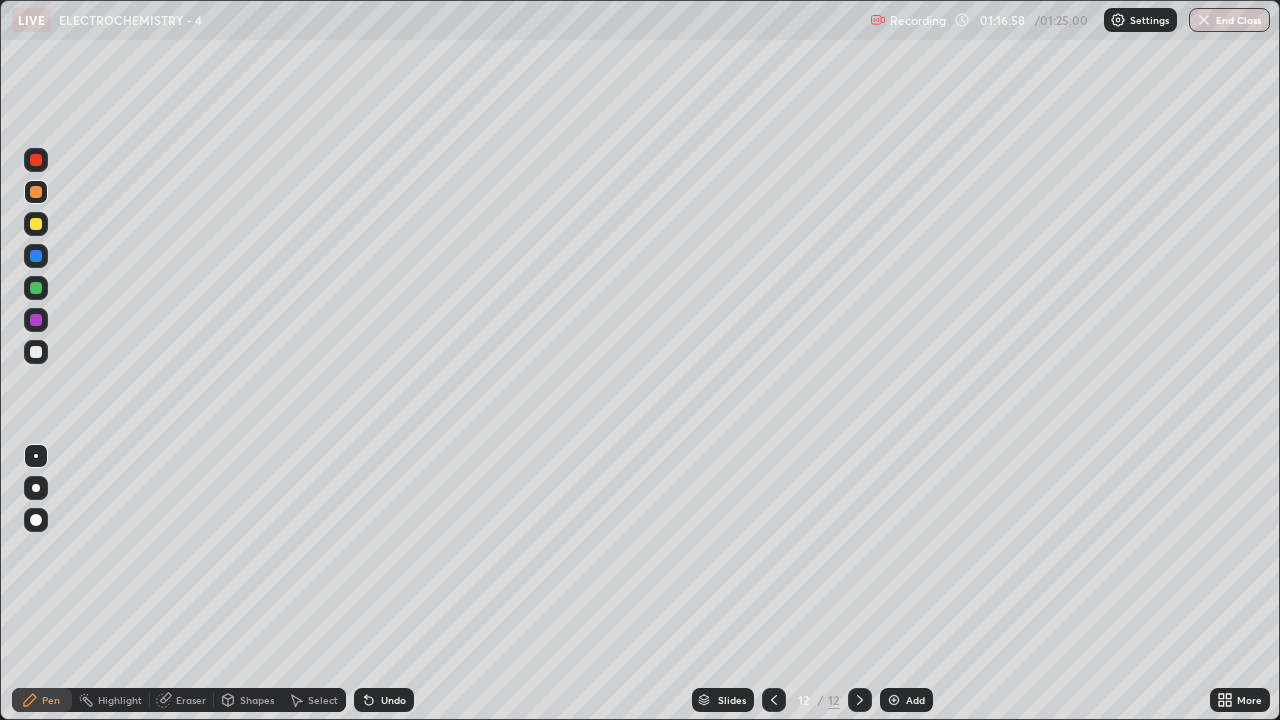 click on "Undo" at bounding box center [384, 700] 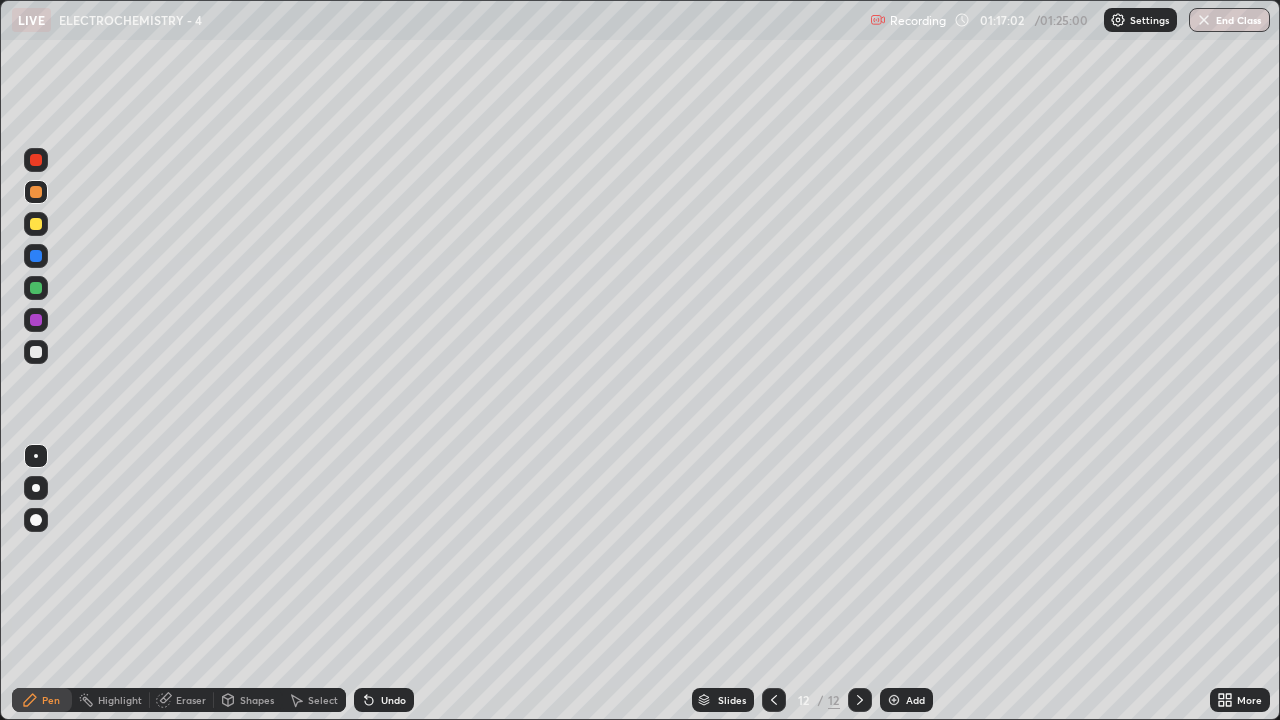 click 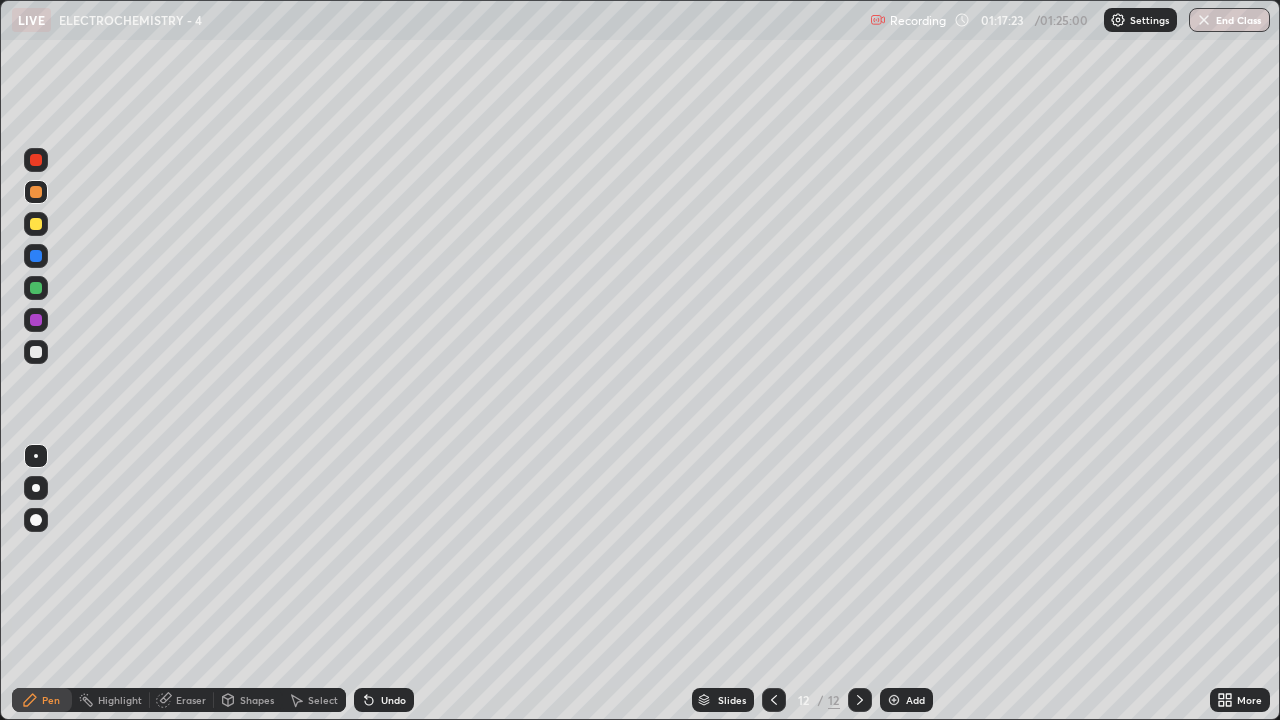 click at bounding box center (36, 352) 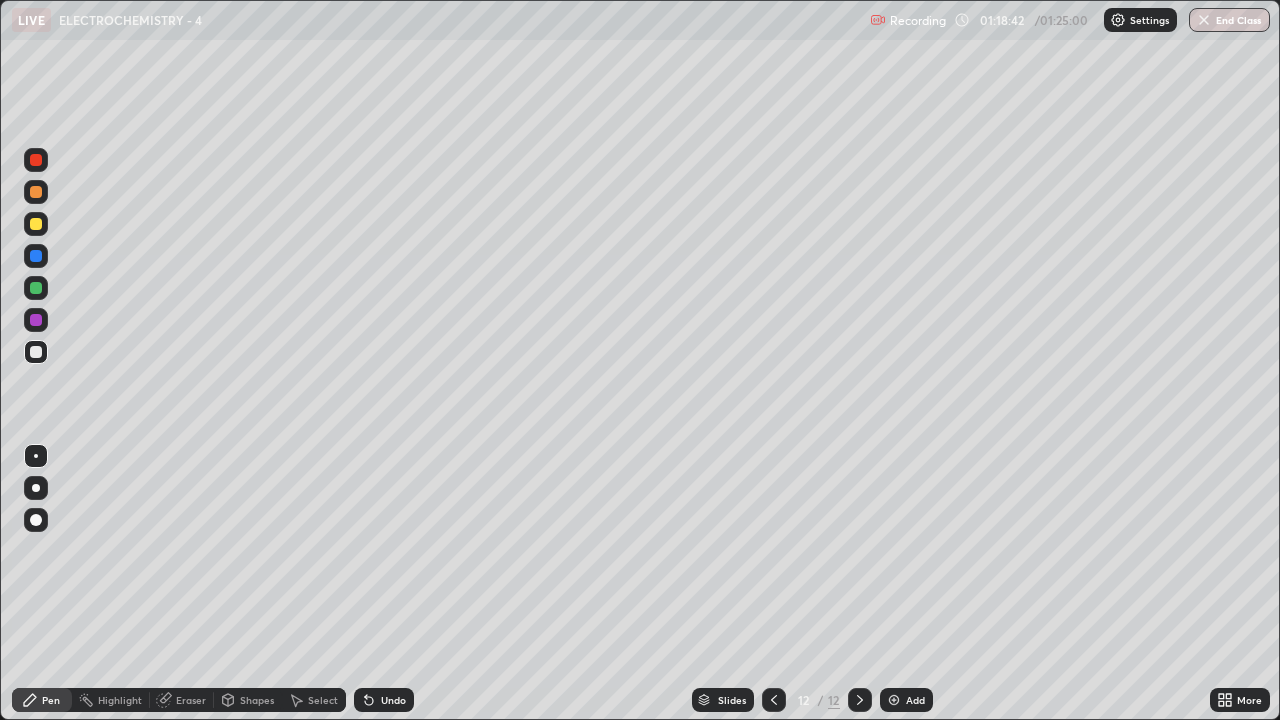 click at bounding box center (36, 288) 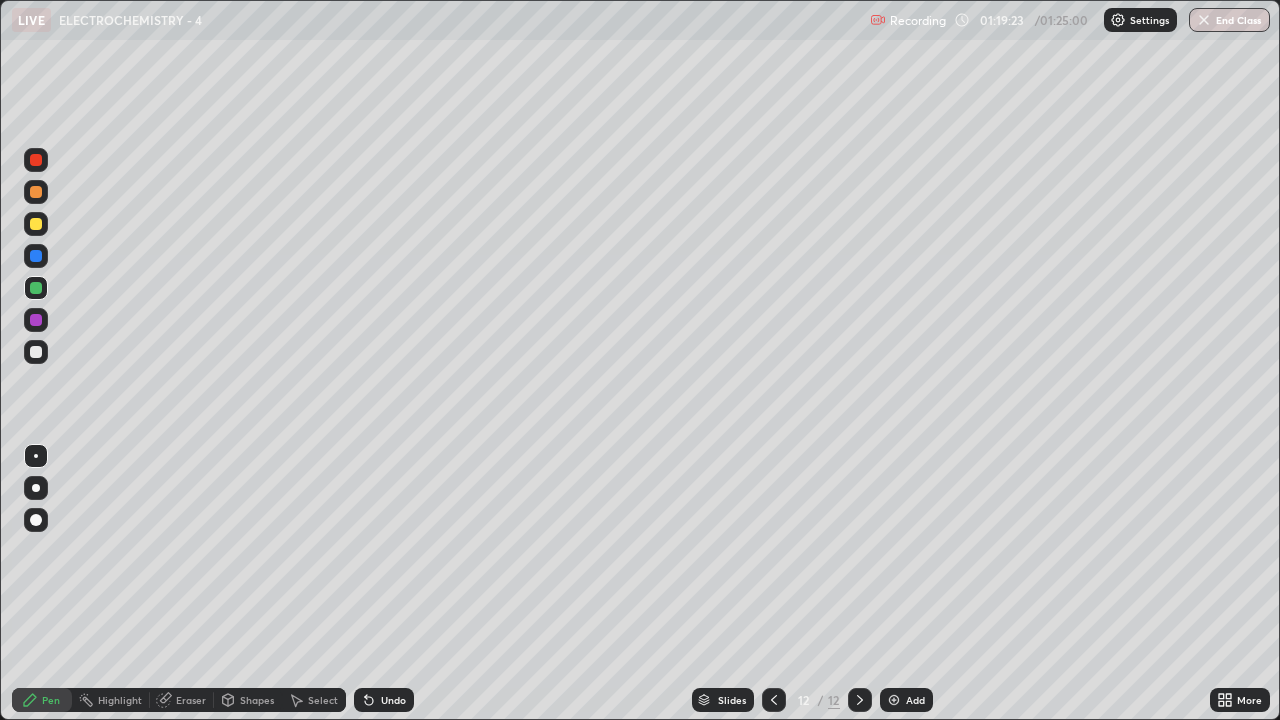 click on "Undo" at bounding box center [393, 700] 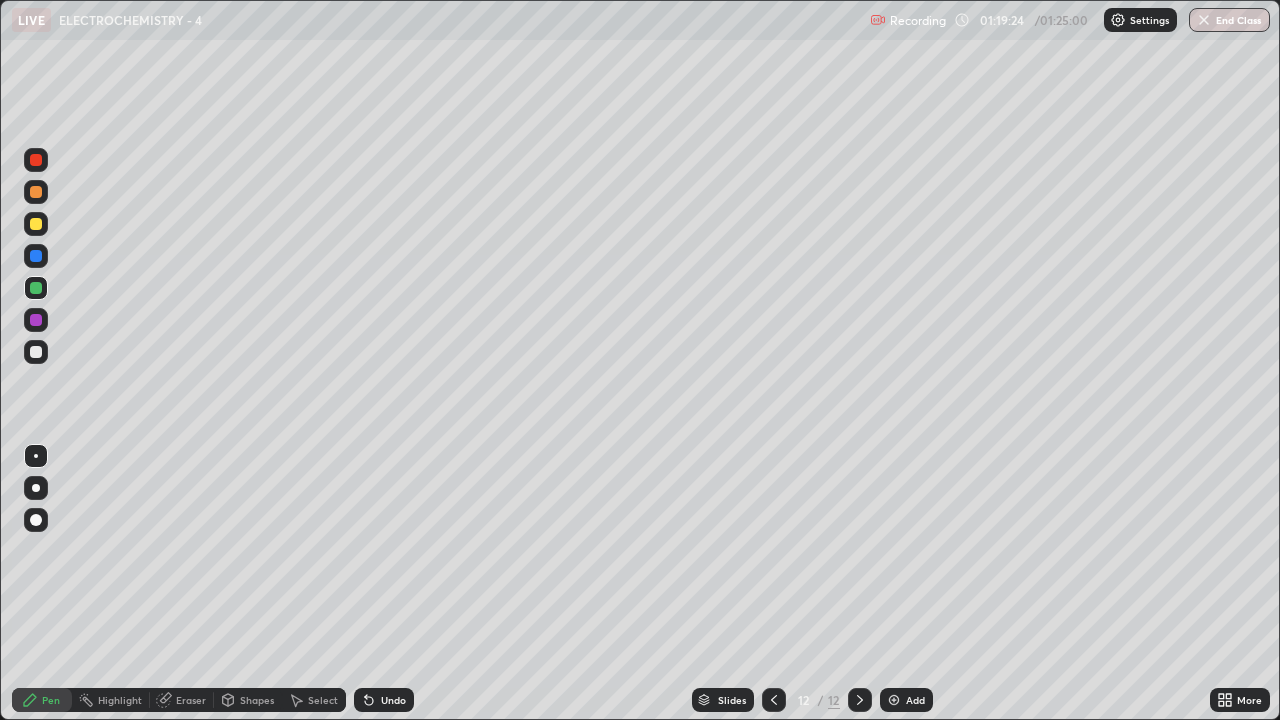 click 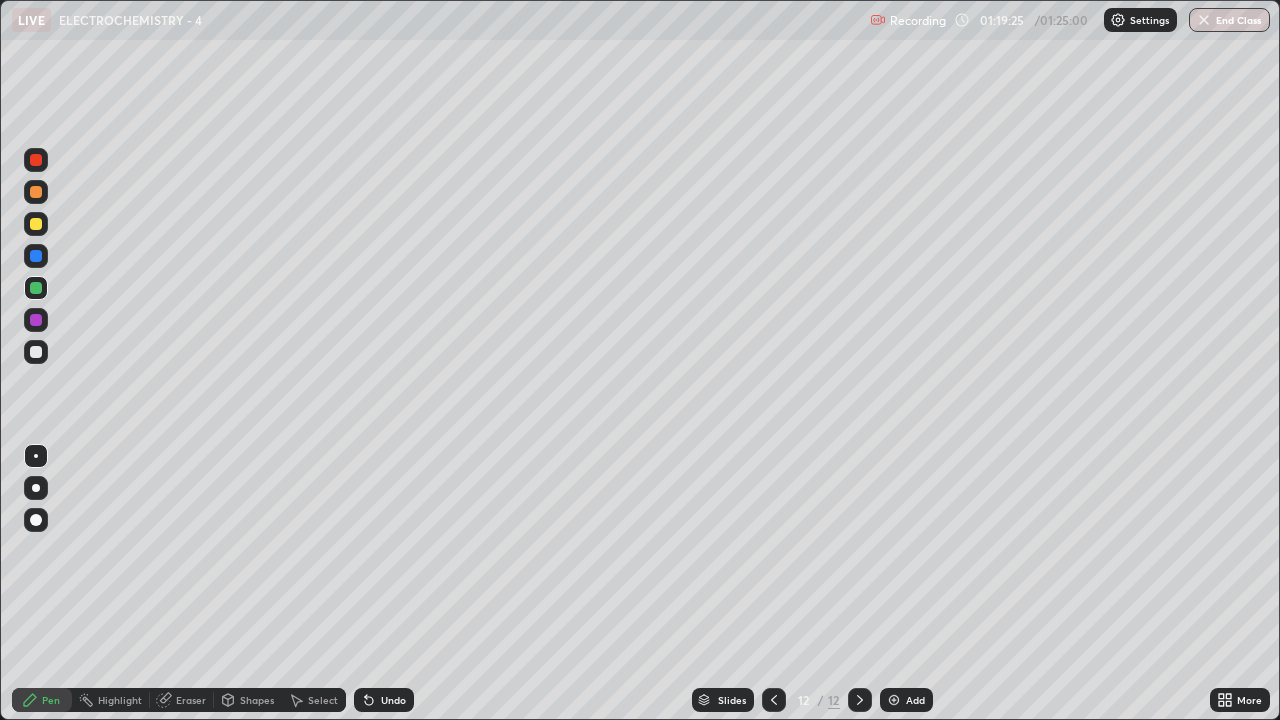 click on "Undo" at bounding box center (384, 700) 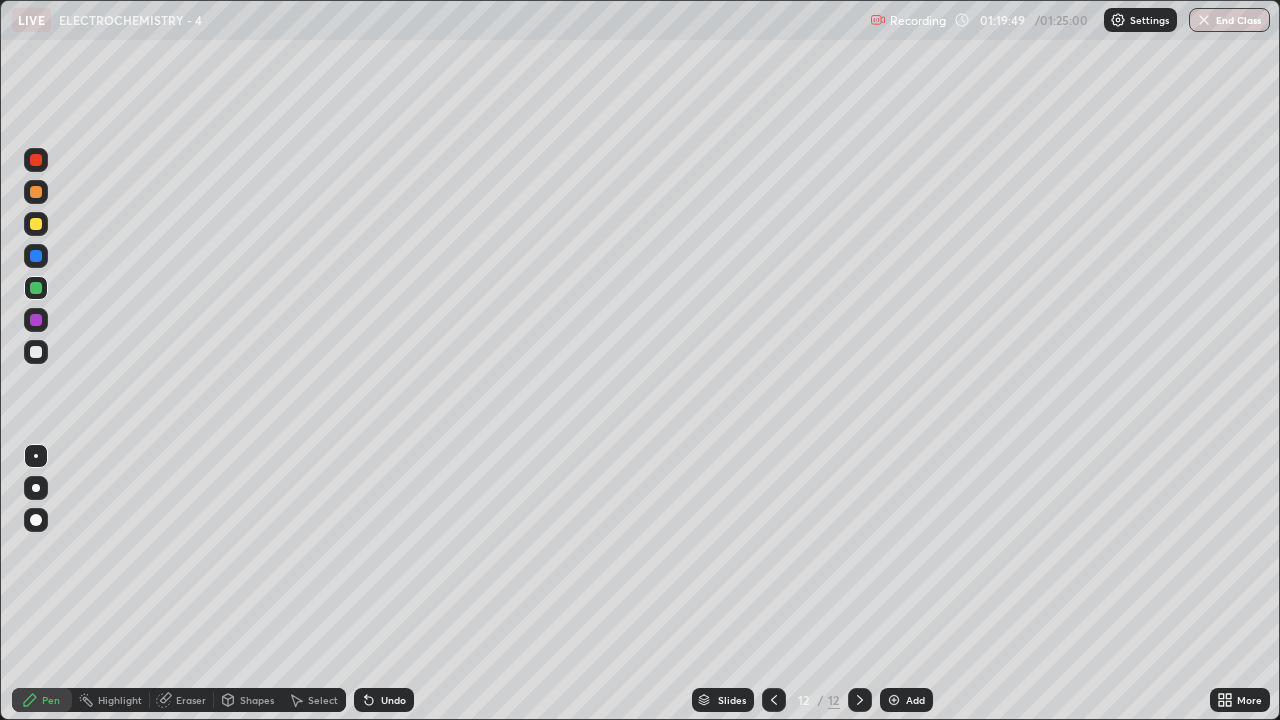 click at bounding box center [36, 352] 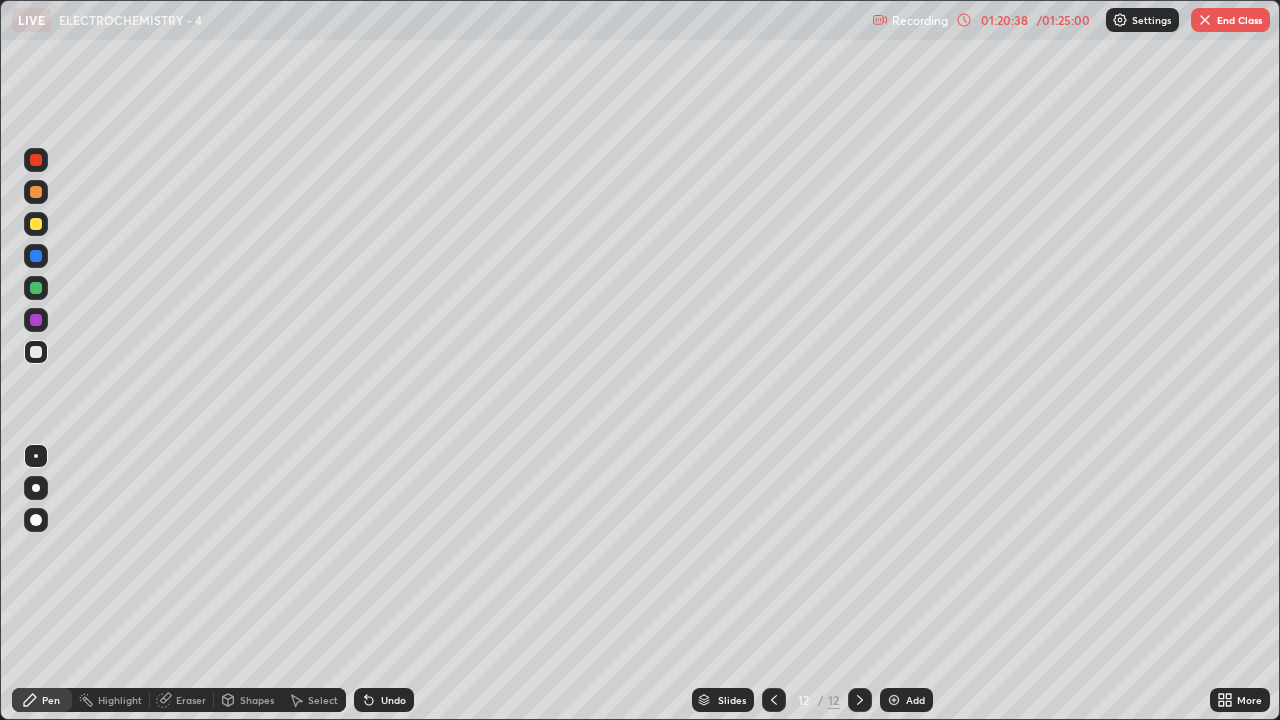 click at bounding box center (894, 700) 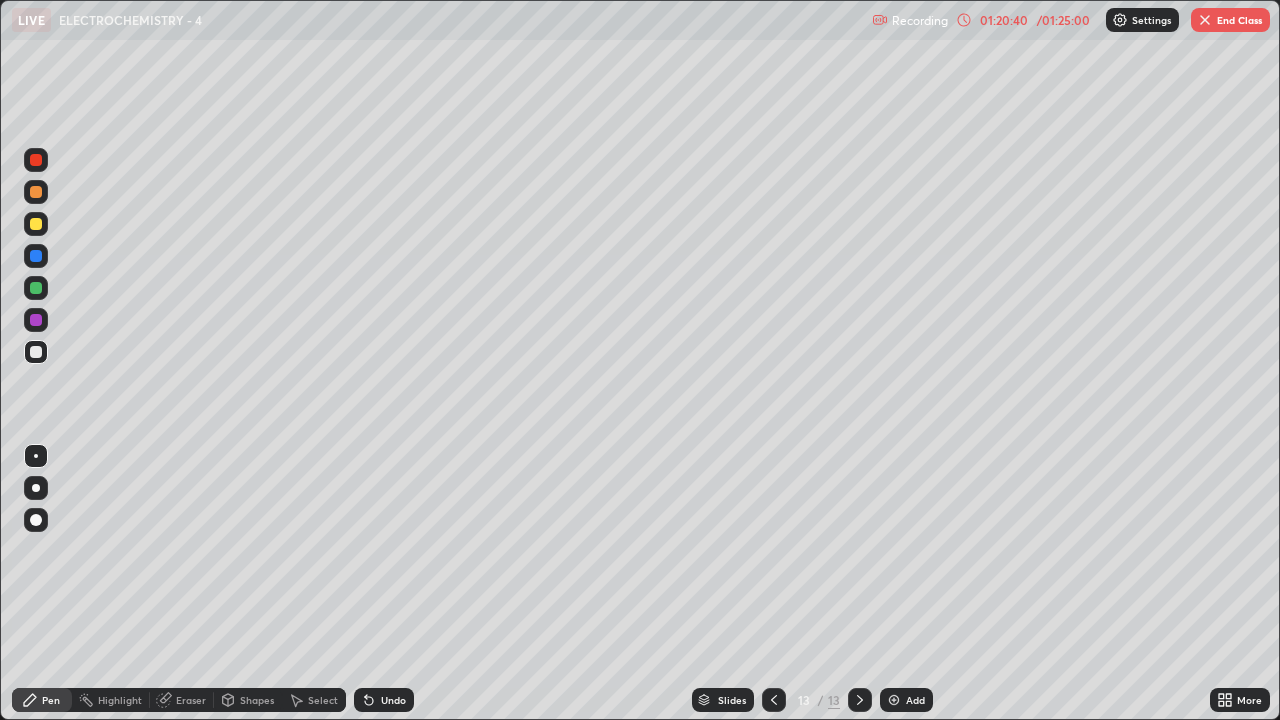 click at bounding box center (36, 192) 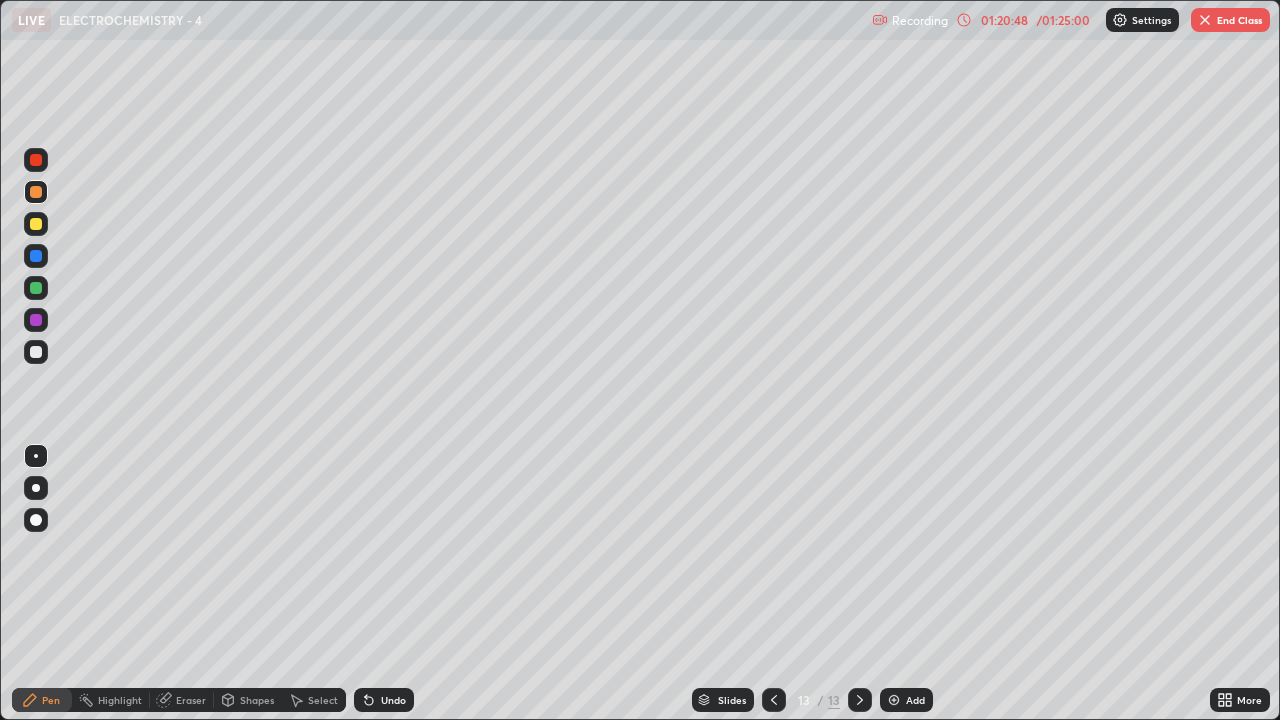 click on "Undo" at bounding box center [384, 700] 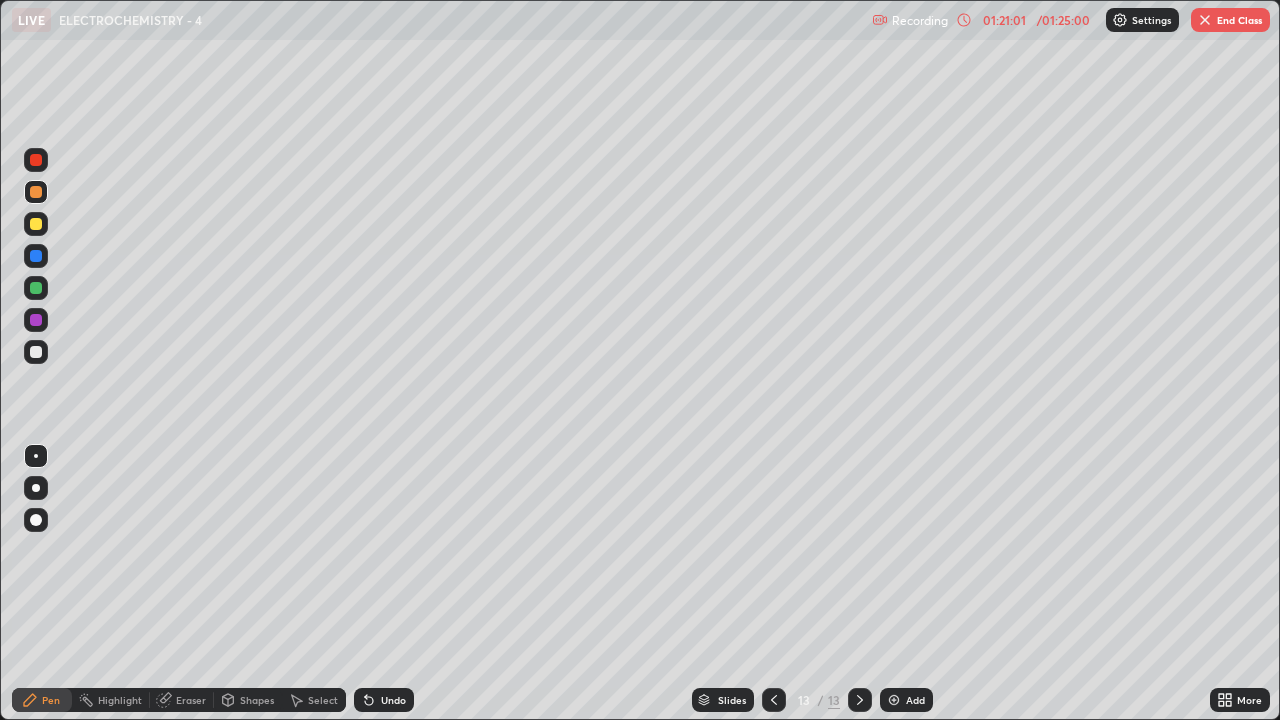 click on "Undo" at bounding box center [384, 700] 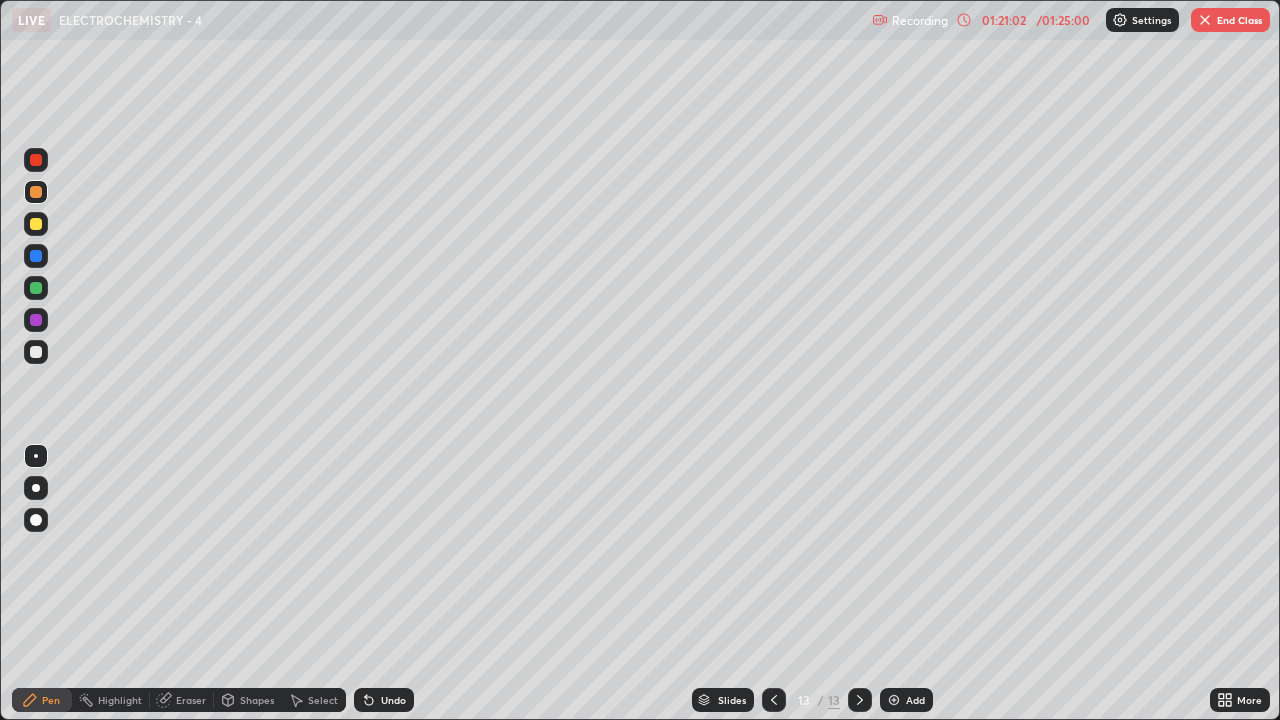 click on "Undo" at bounding box center [384, 700] 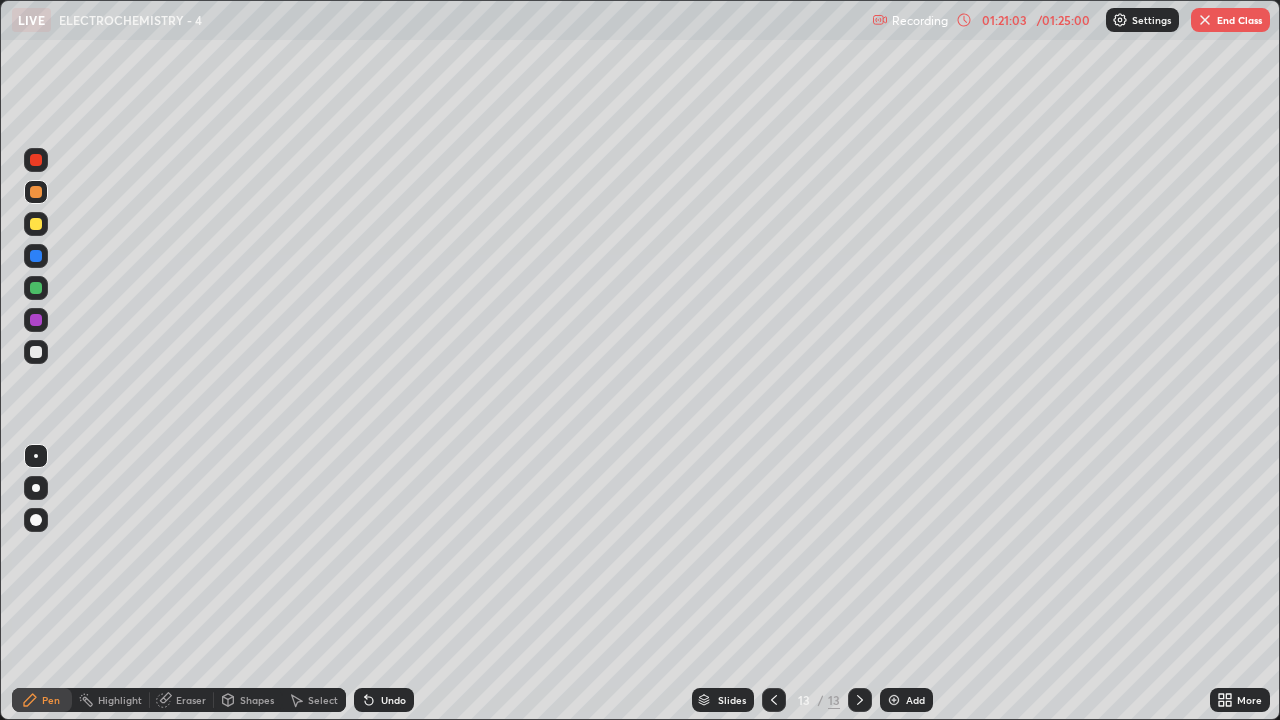 click at bounding box center [36, 352] 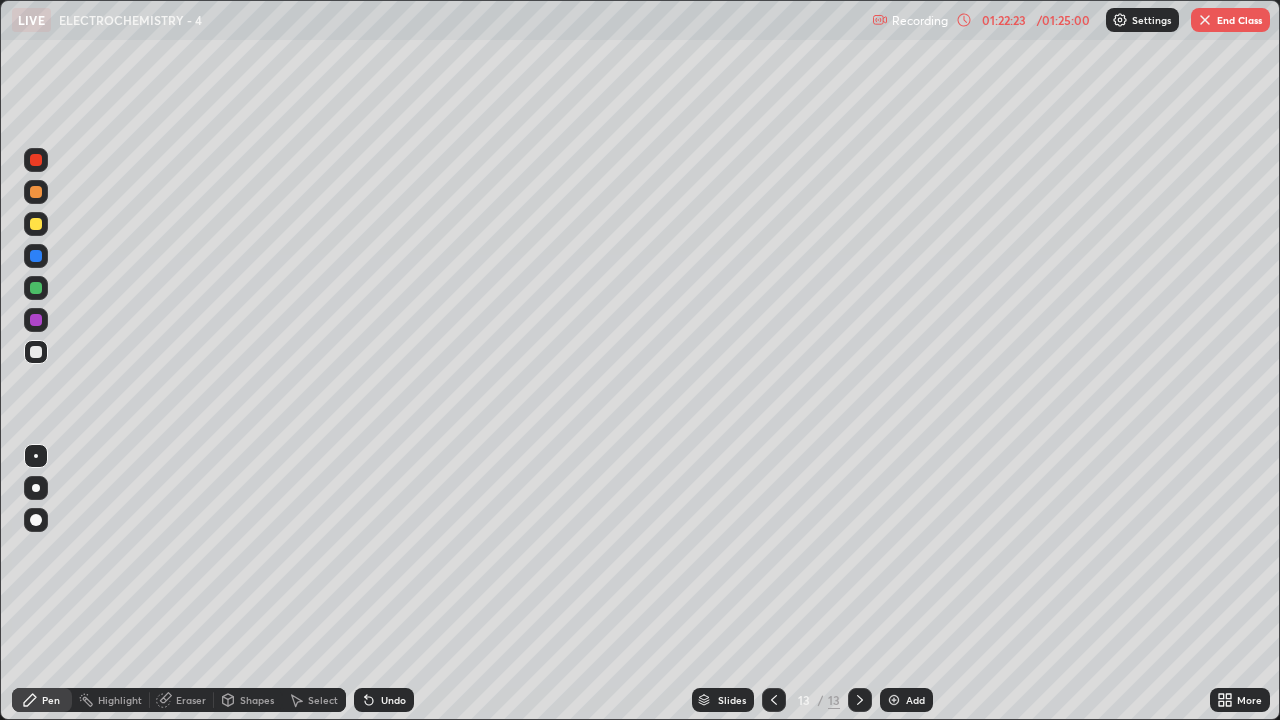 click 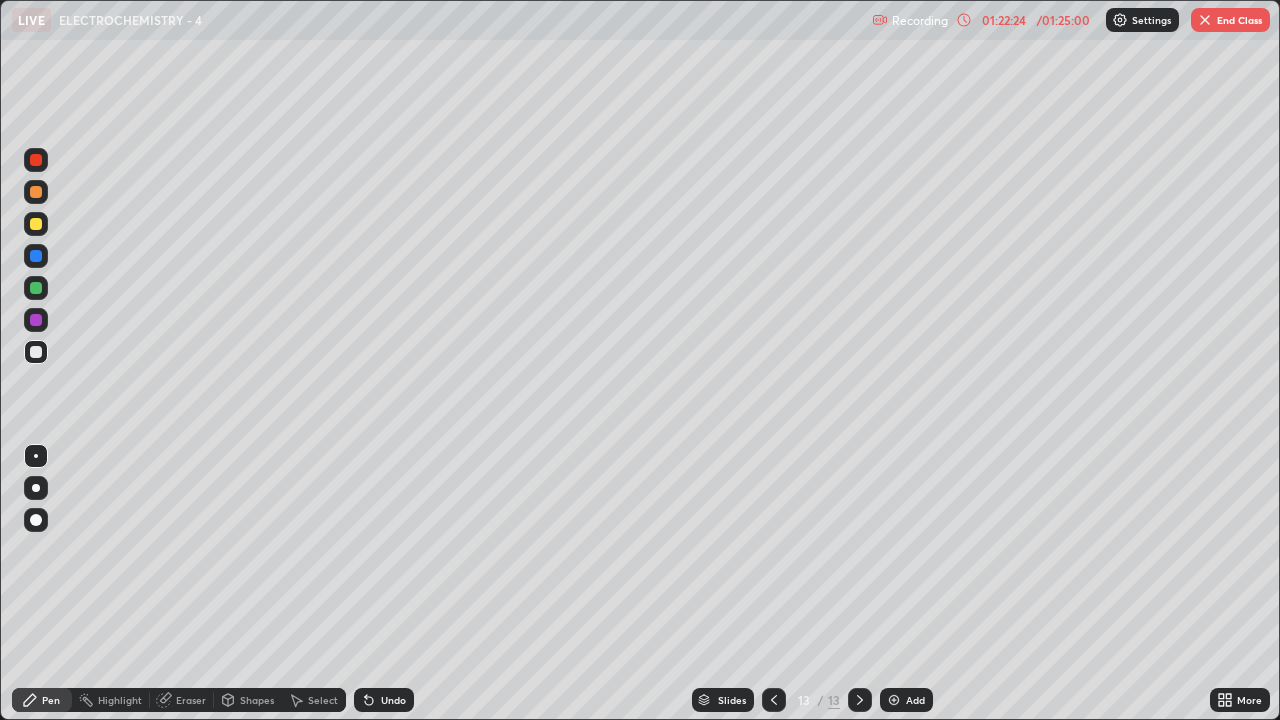 click on "Undo" at bounding box center [384, 700] 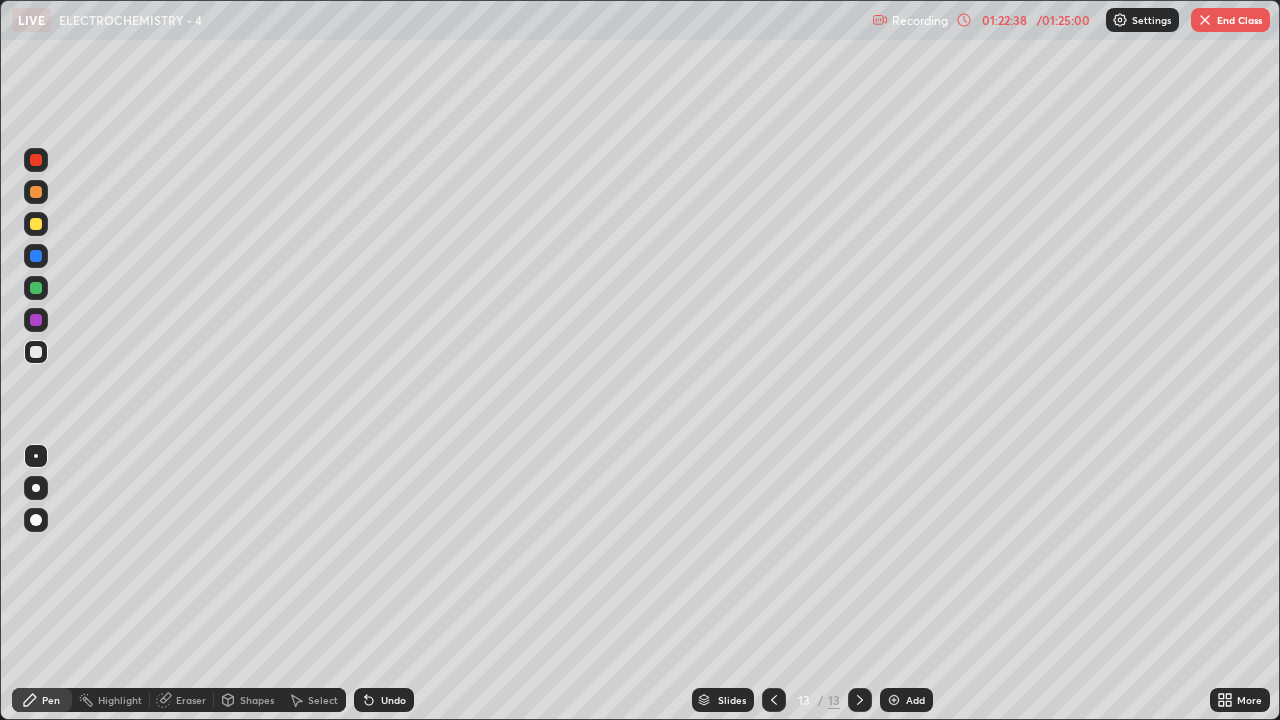 click on "Undo" at bounding box center (393, 700) 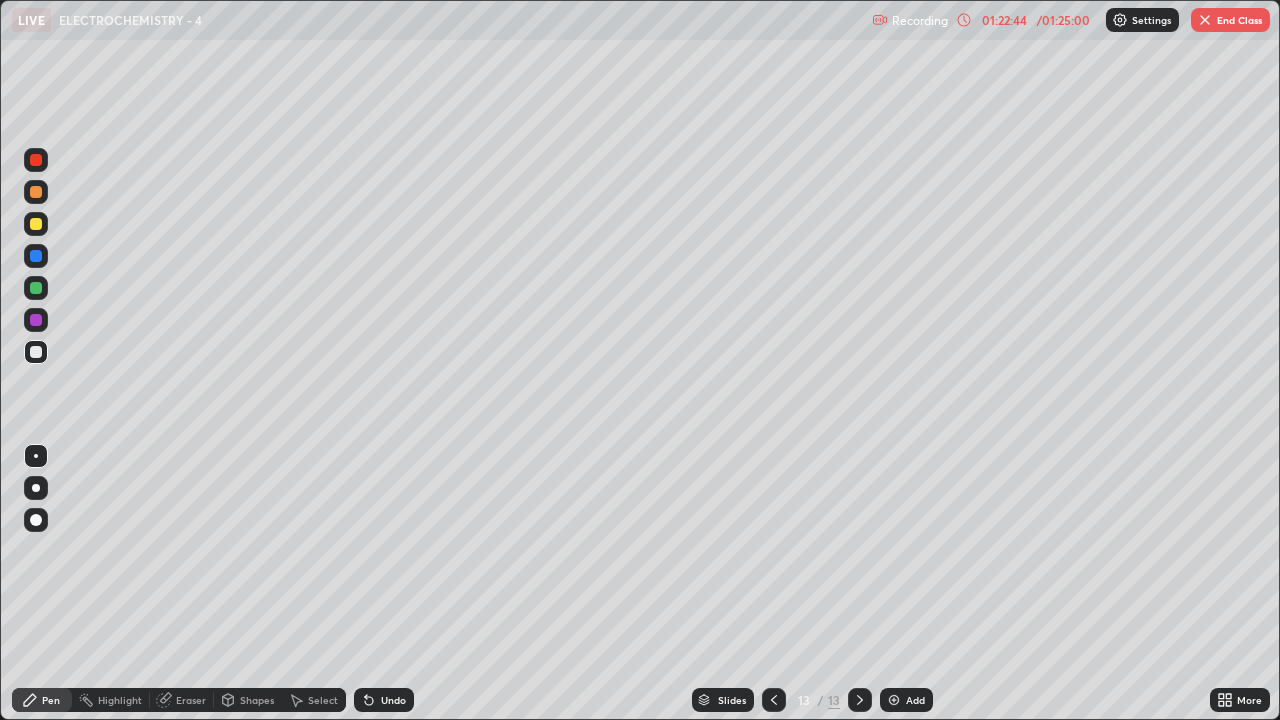 click 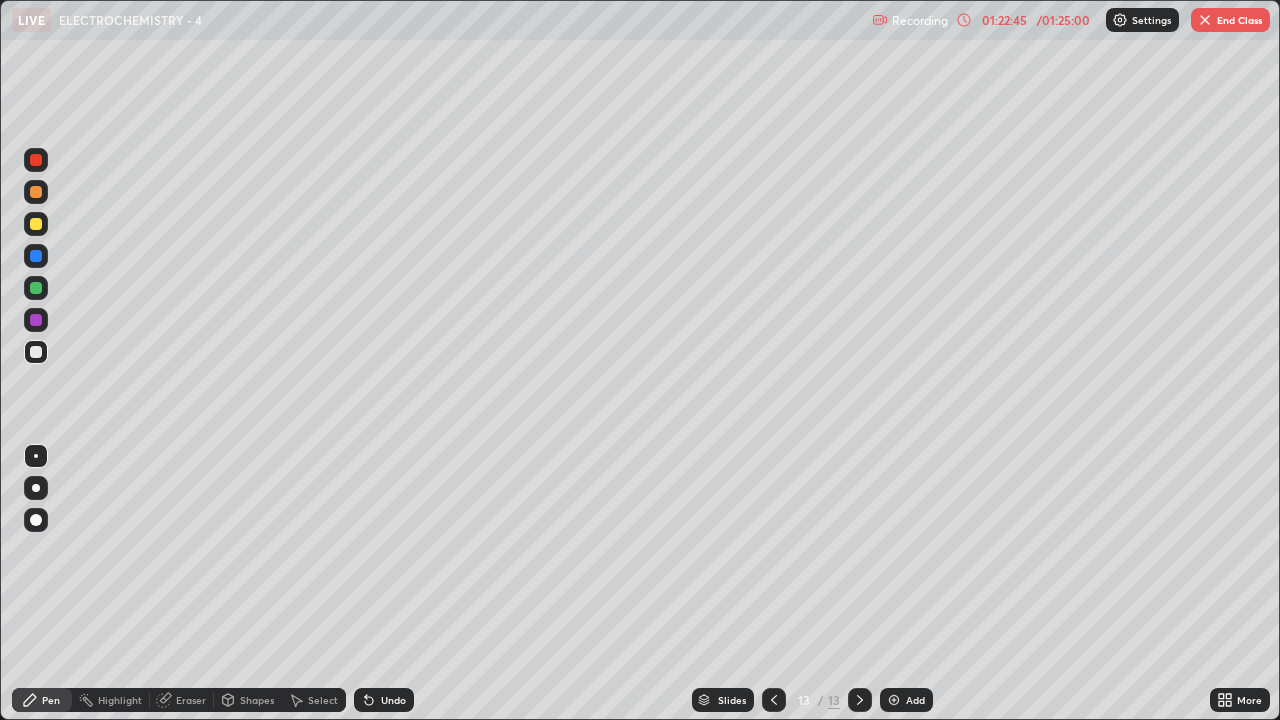 click 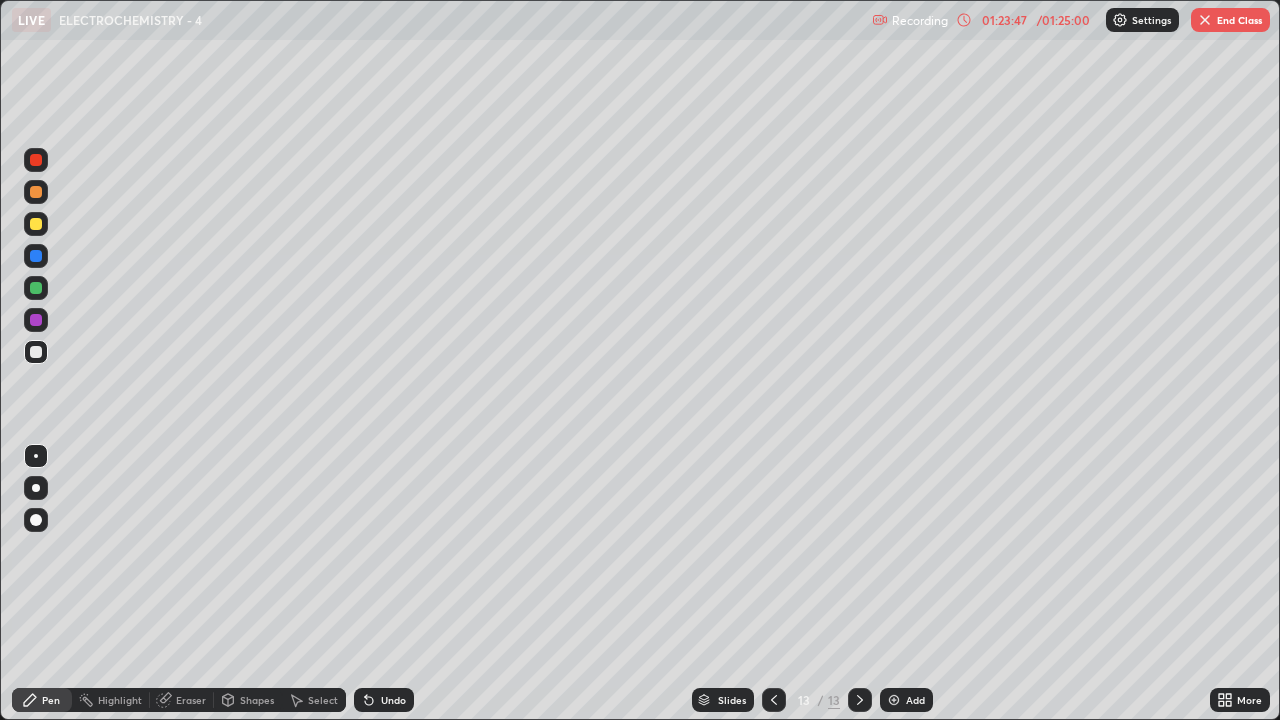 click at bounding box center [894, 700] 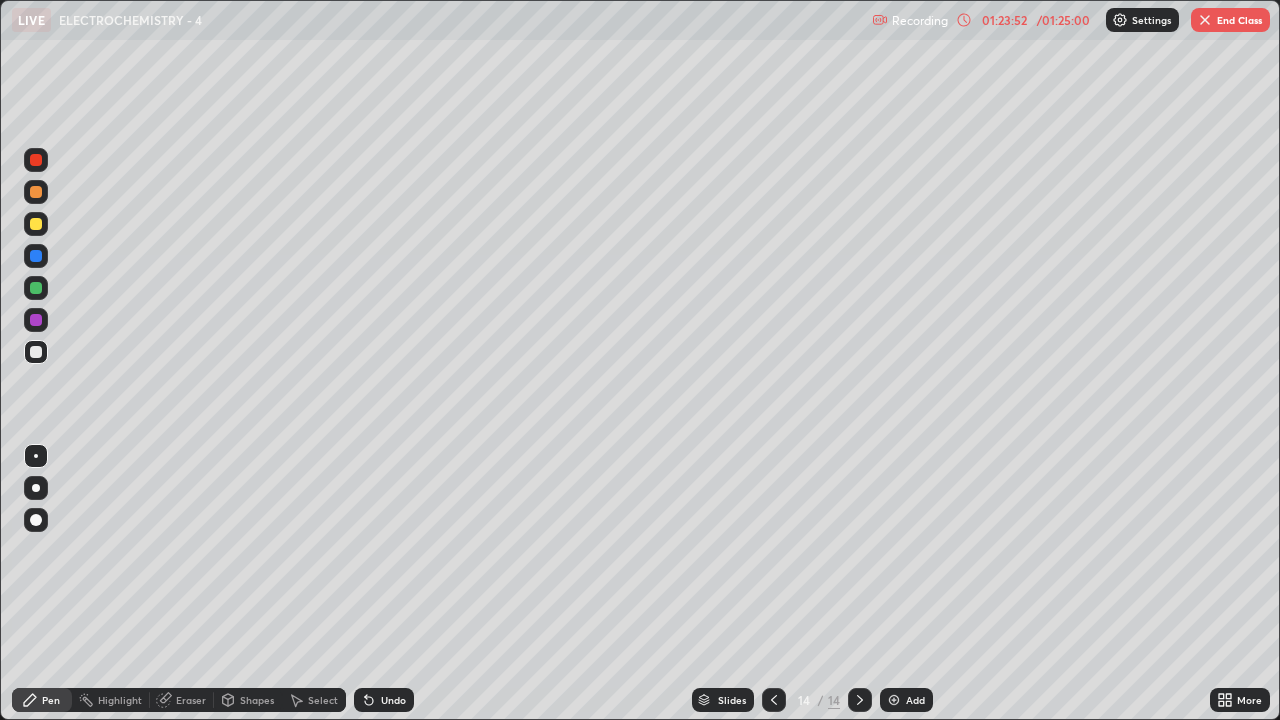click on "Shapes" at bounding box center (248, 700) 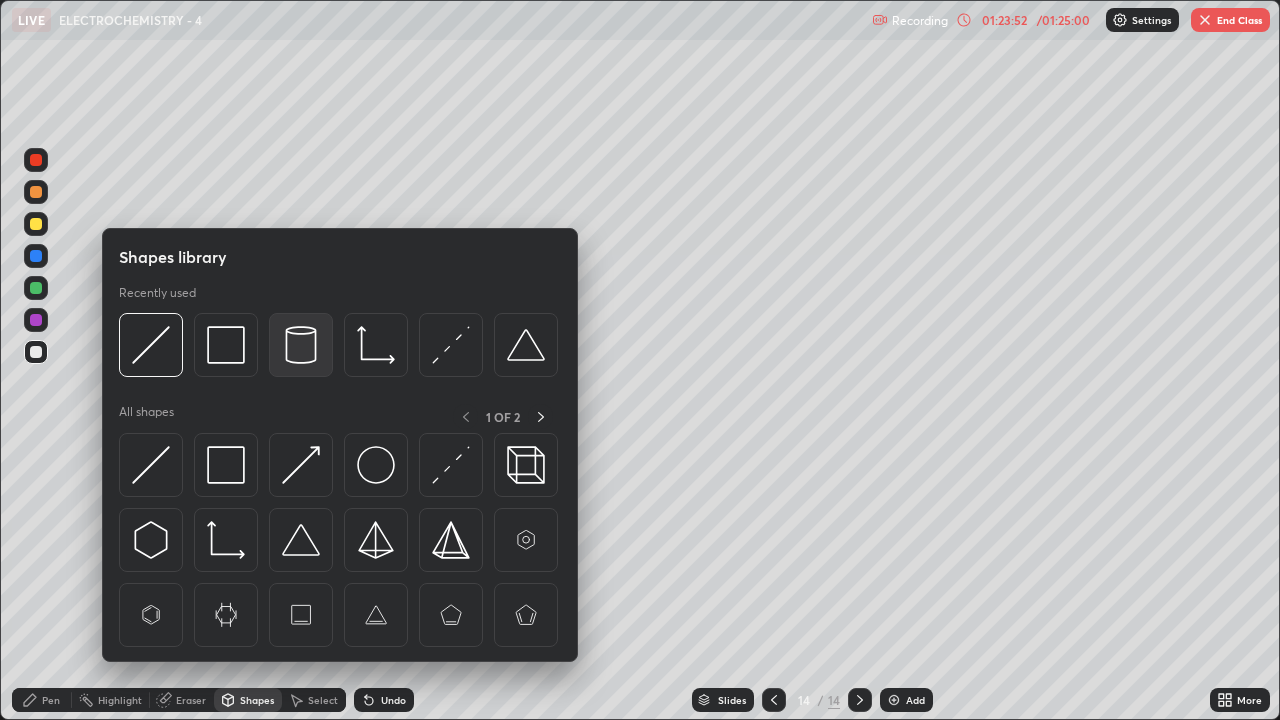 click at bounding box center (301, 345) 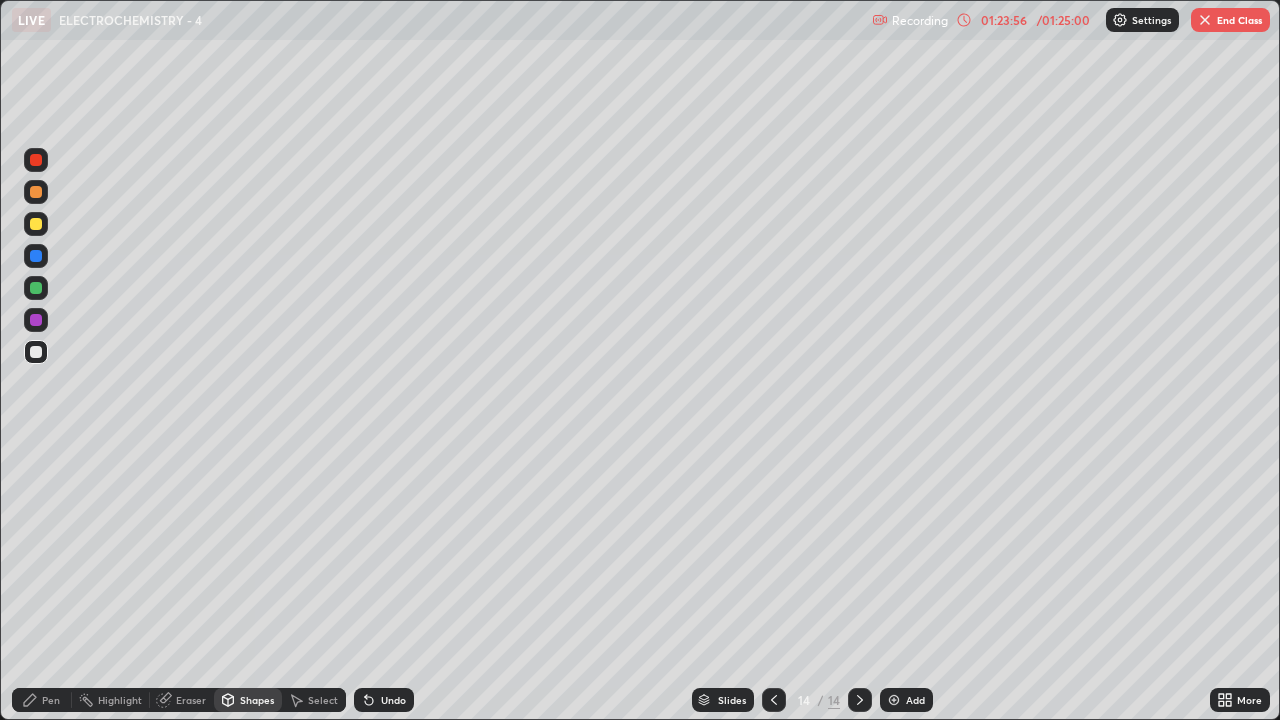 click on "Pen" at bounding box center [51, 700] 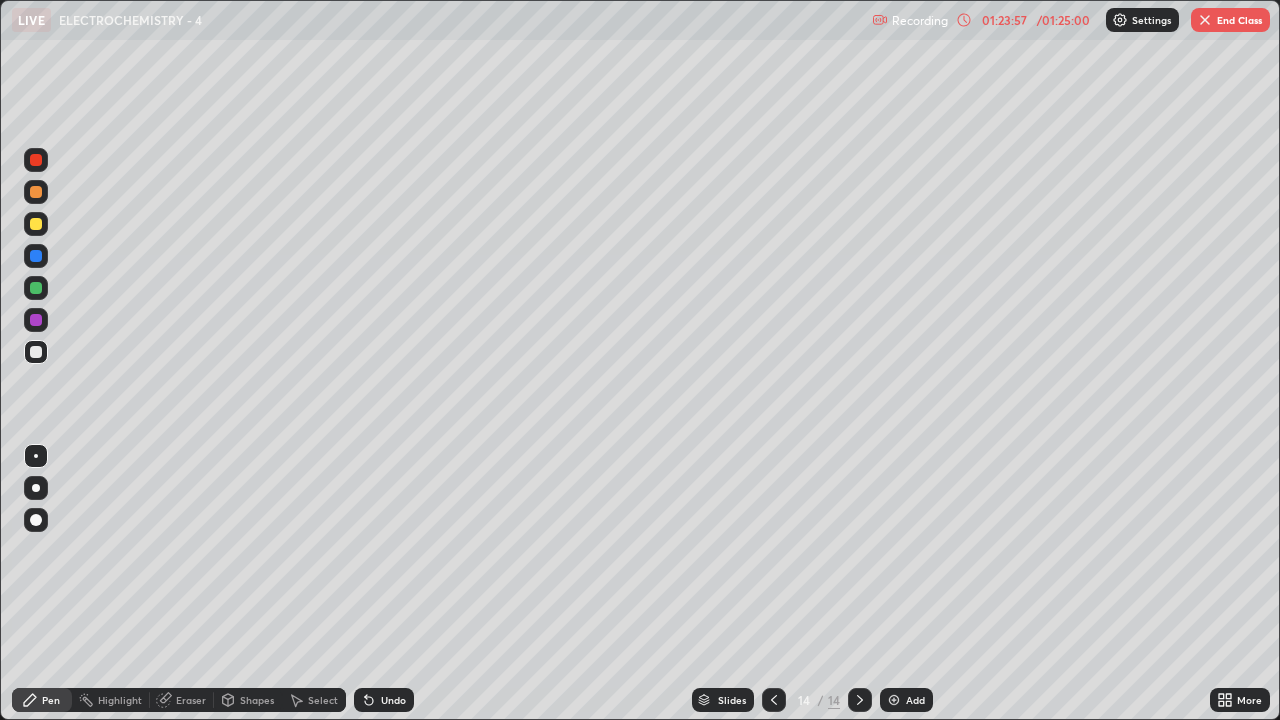 click at bounding box center (36, 192) 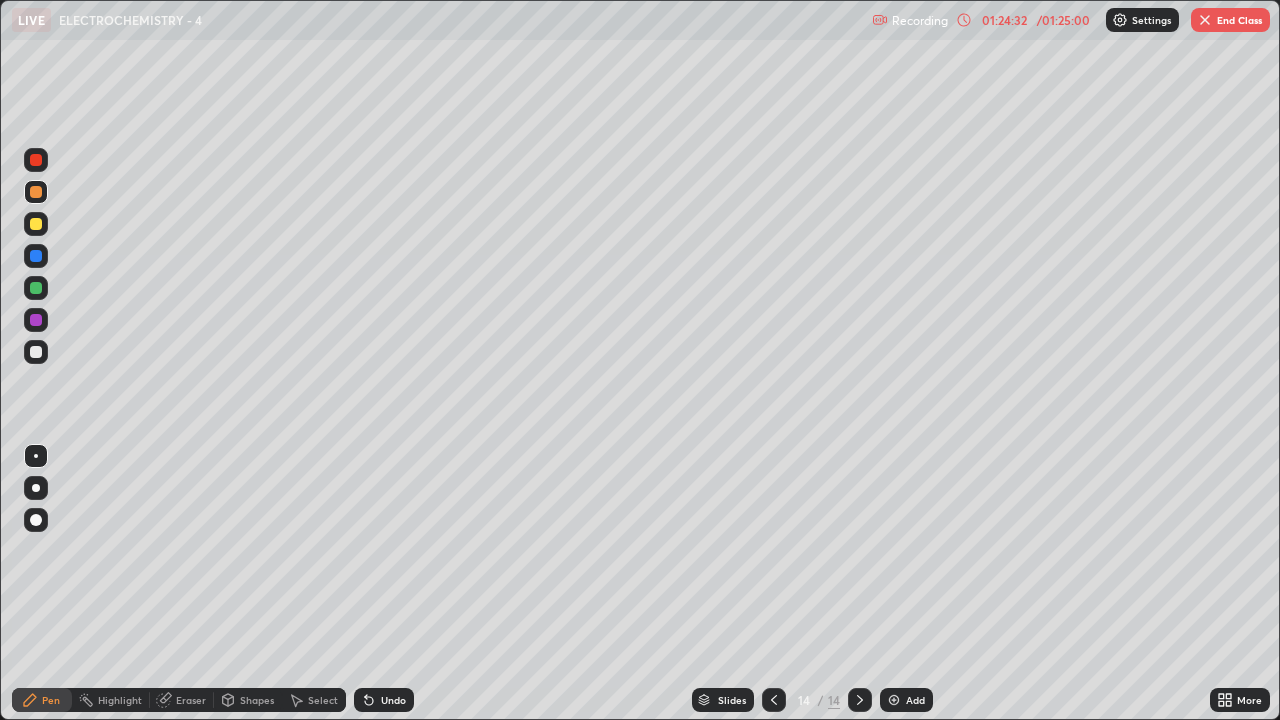 click at bounding box center (36, 320) 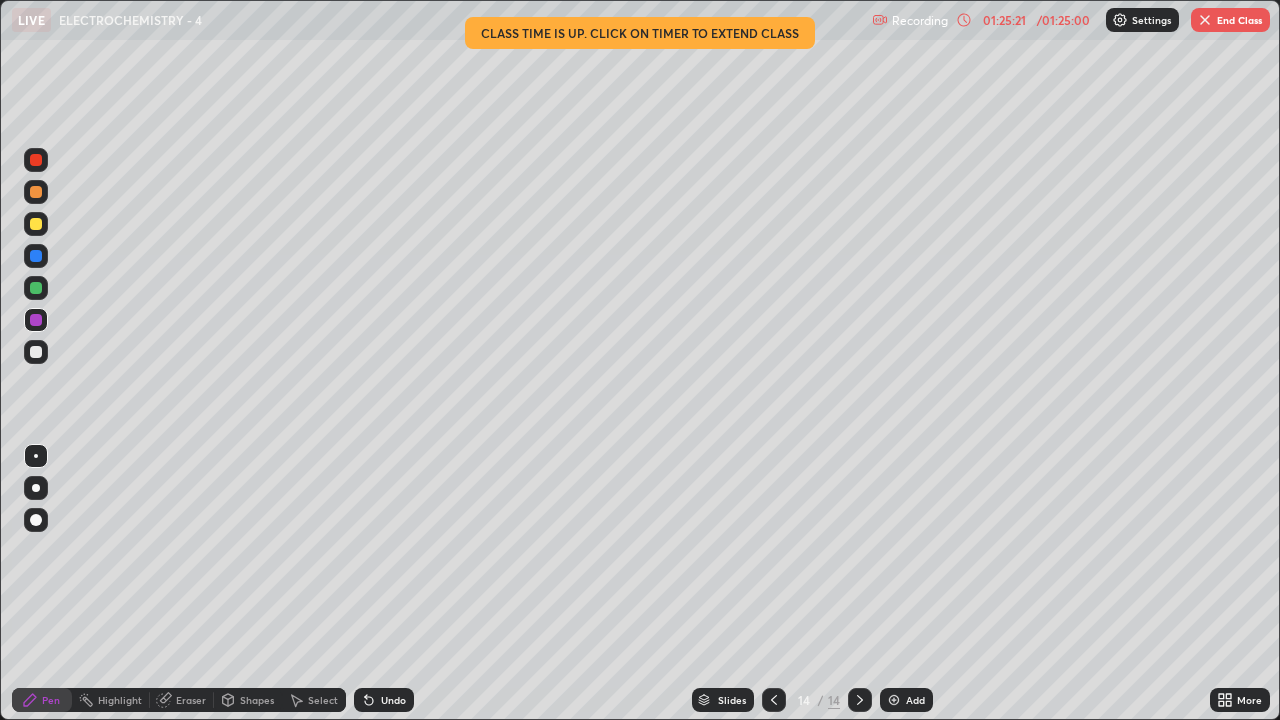 click at bounding box center (36, 288) 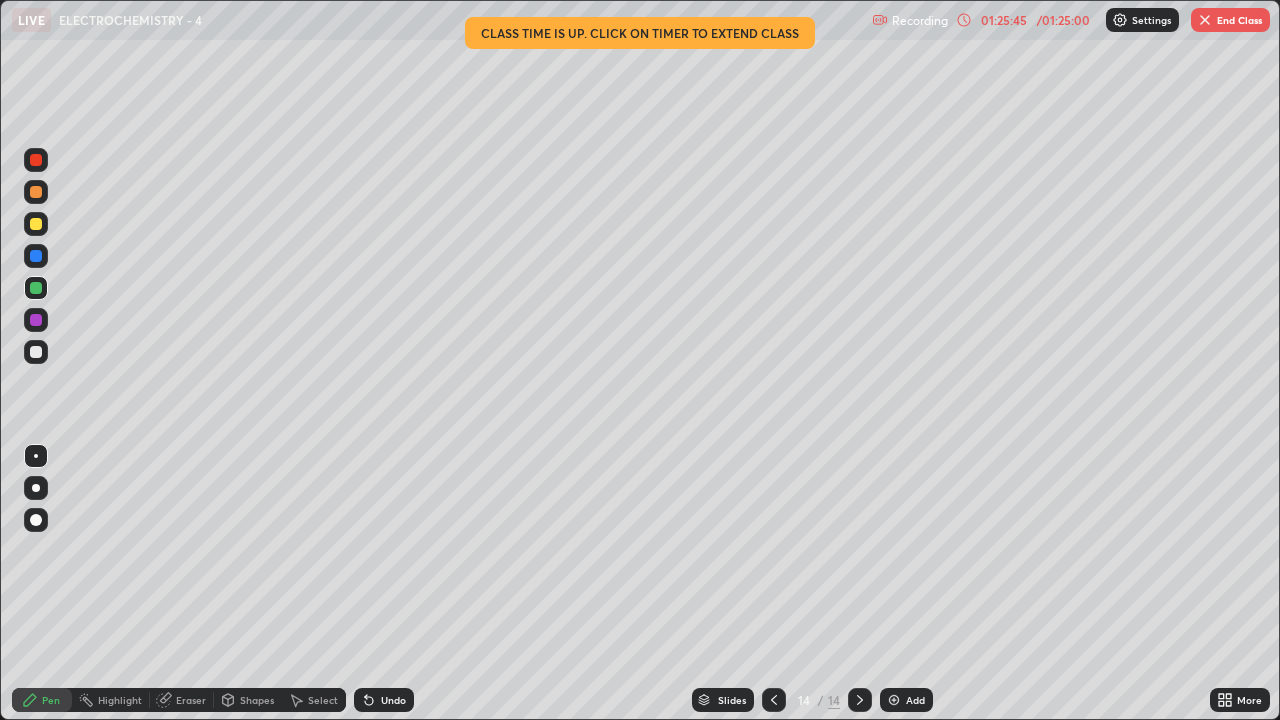 click on "01:25:45" at bounding box center [1004, 20] 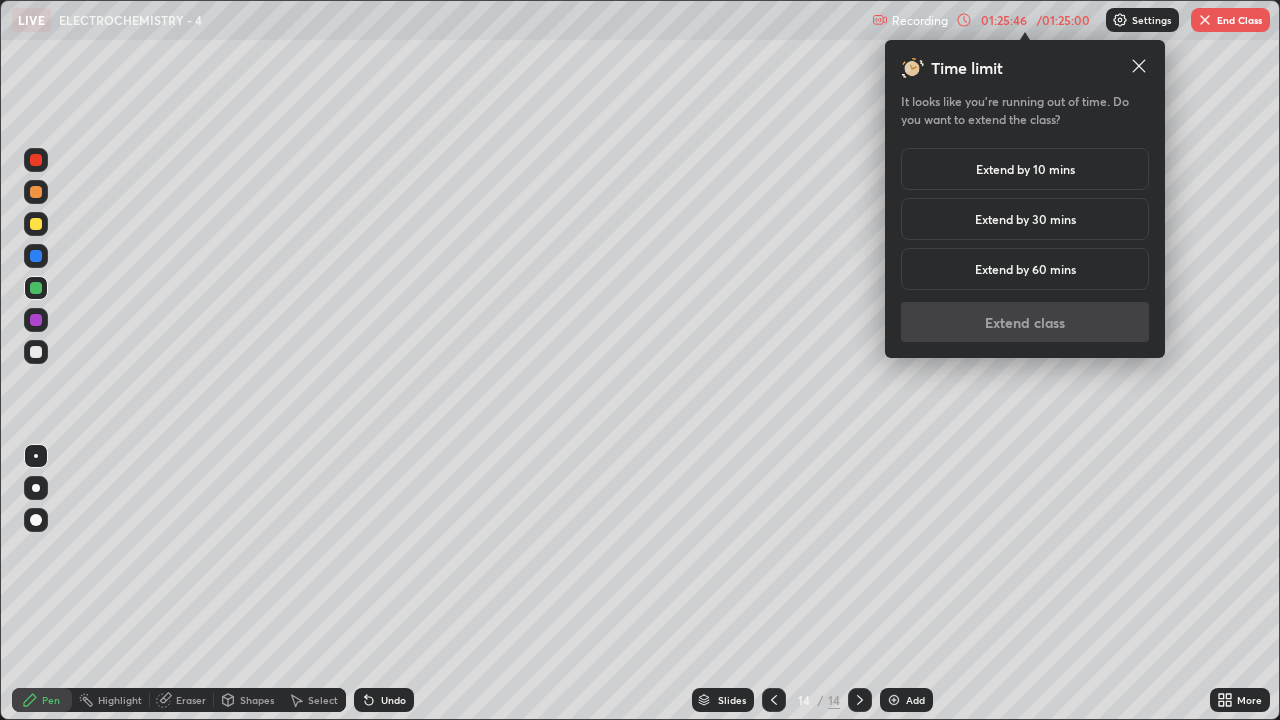 click on "Extend by 10 mins" at bounding box center (1025, 169) 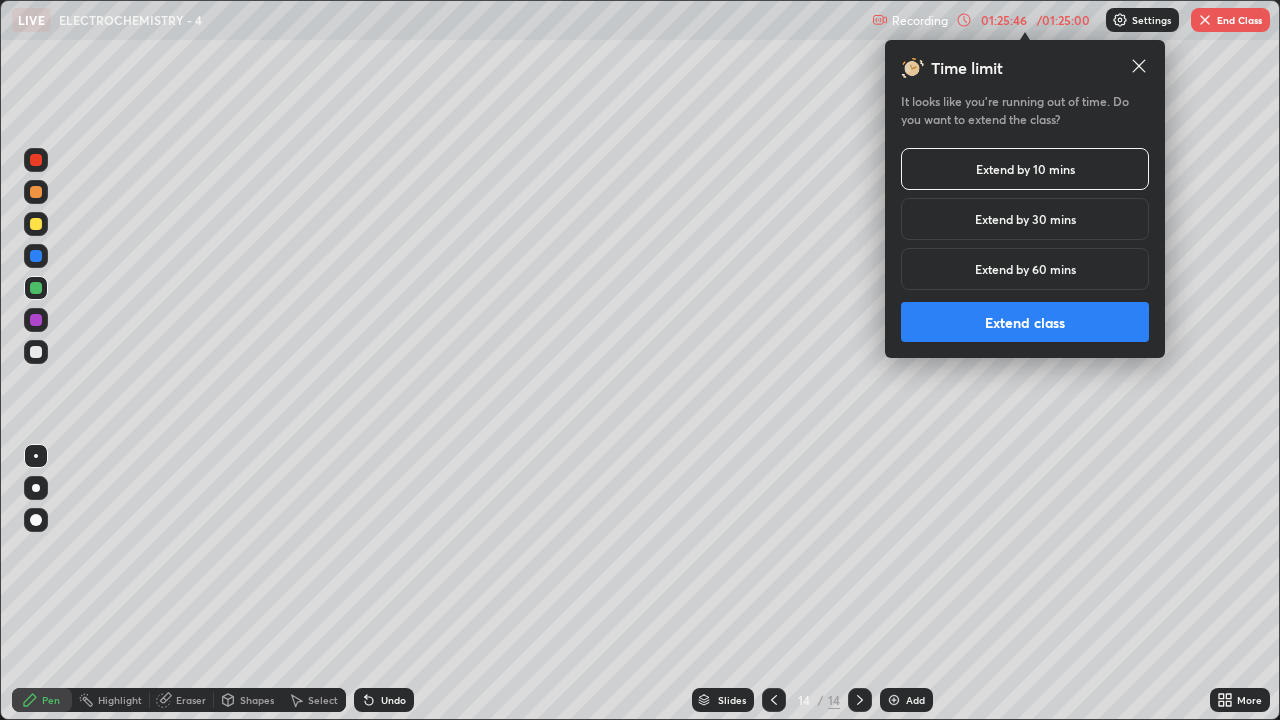 click on "Extend class" at bounding box center [1025, 322] 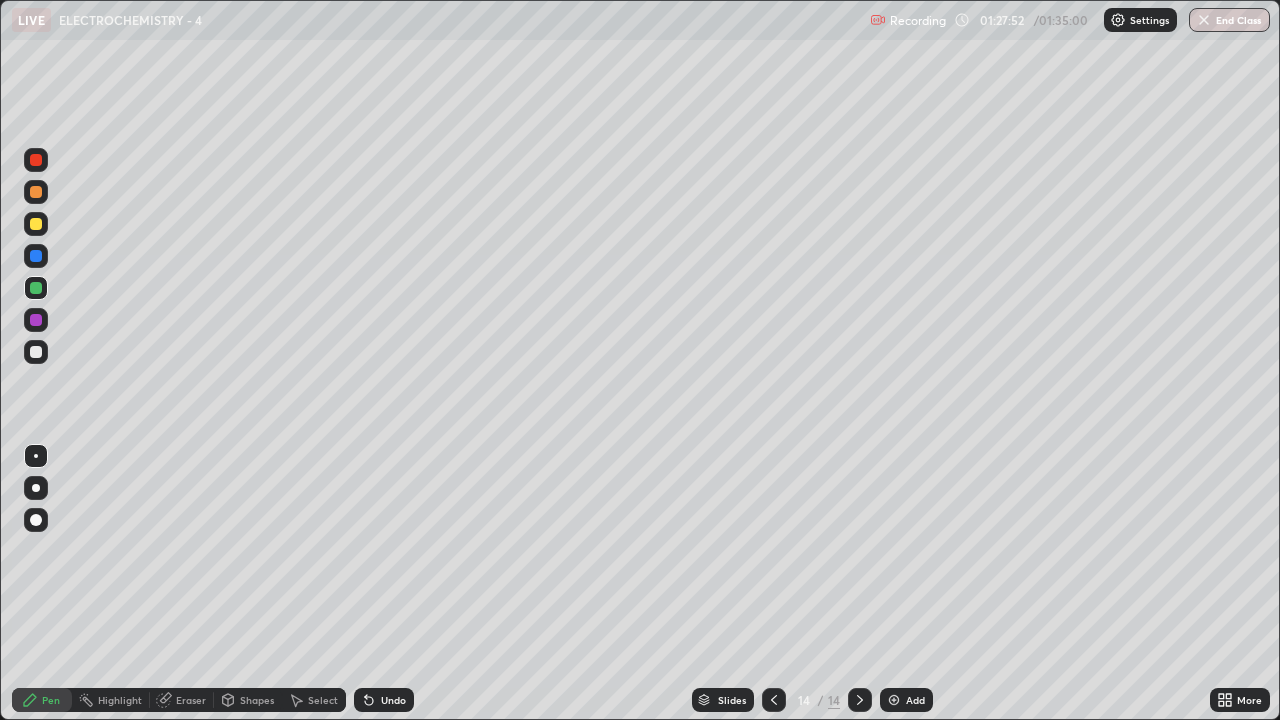 click on "End Class" at bounding box center [1229, 20] 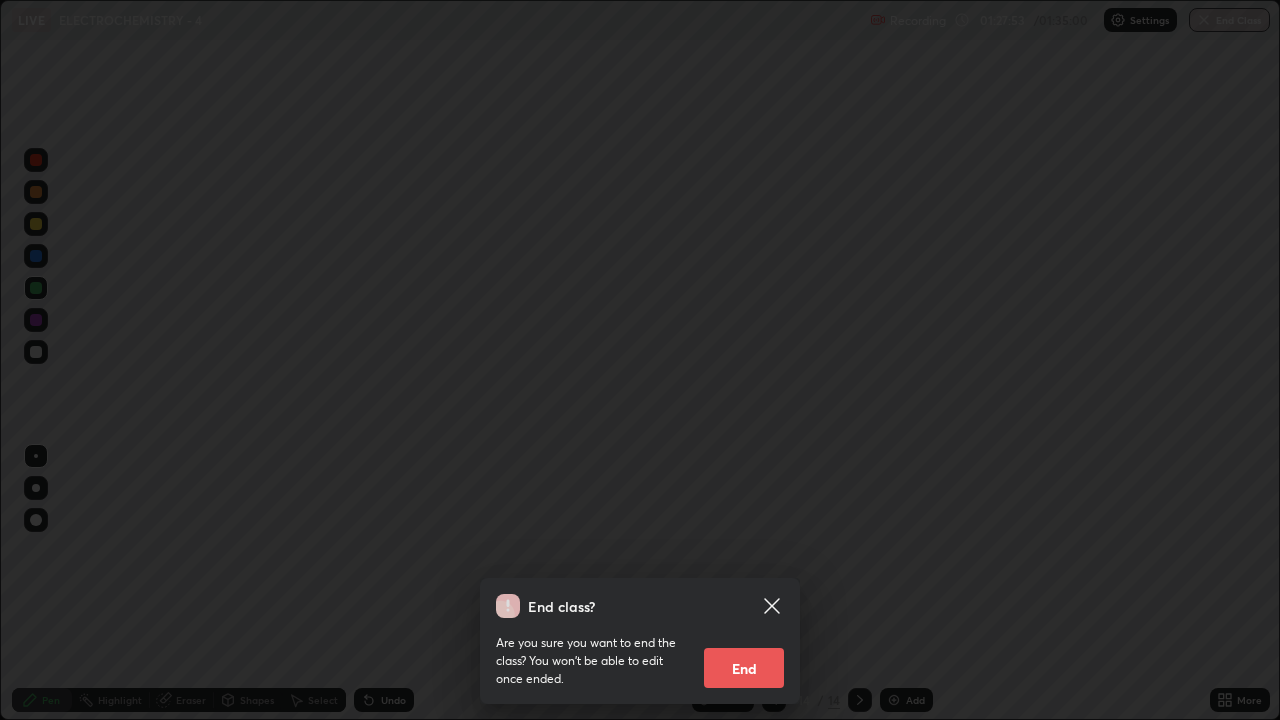 click on "End" at bounding box center (744, 668) 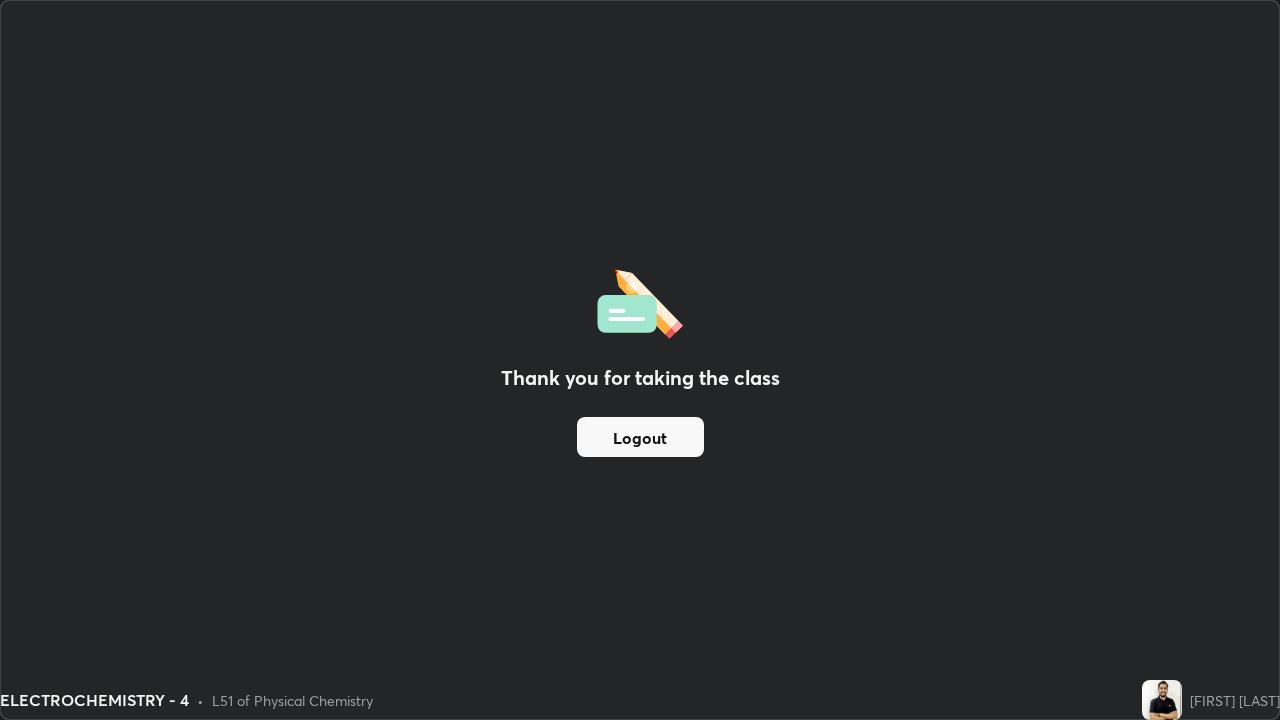click on "Logout" at bounding box center [640, 437] 